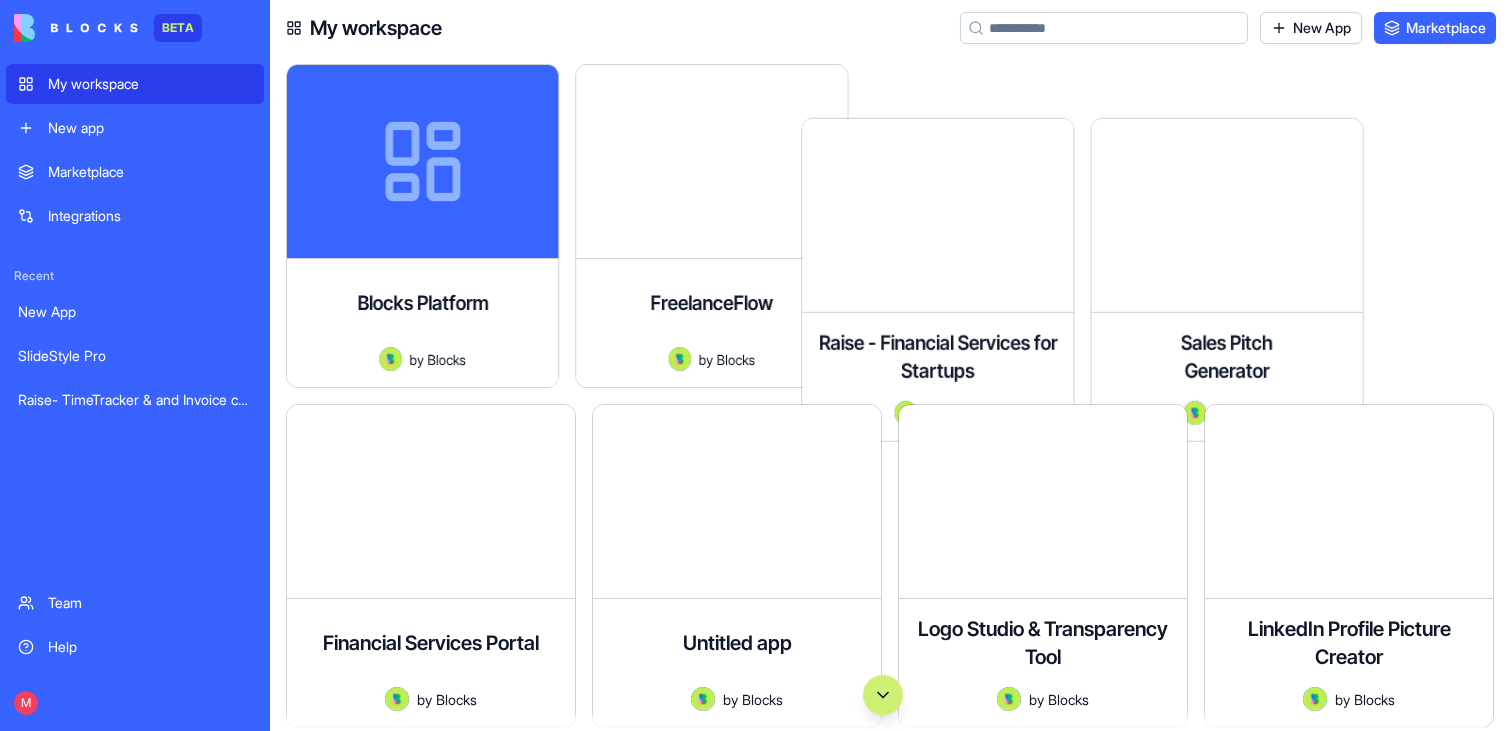 scroll, scrollTop: 0, scrollLeft: 0, axis: both 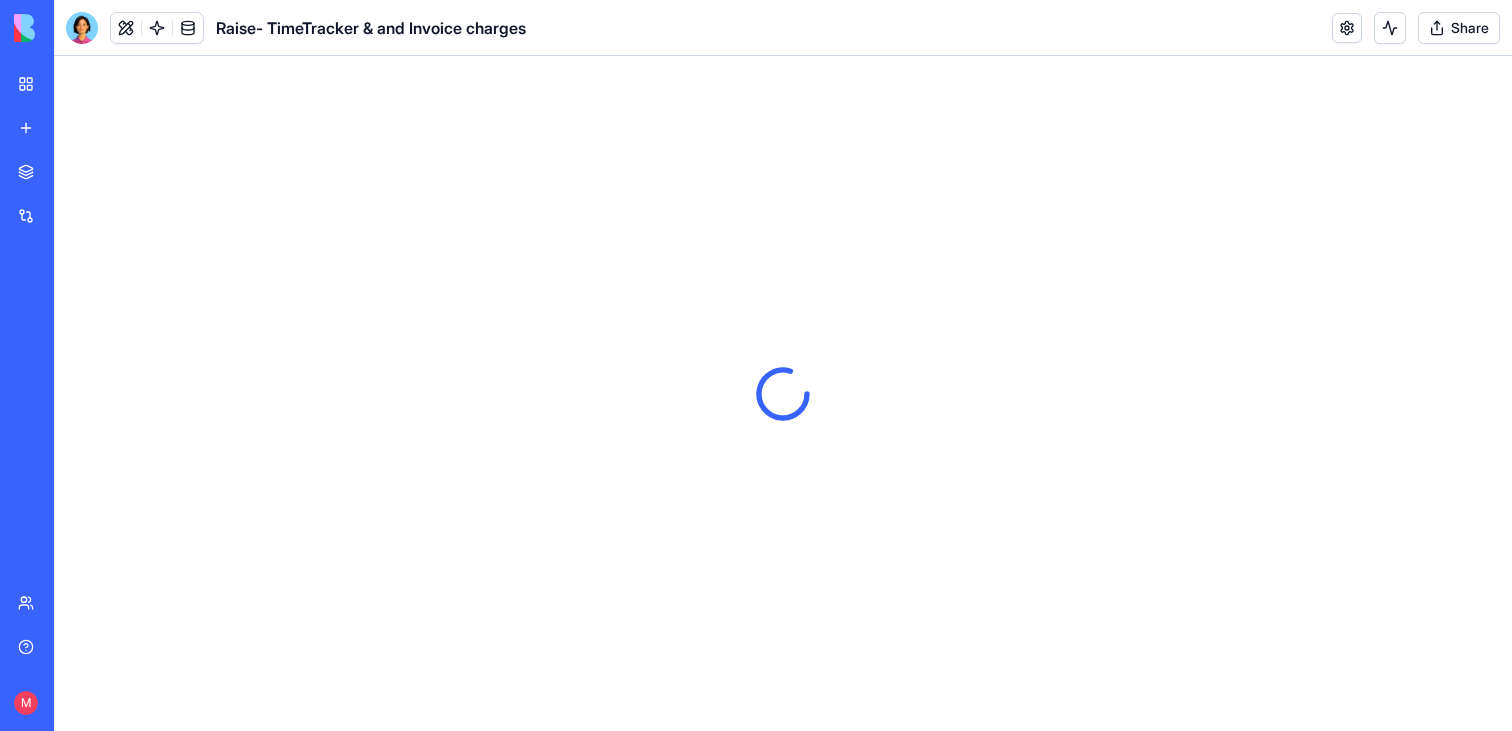 click on "Share" at bounding box center (1459, 28) 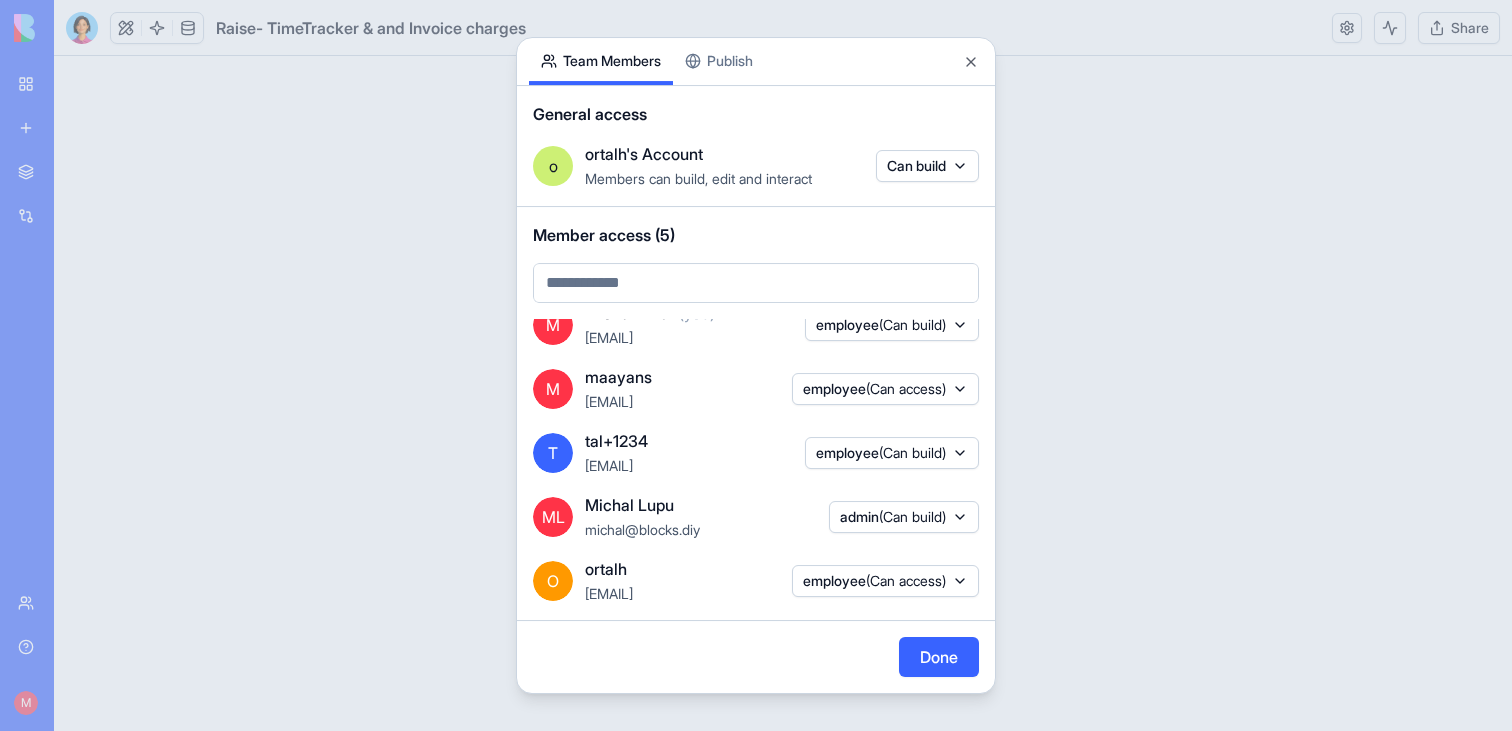 scroll, scrollTop: 42, scrollLeft: 0, axis: vertical 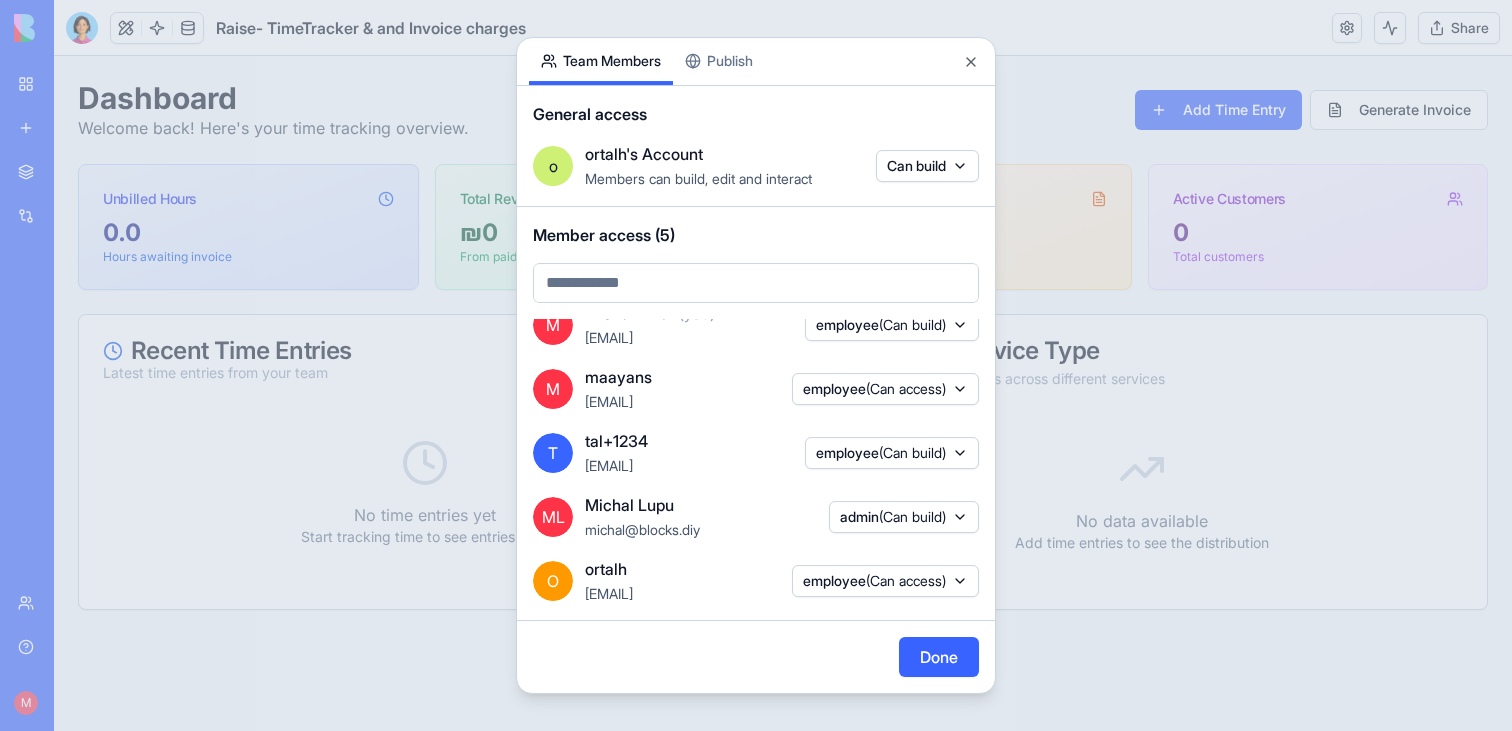 click at bounding box center (756, 365) 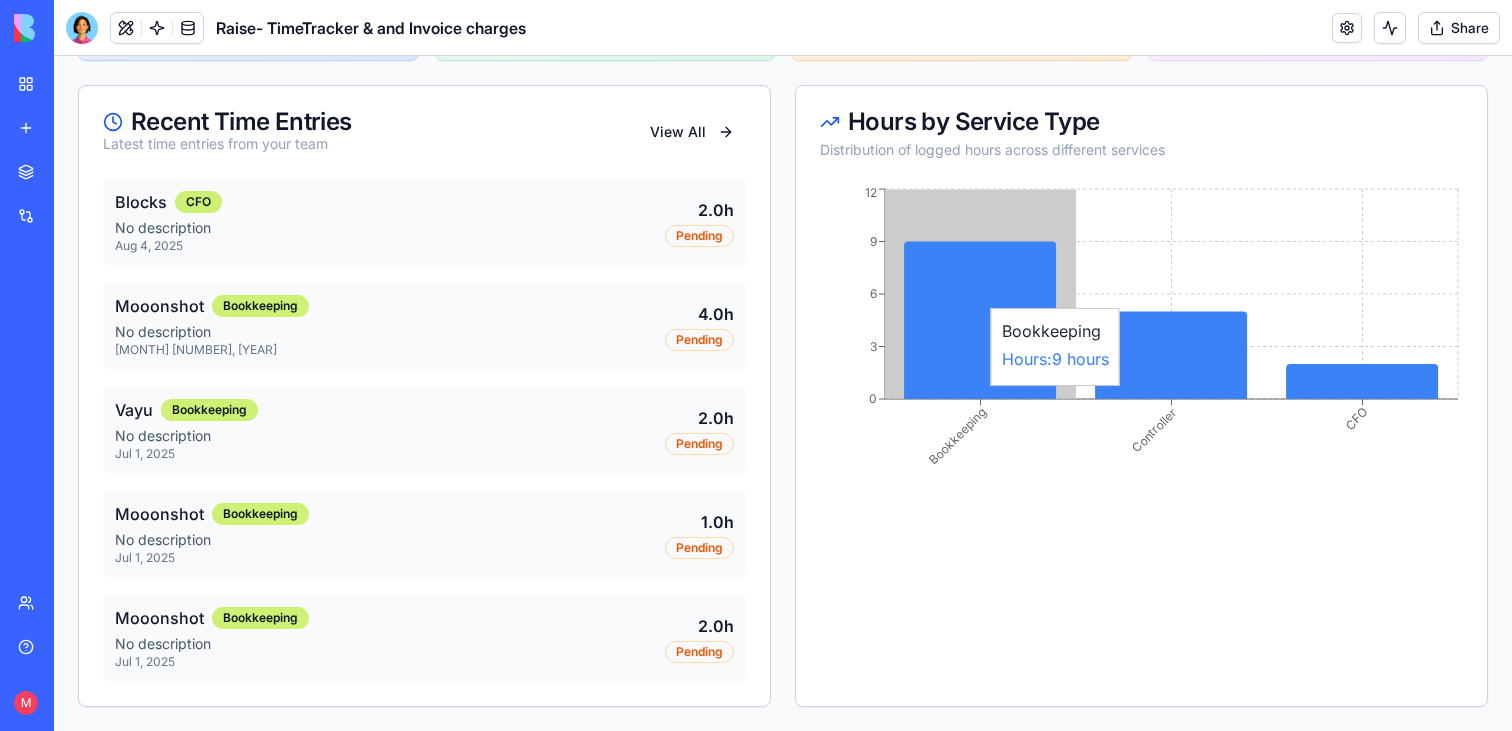 scroll, scrollTop: 0, scrollLeft: 0, axis: both 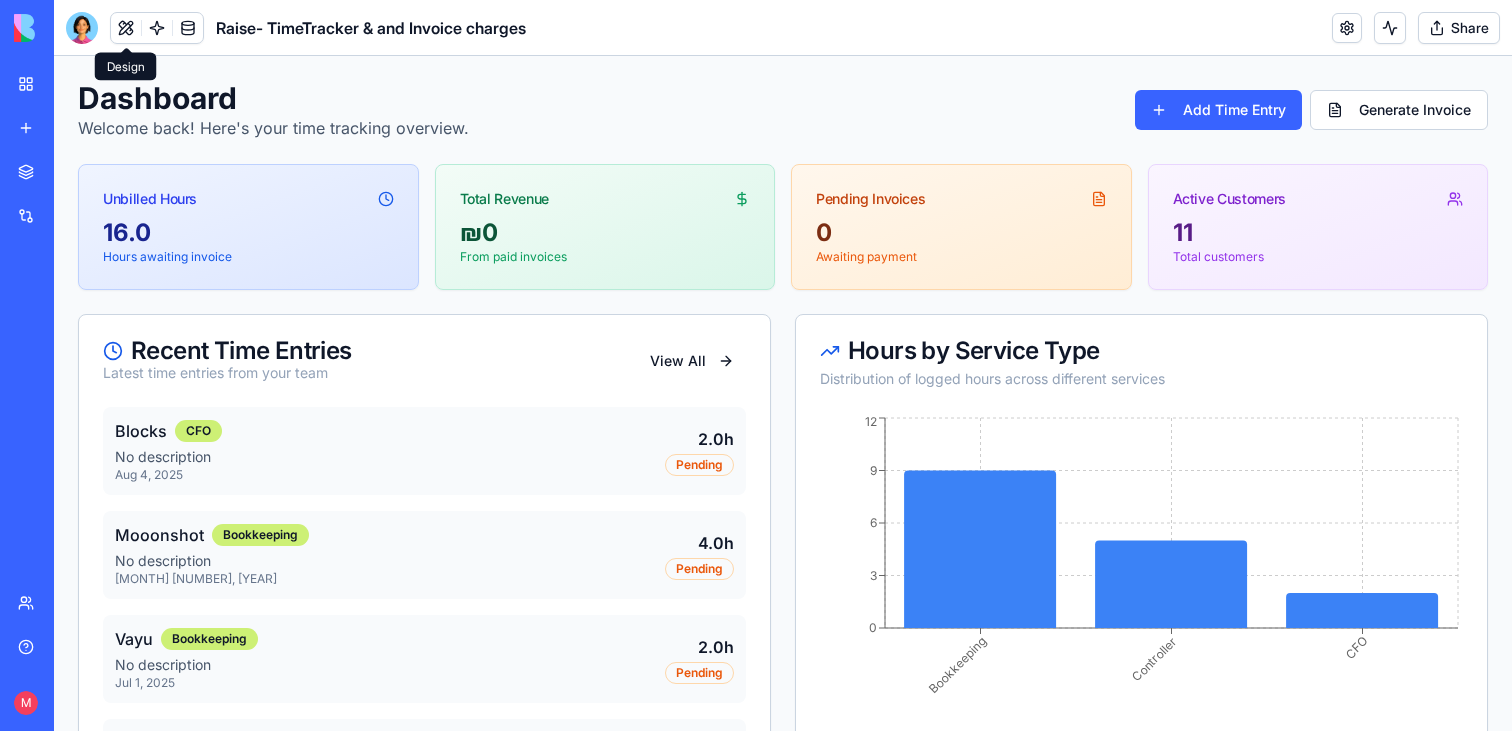 click at bounding box center (126, 28) 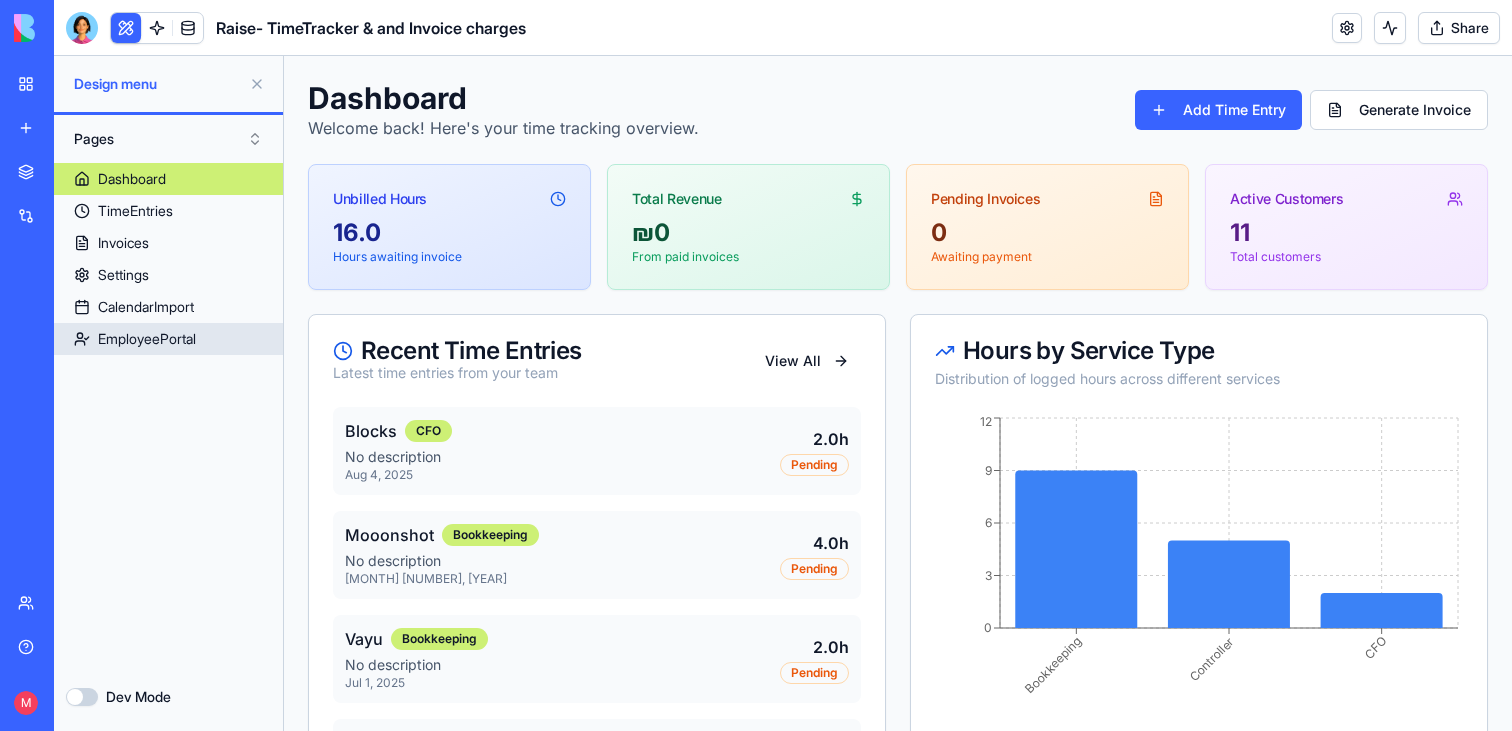 click on "EmployeePortal" at bounding box center (168, 339) 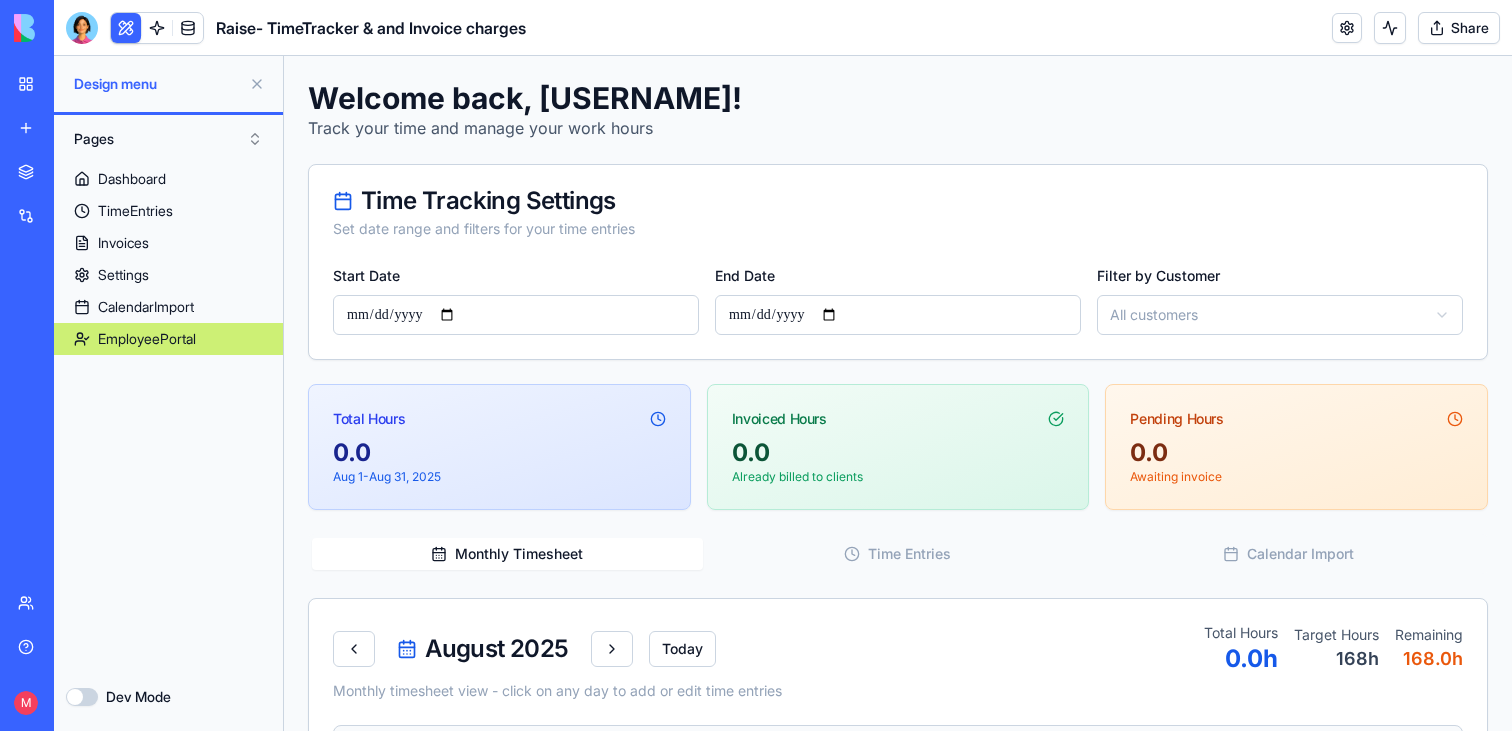click on "Share" at bounding box center [1459, 28] 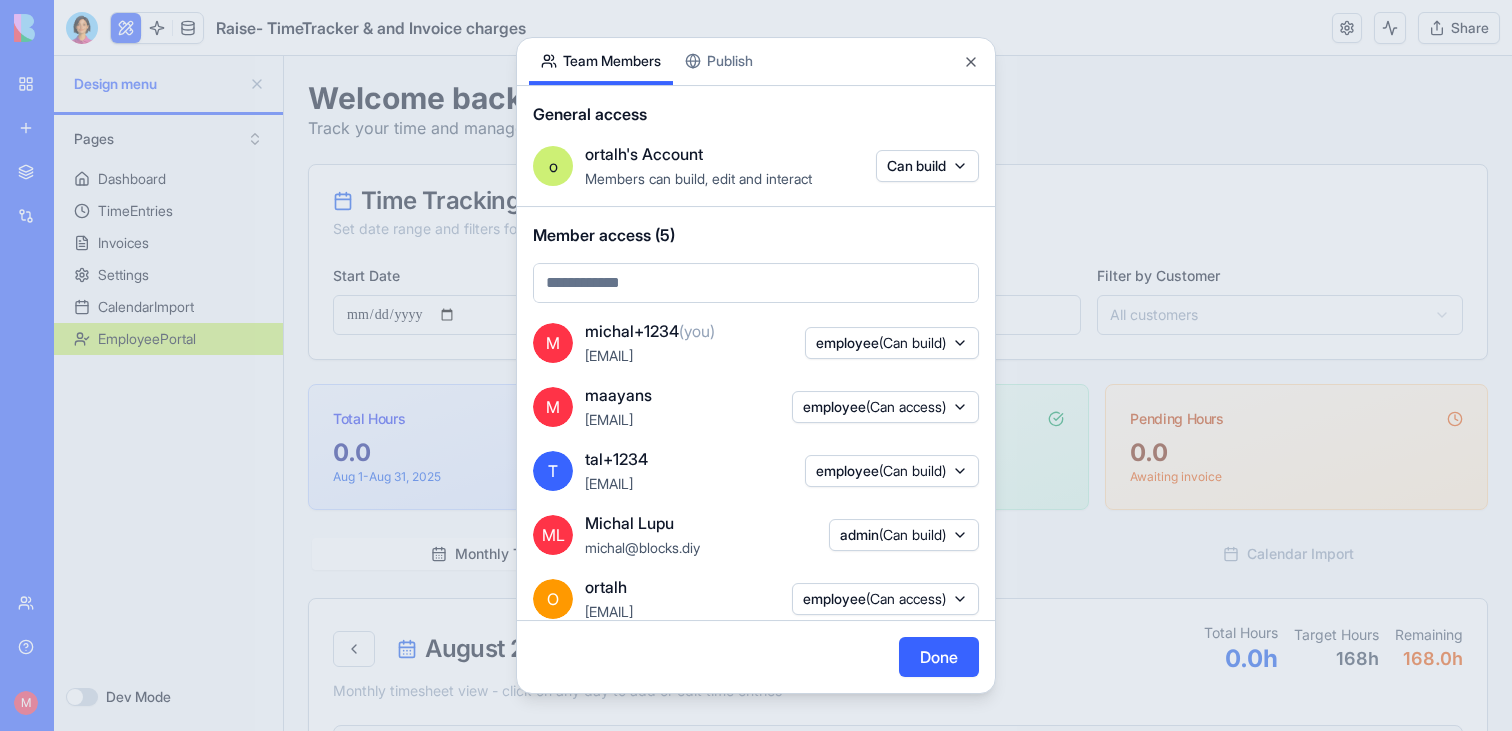 click on "Publish" at bounding box center (719, 61) 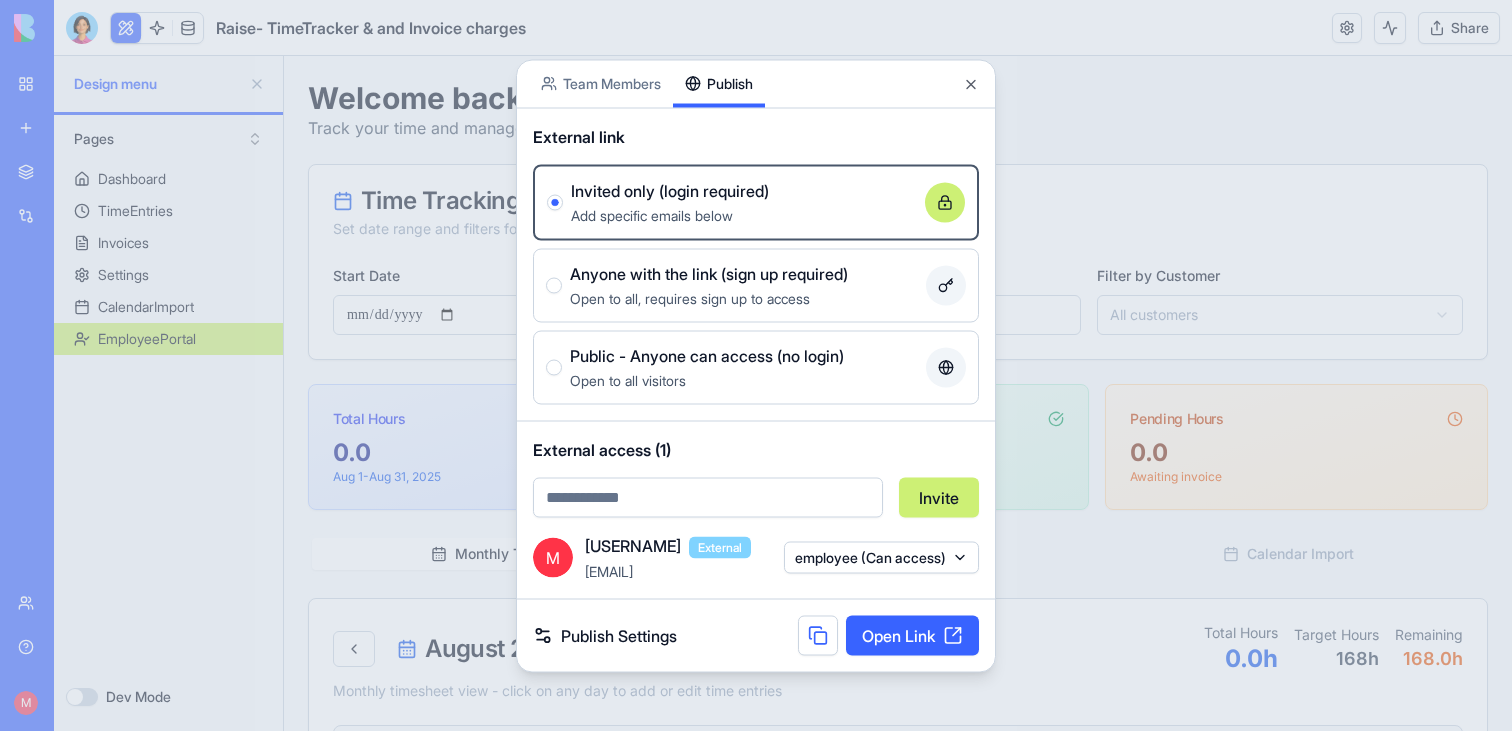 click on "Publish Settings" at bounding box center (605, 635) 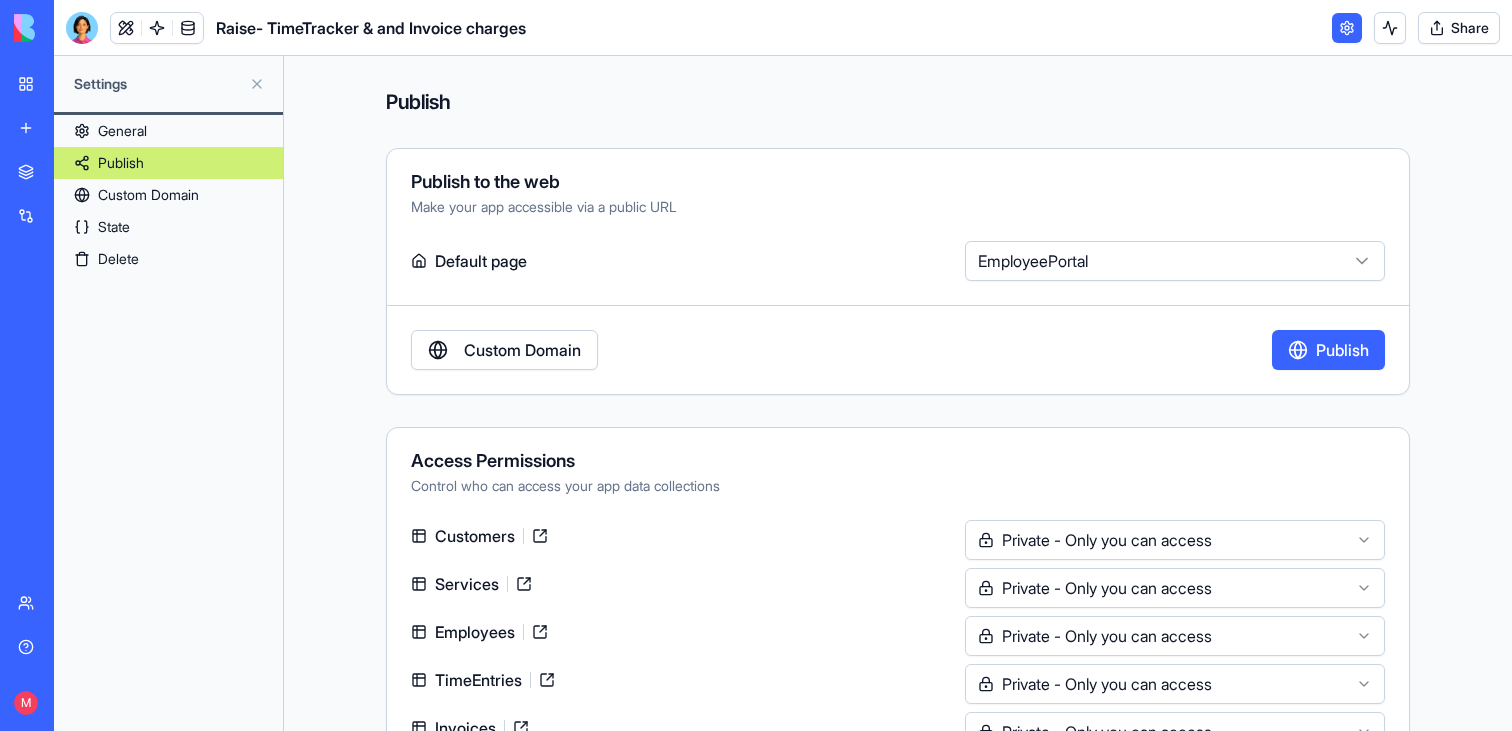 click on "Publish to the web" at bounding box center [898, 182] 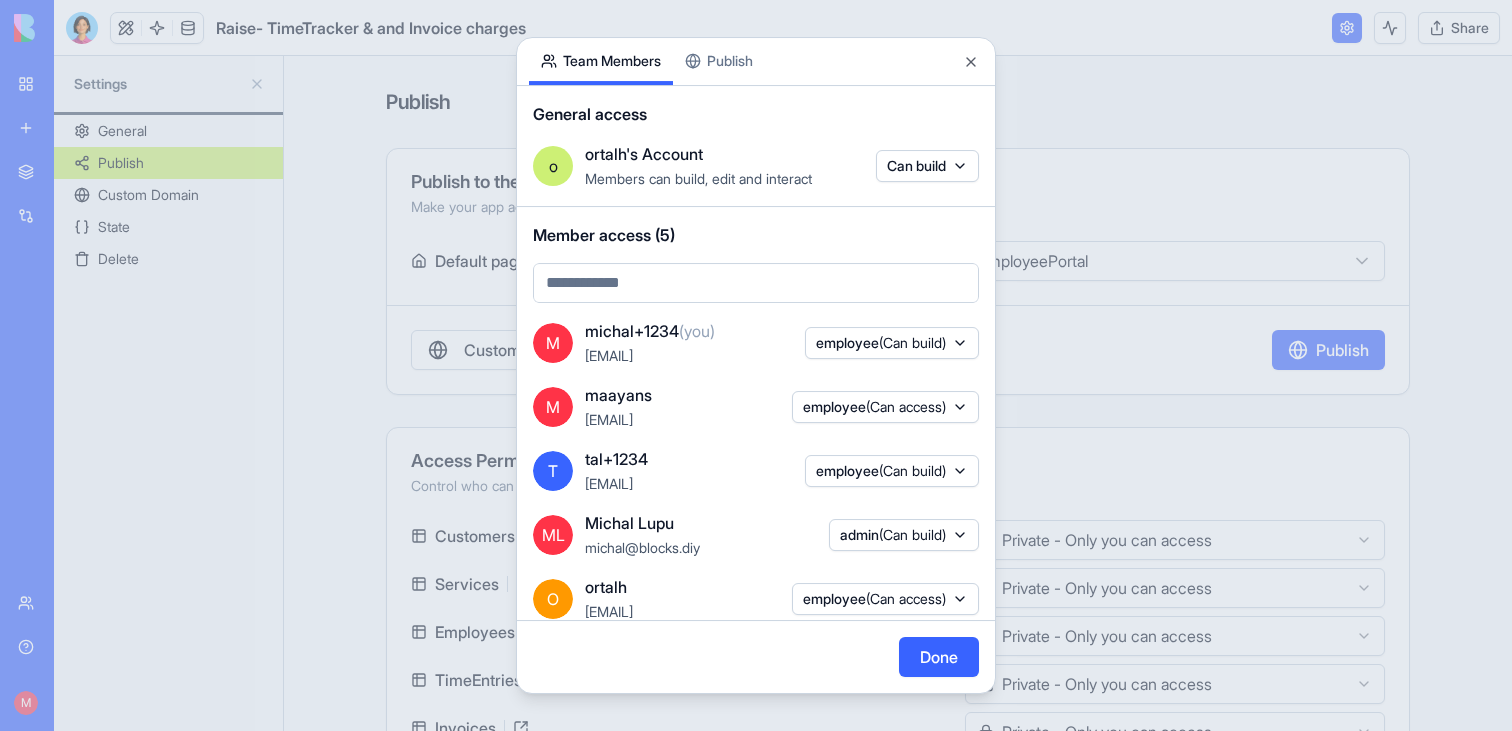 click on "Share App Team Members Publish General access o ortalh's Account Members can build, edit and interact Can build Member access (5) M michal+1234  (you) michal+1234@blocks.ws employee  (Can build) M maayans maayans@raise-finance.co.il employee  (Can access) T tal+1234 tal+1234@blocks.ws employee  (Can build) ML Michal Lupu michal@blocks.diy admin  (Can build) O ortalh ortalh@raise-finance.co.il employee  (Can access) Done Close" at bounding box center [756, 366] 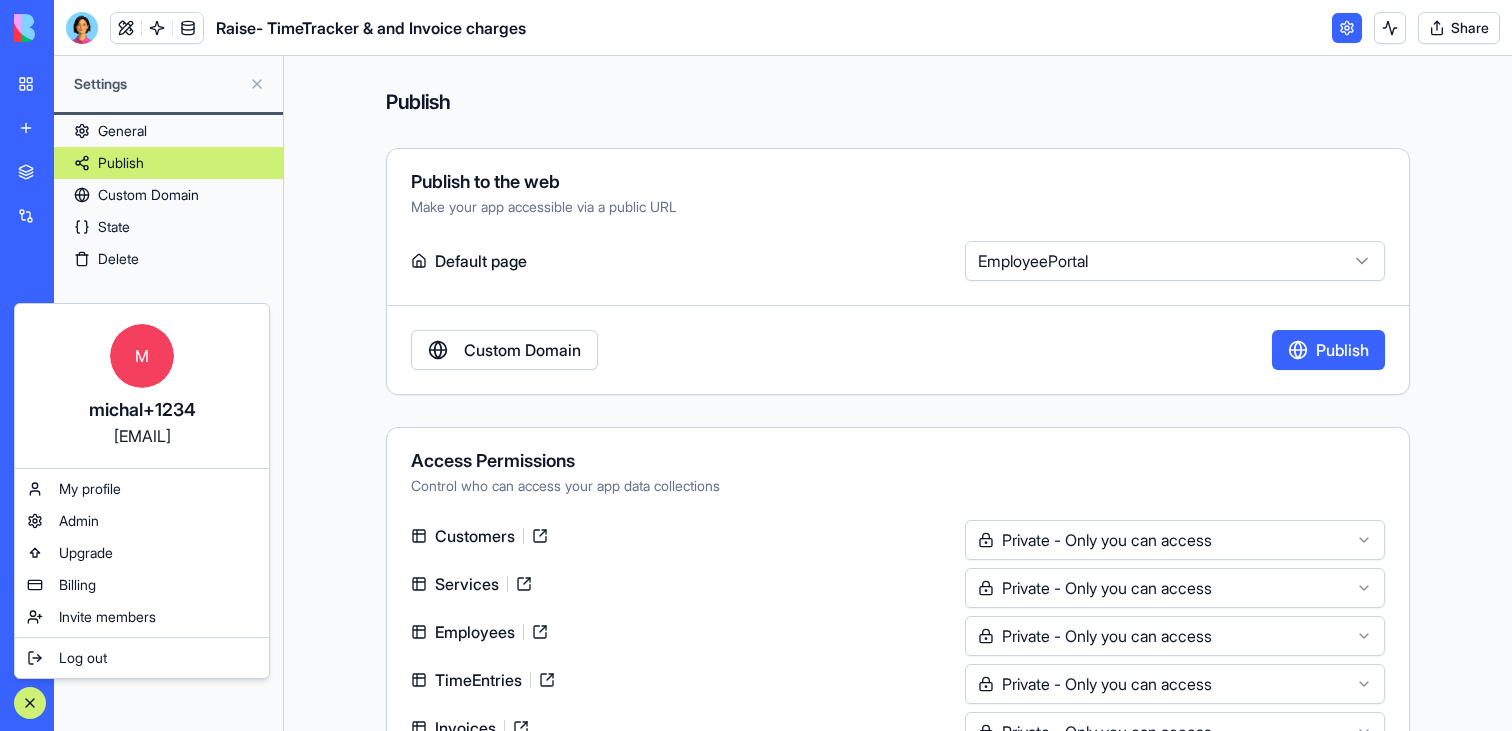 click on "**********" at bounding box center [756, 365] 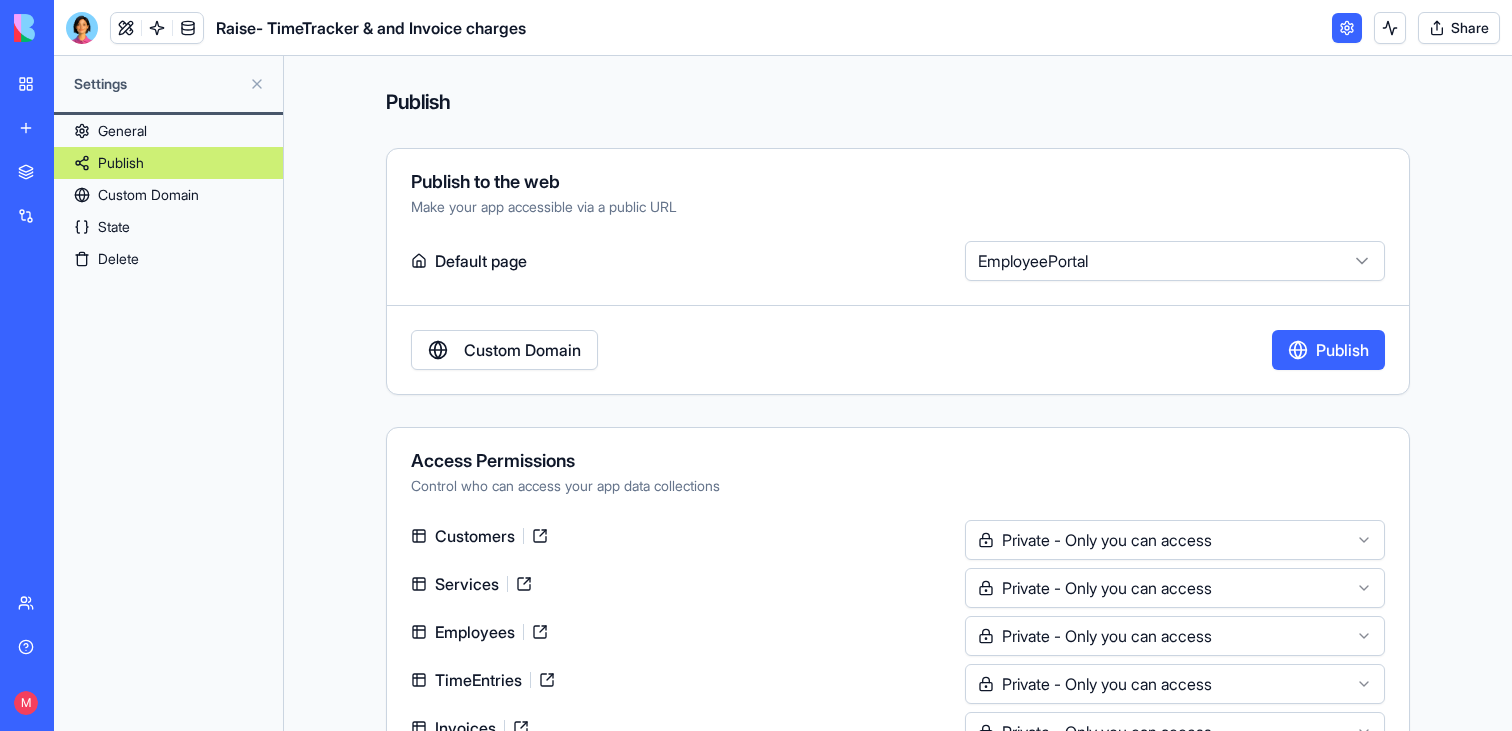 click on "Share" at bounding box center [1459, 28] 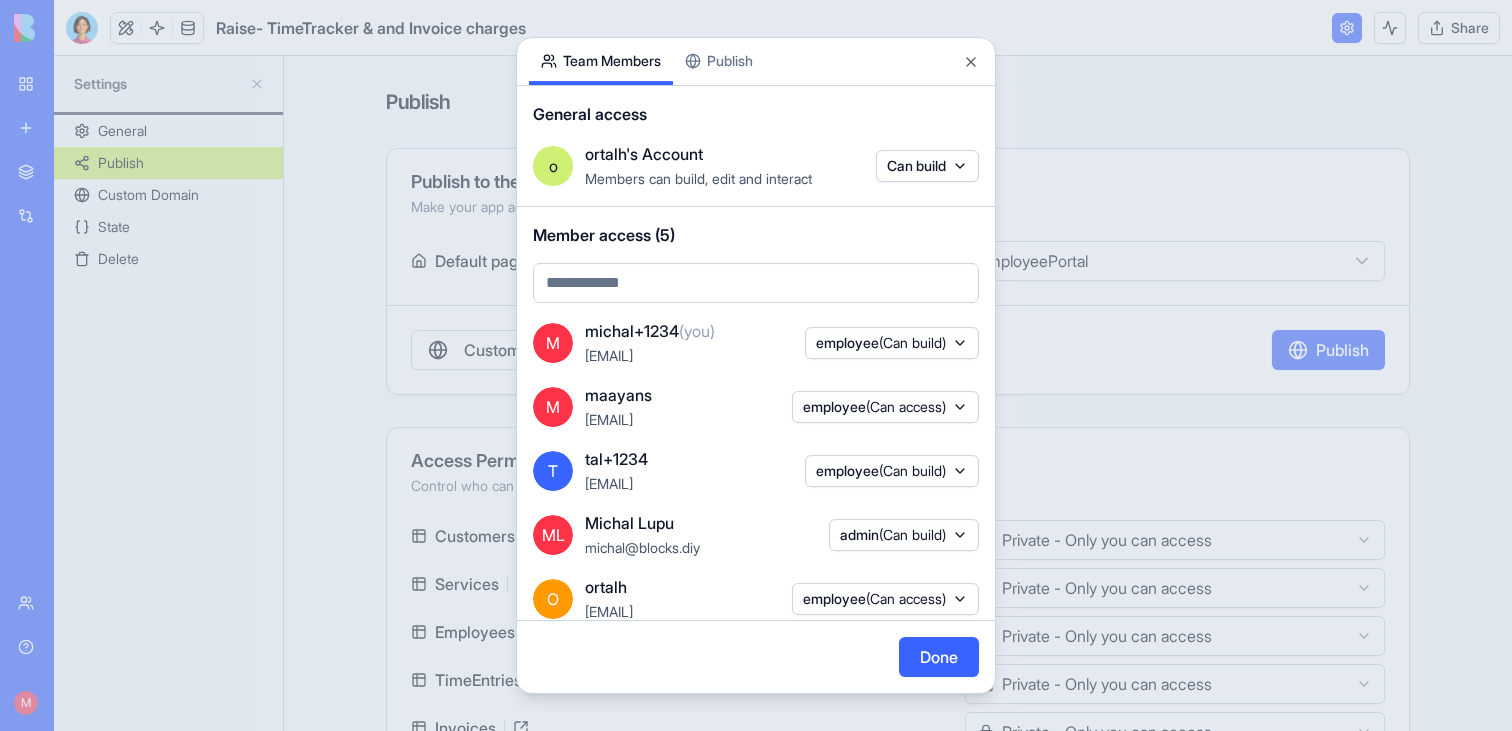 click at bounding box center [756, 365] 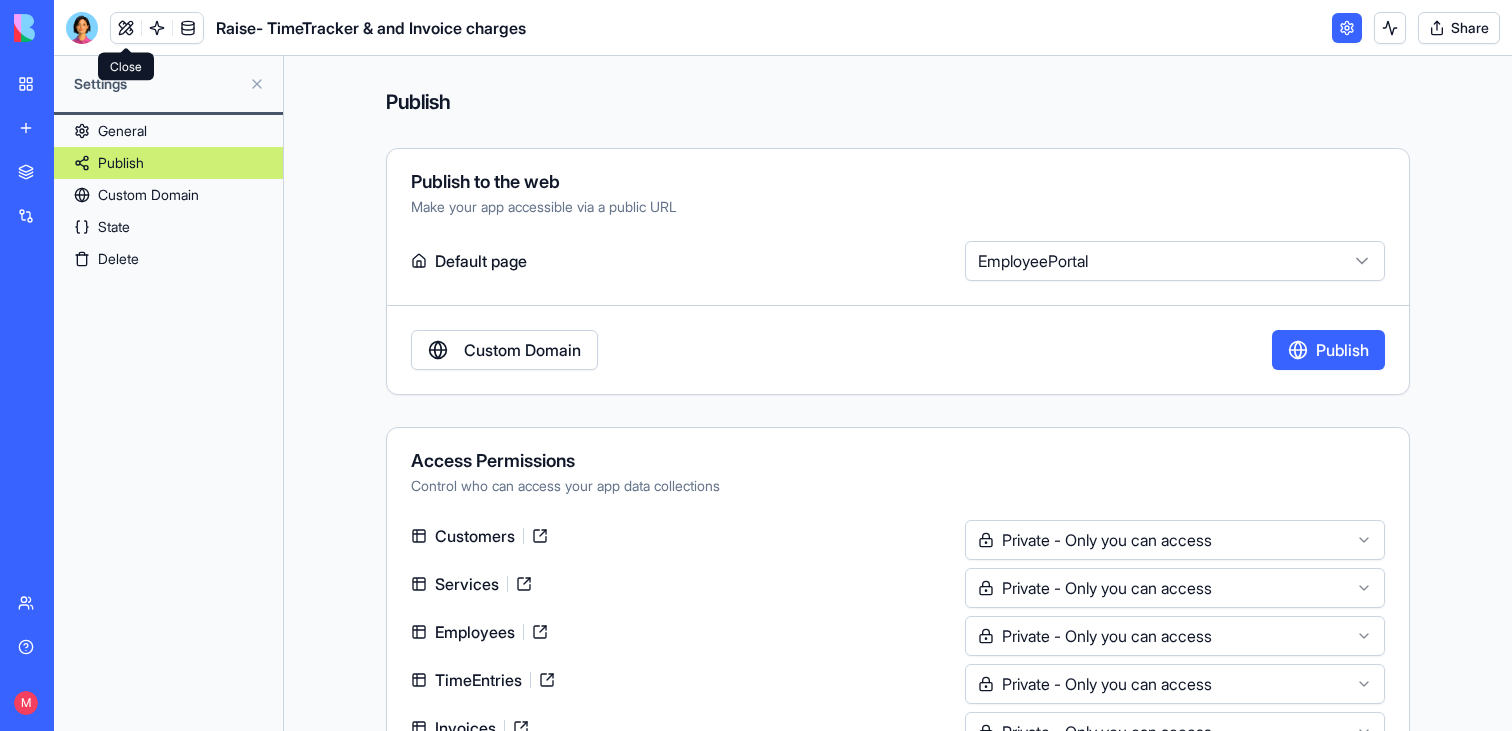 click at bounding box center [126, 28] 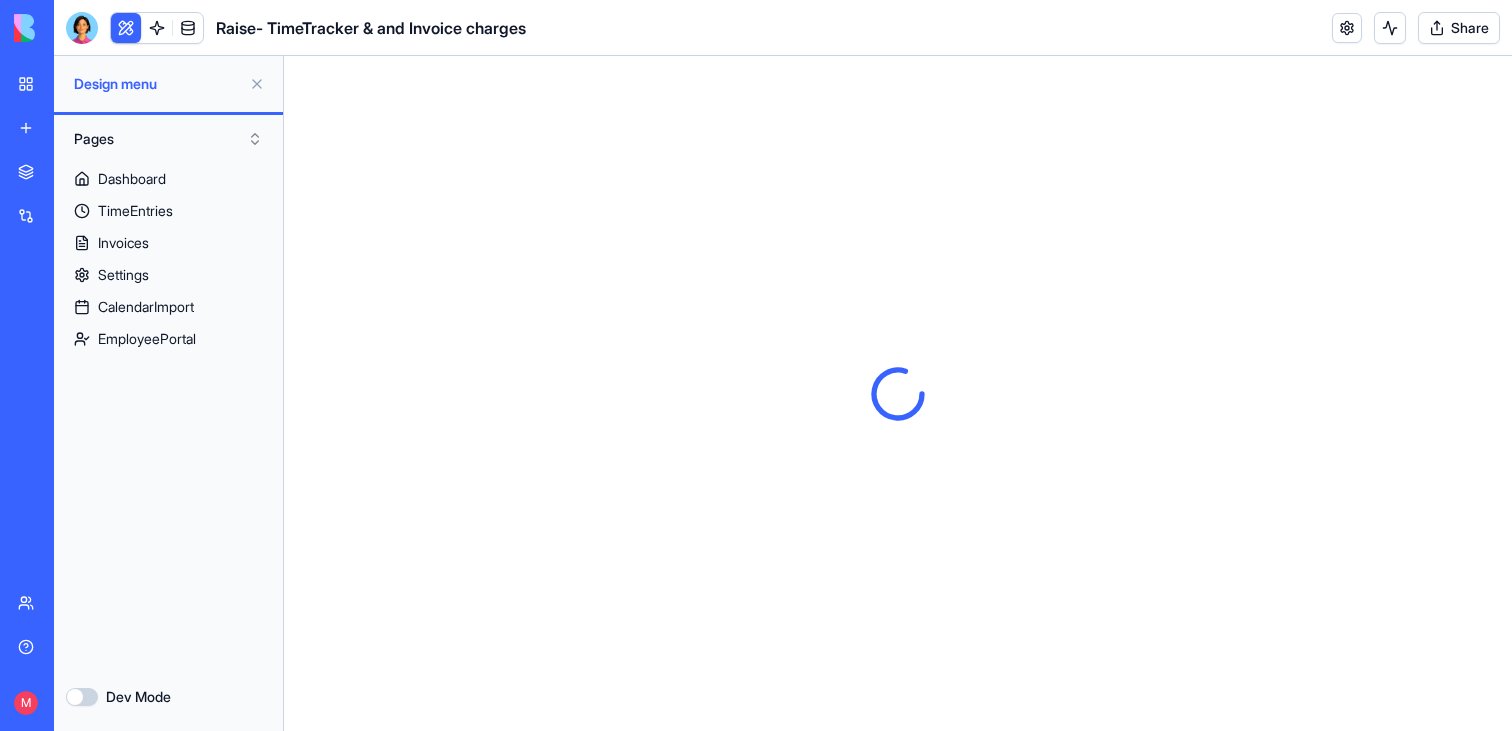 scroll, scrollTop: 0, scrollLeft: 0, axis: both 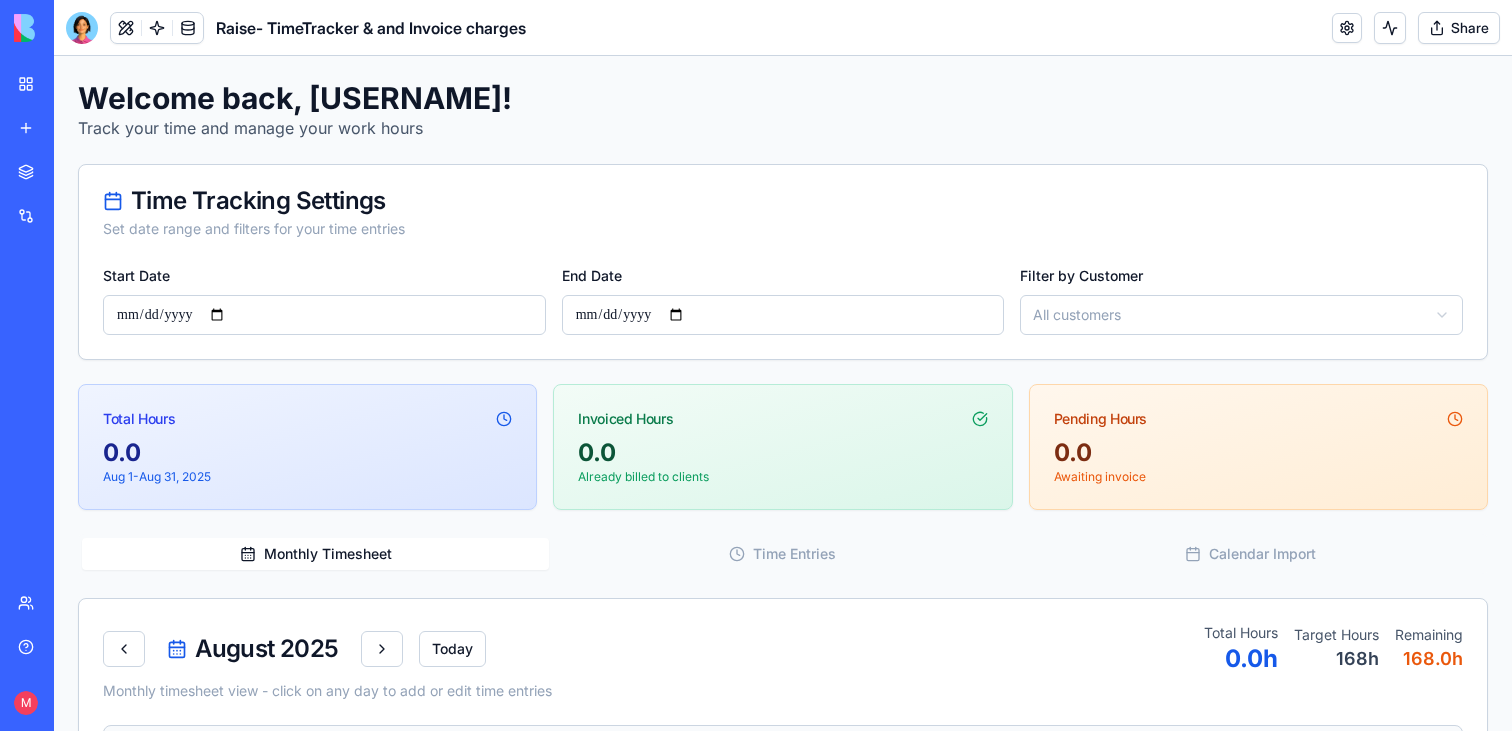 click on "Share" at bounding box center [1459, 28] 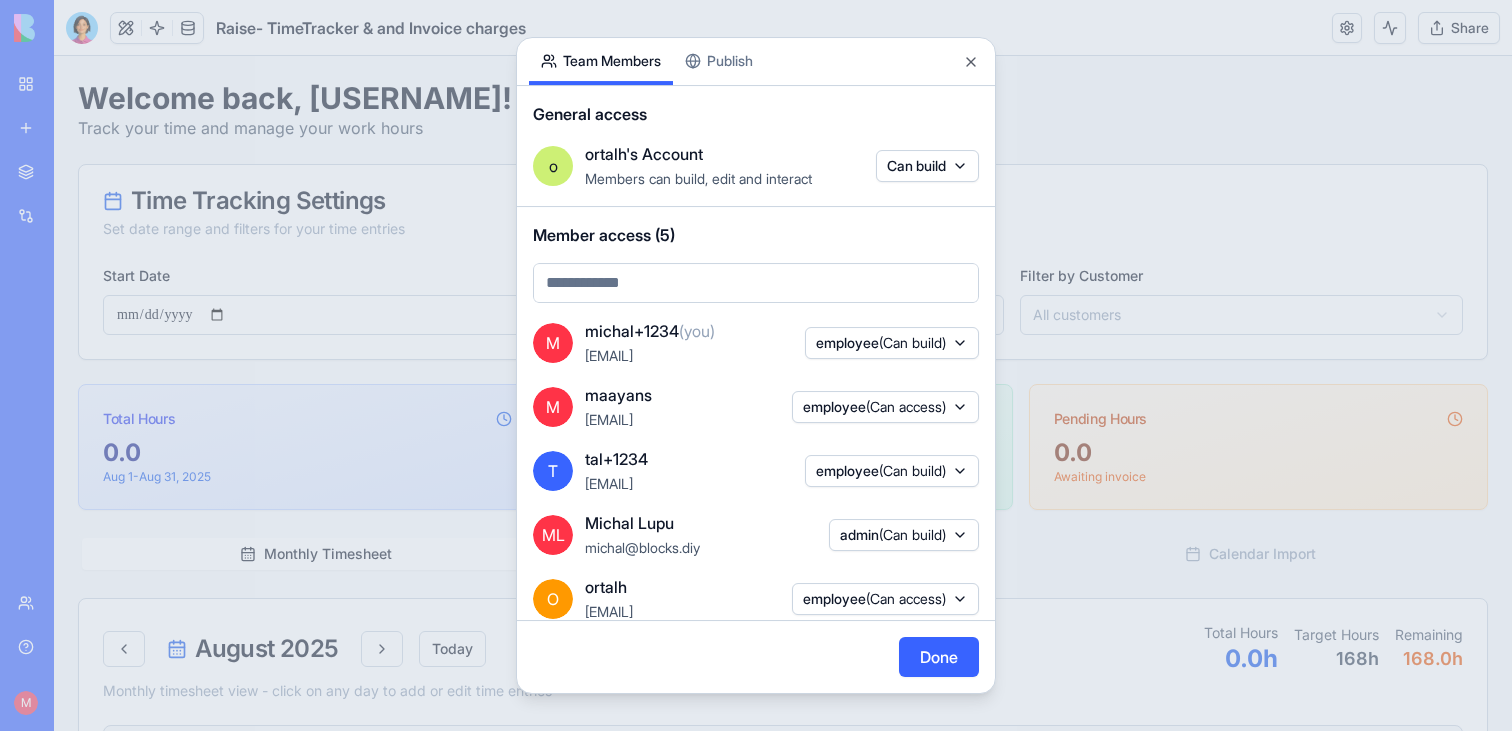 click on "Publish" at bounding box center (719, 61) 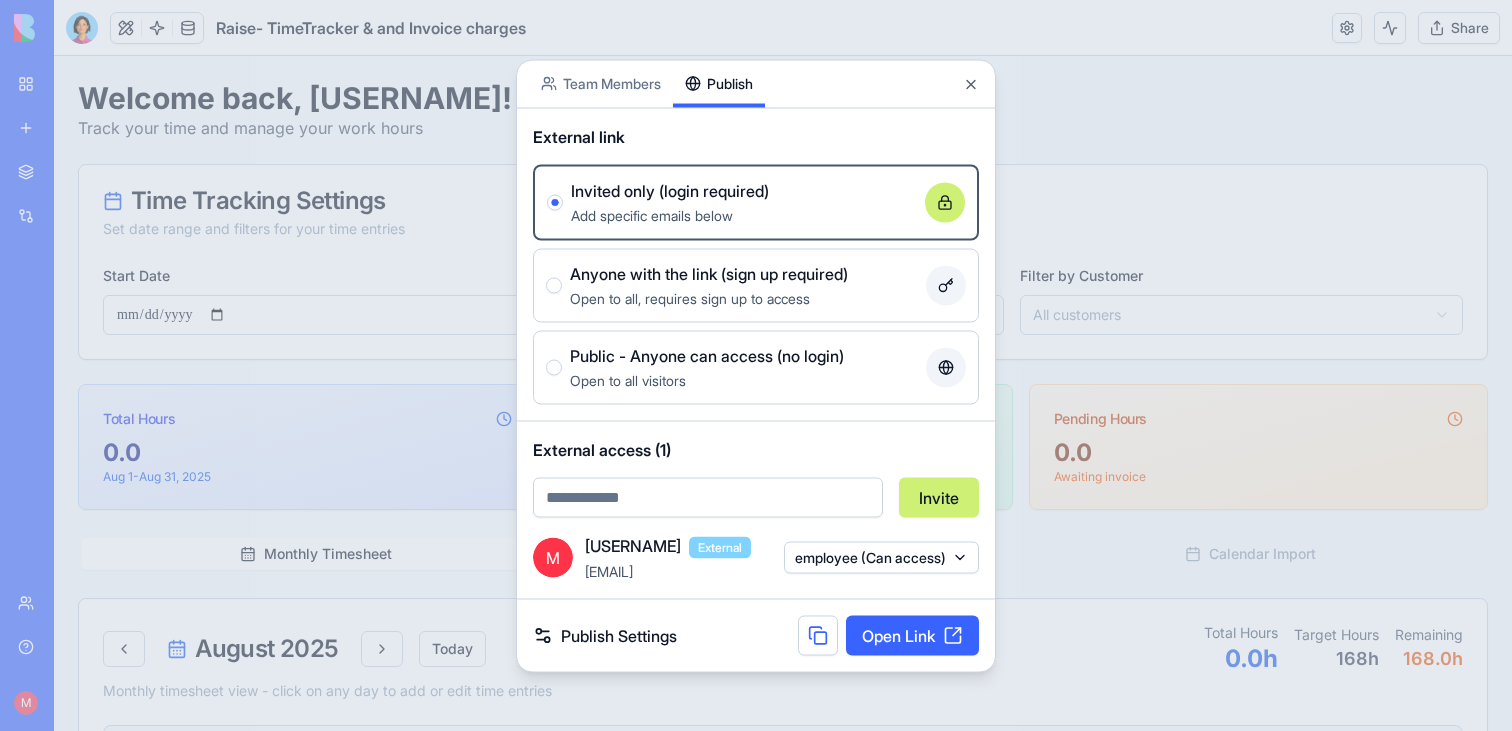click on "Publish Settings" at bounding box center [605, 635] 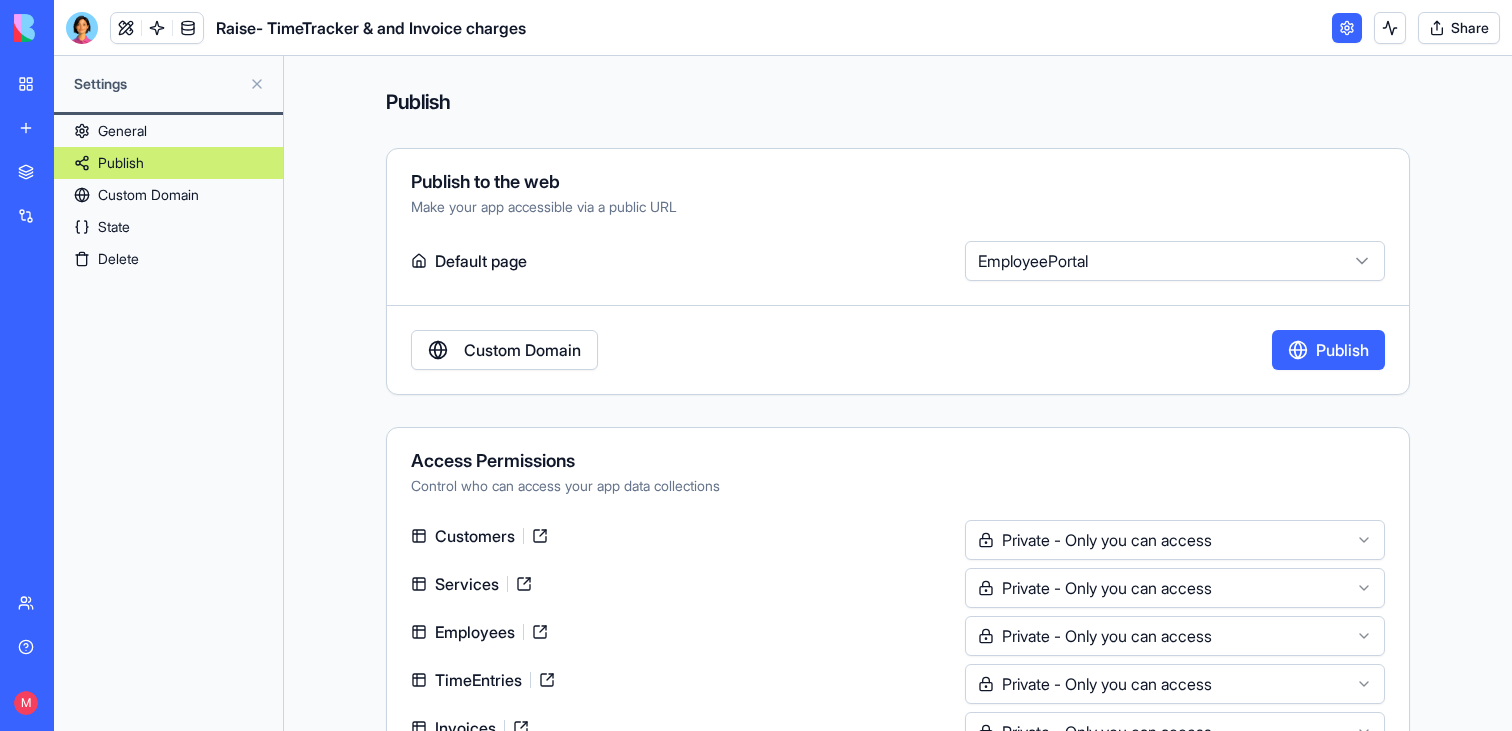 type 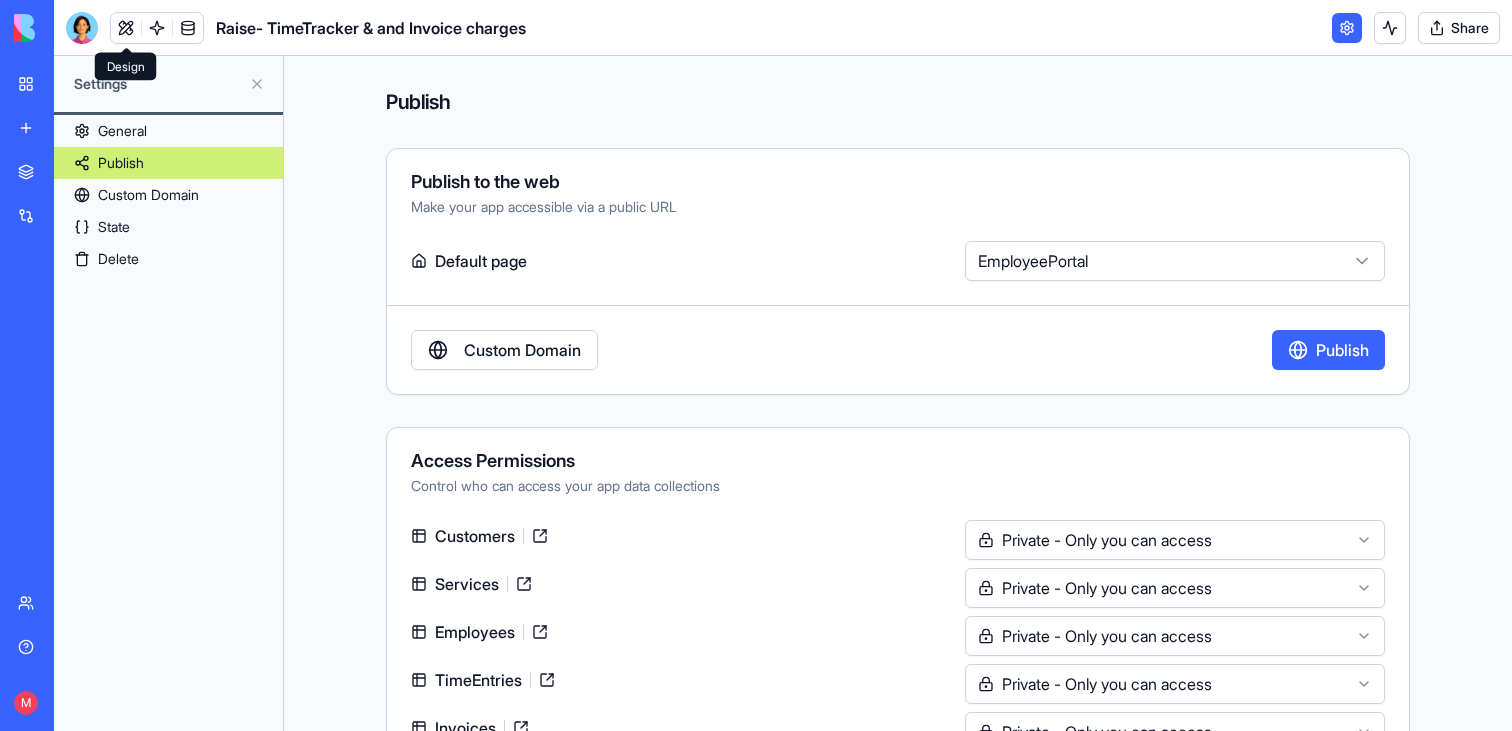 click at bounding box center (126, 28) 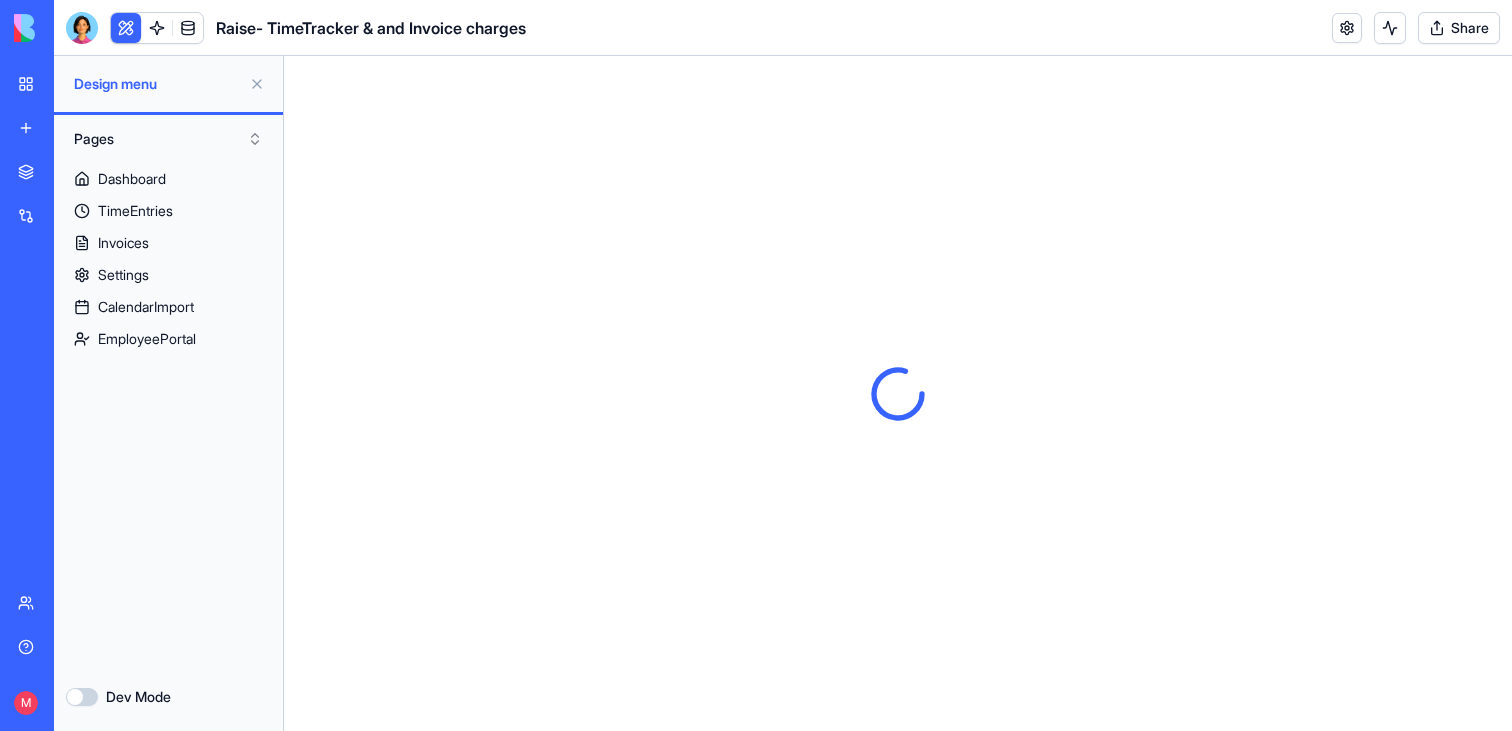 scroll, scrollTop: 0, scrollLeft: 0, axis: both 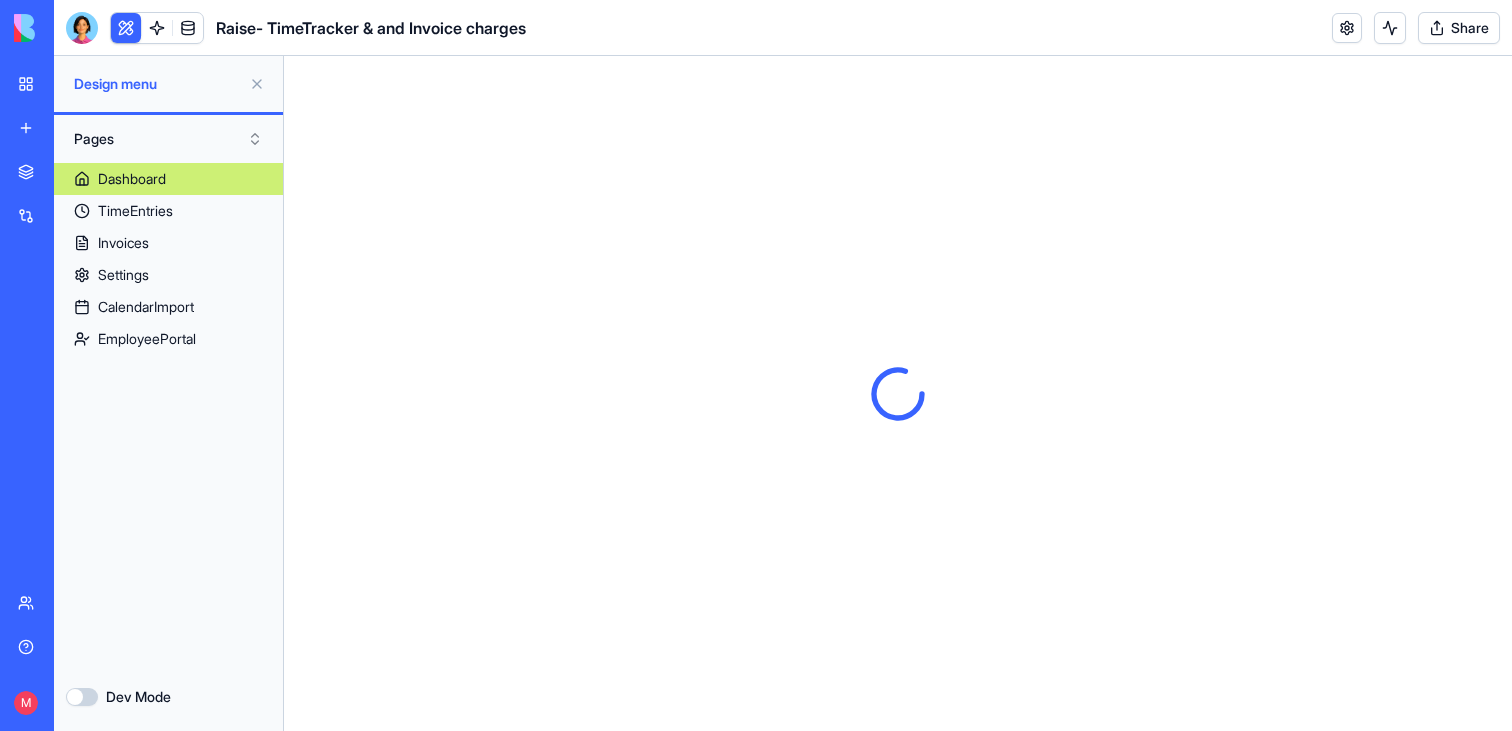 click on "Dashboard" at bounding box center [168, 179] 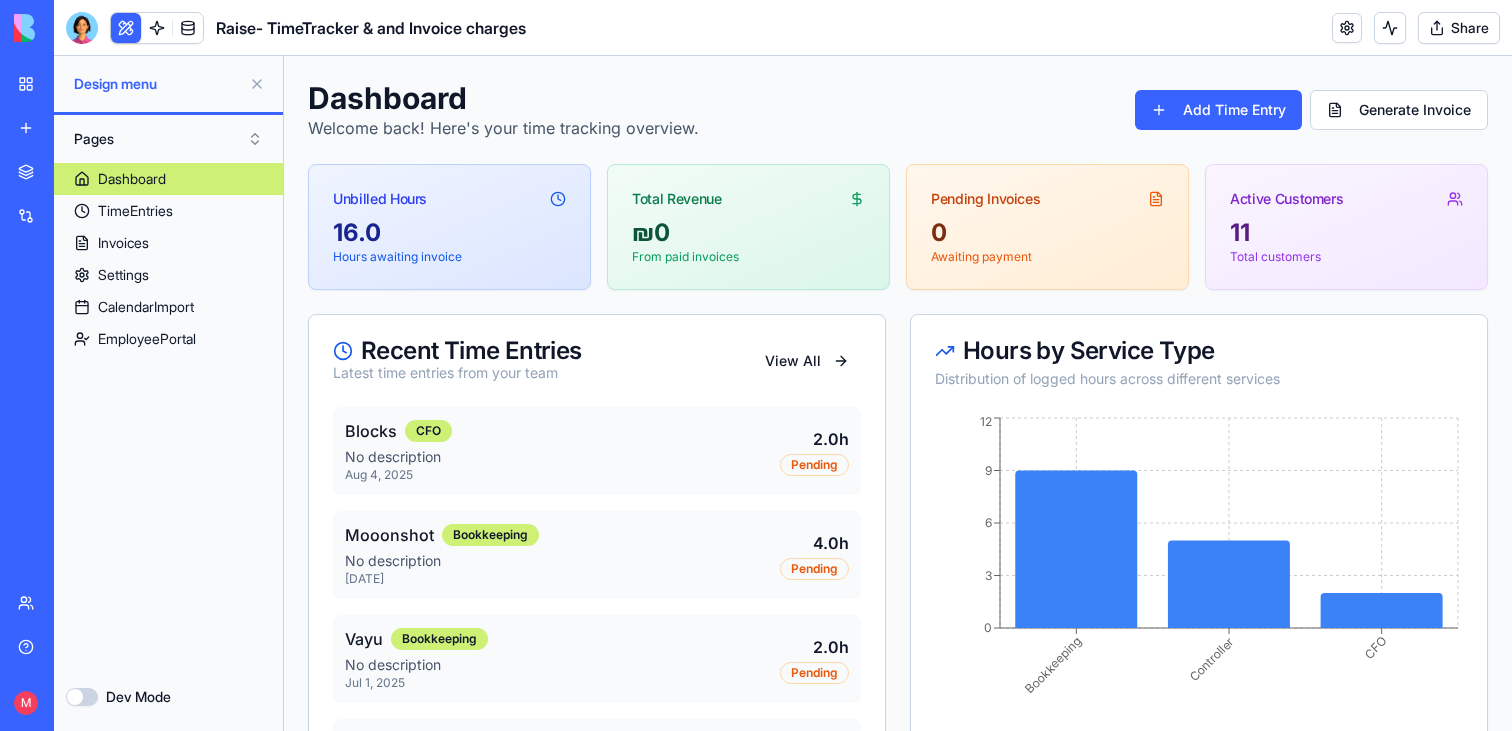 click on "Share" at bounding box center [1459, 28] 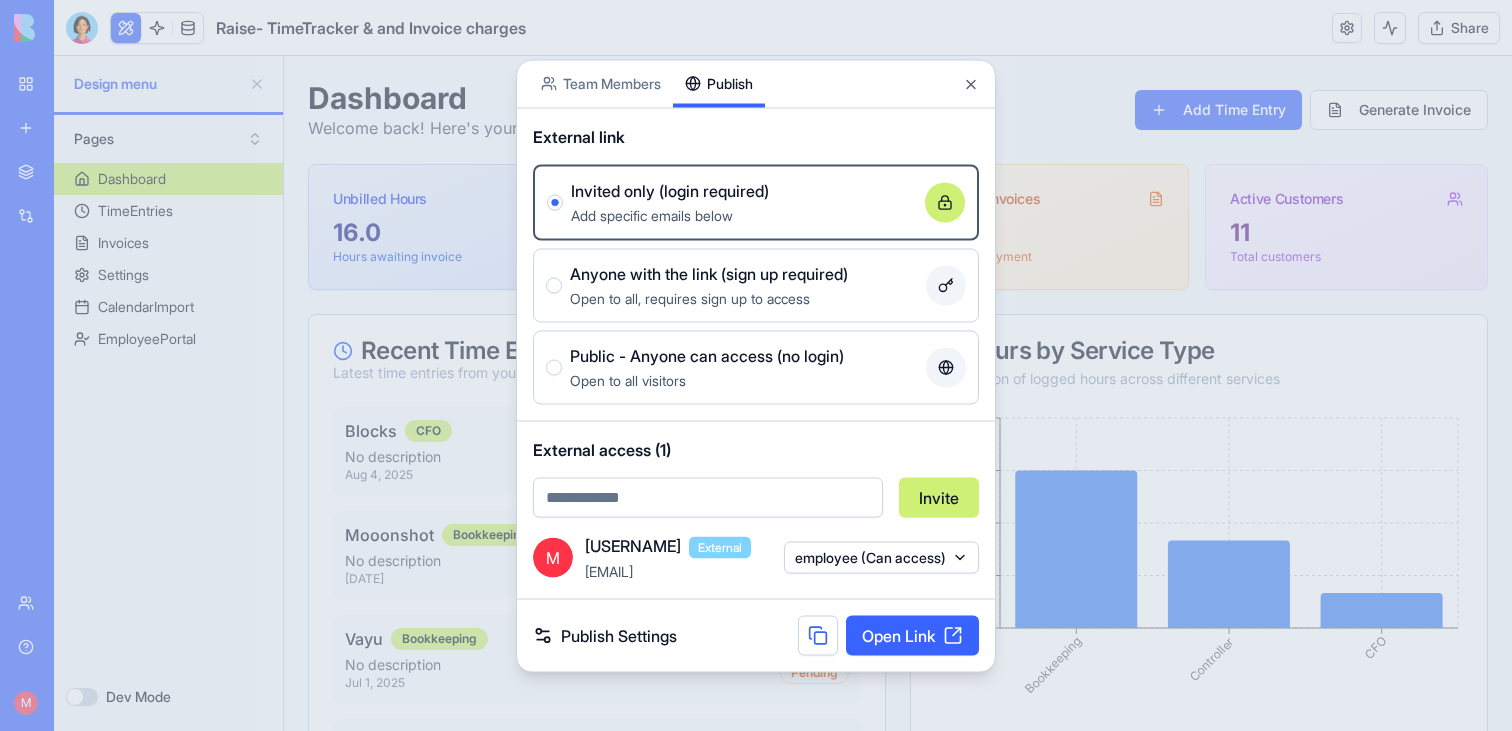 click at bounding box center (756, 365) 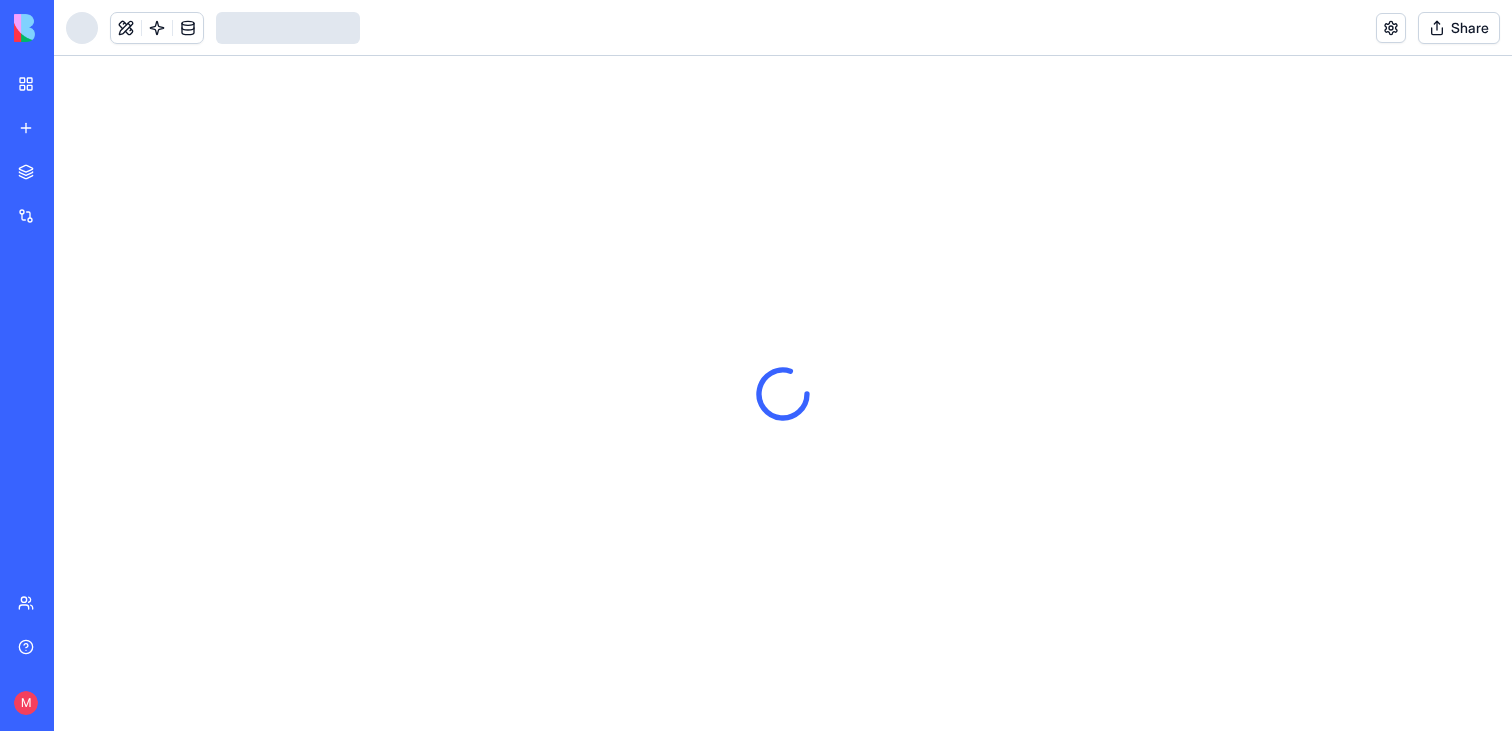 scroll, scrollTop: 0, scrollLeft: 0, axis: both 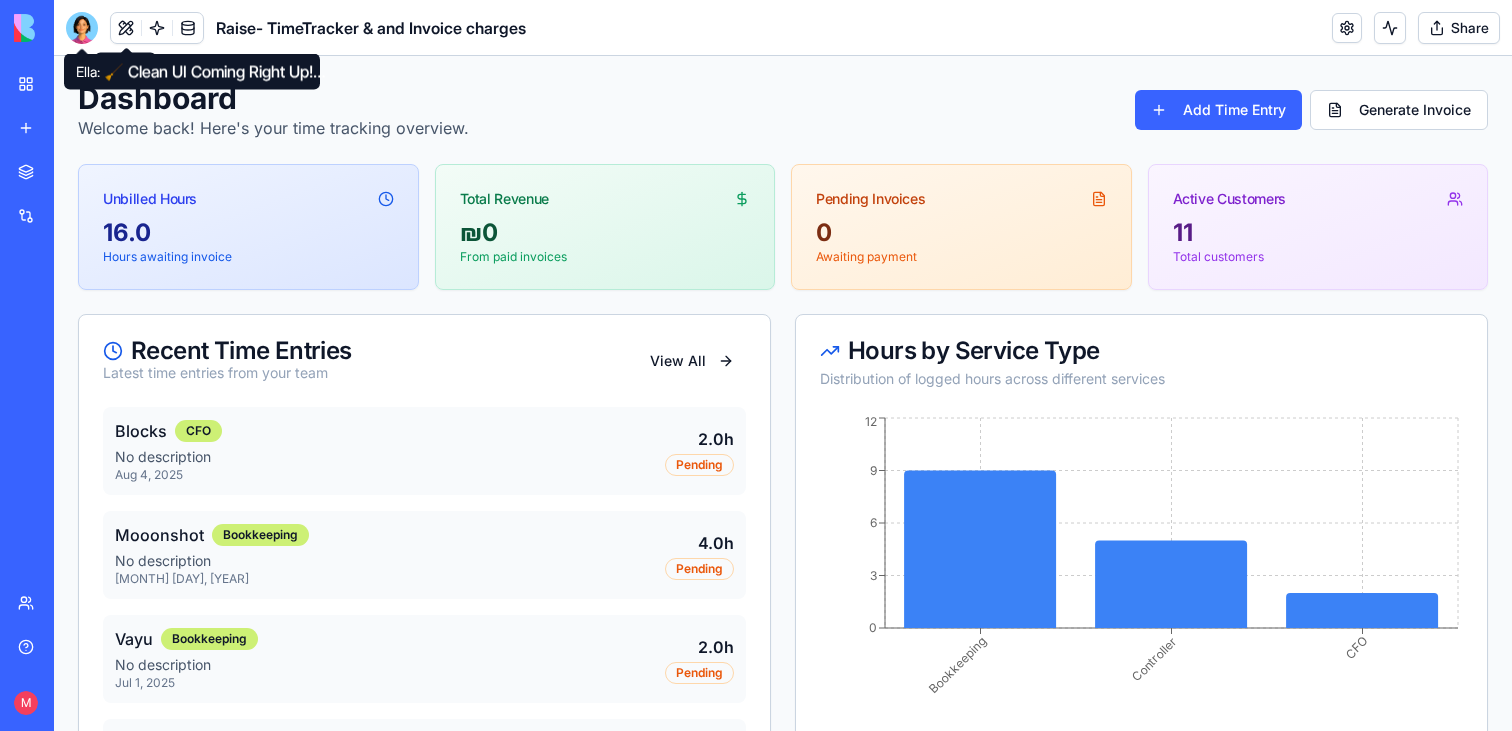 click at bounding box center [82, 28] 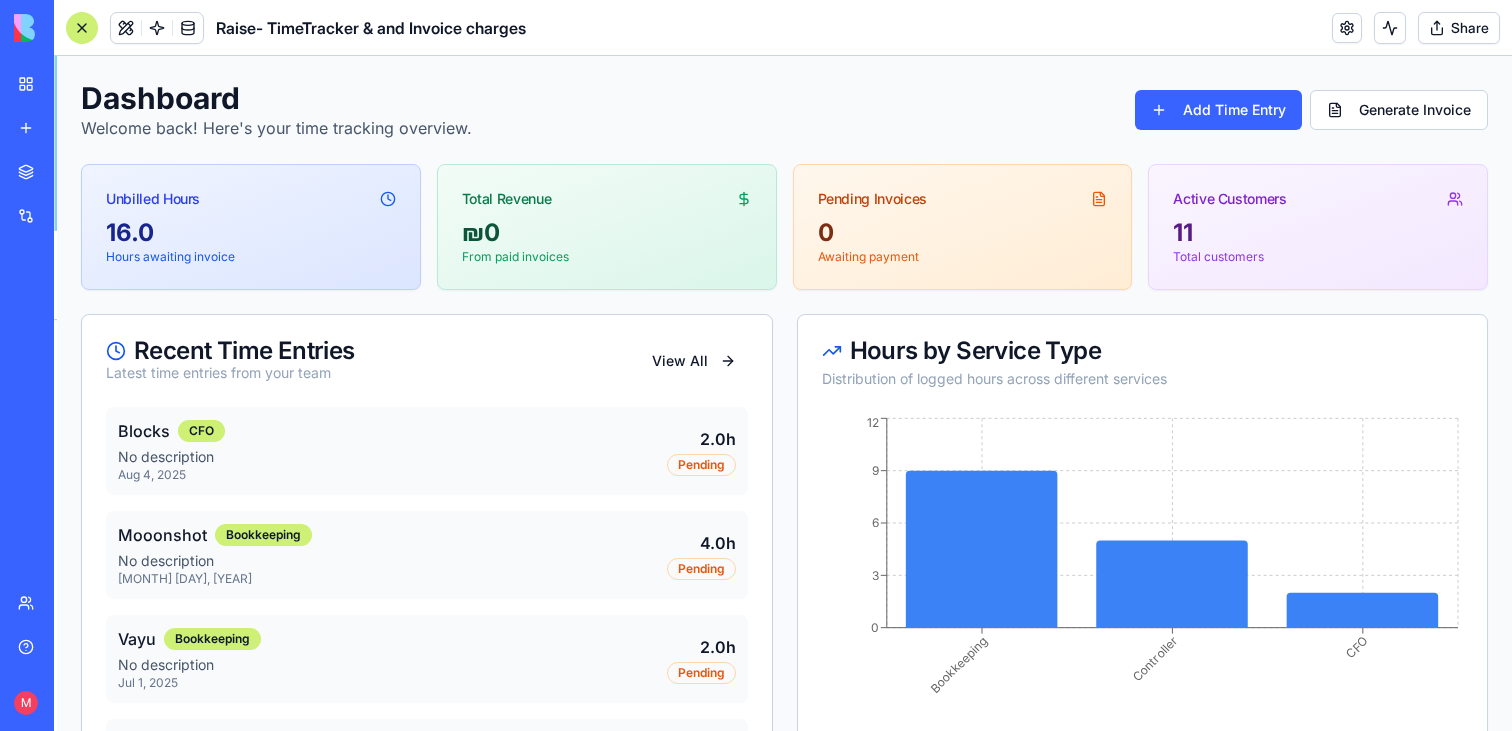 scroll, scrollTop: 23646, scrollLeft: 0, axis: vertical 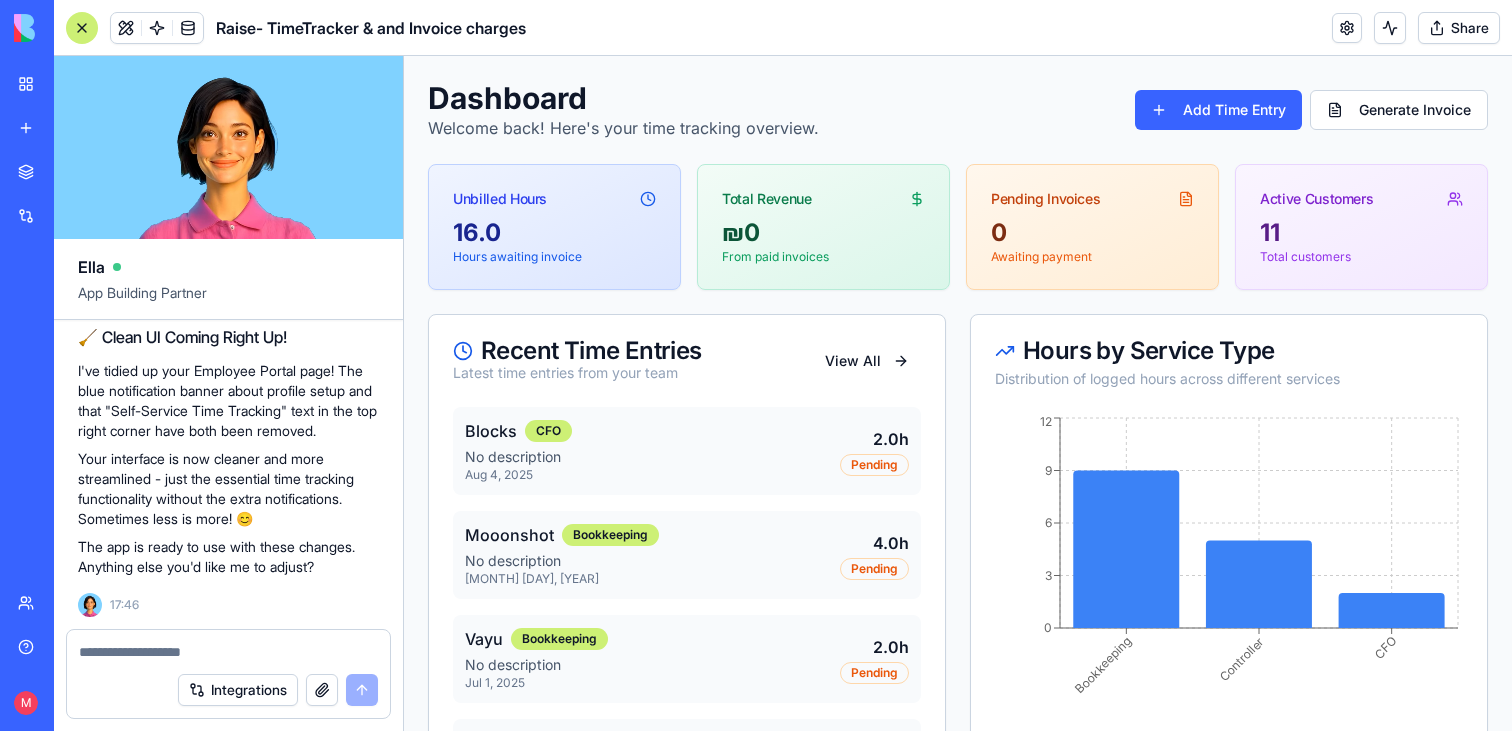 click at bounding box center [228, 652] 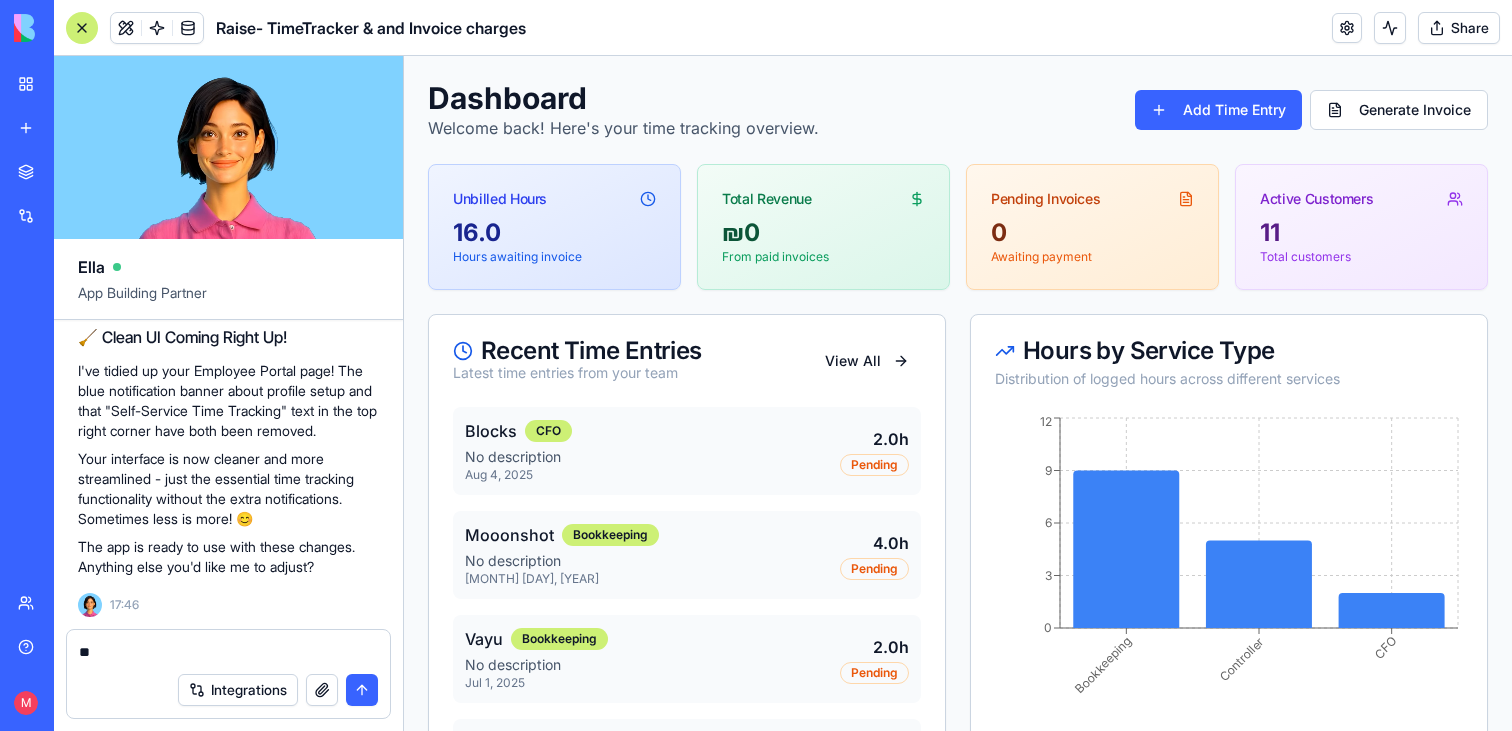 type on "*" 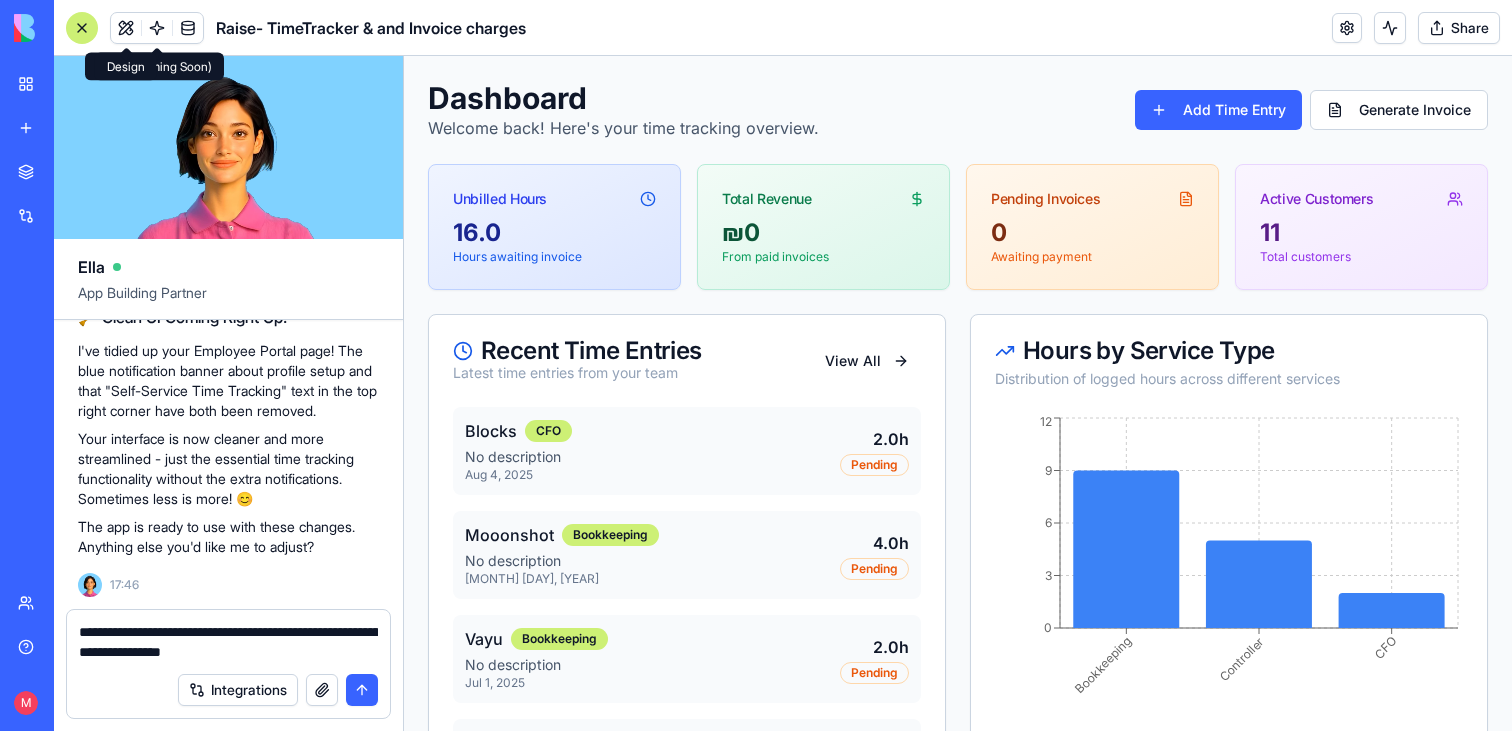 click at bounding box center (126, 28) 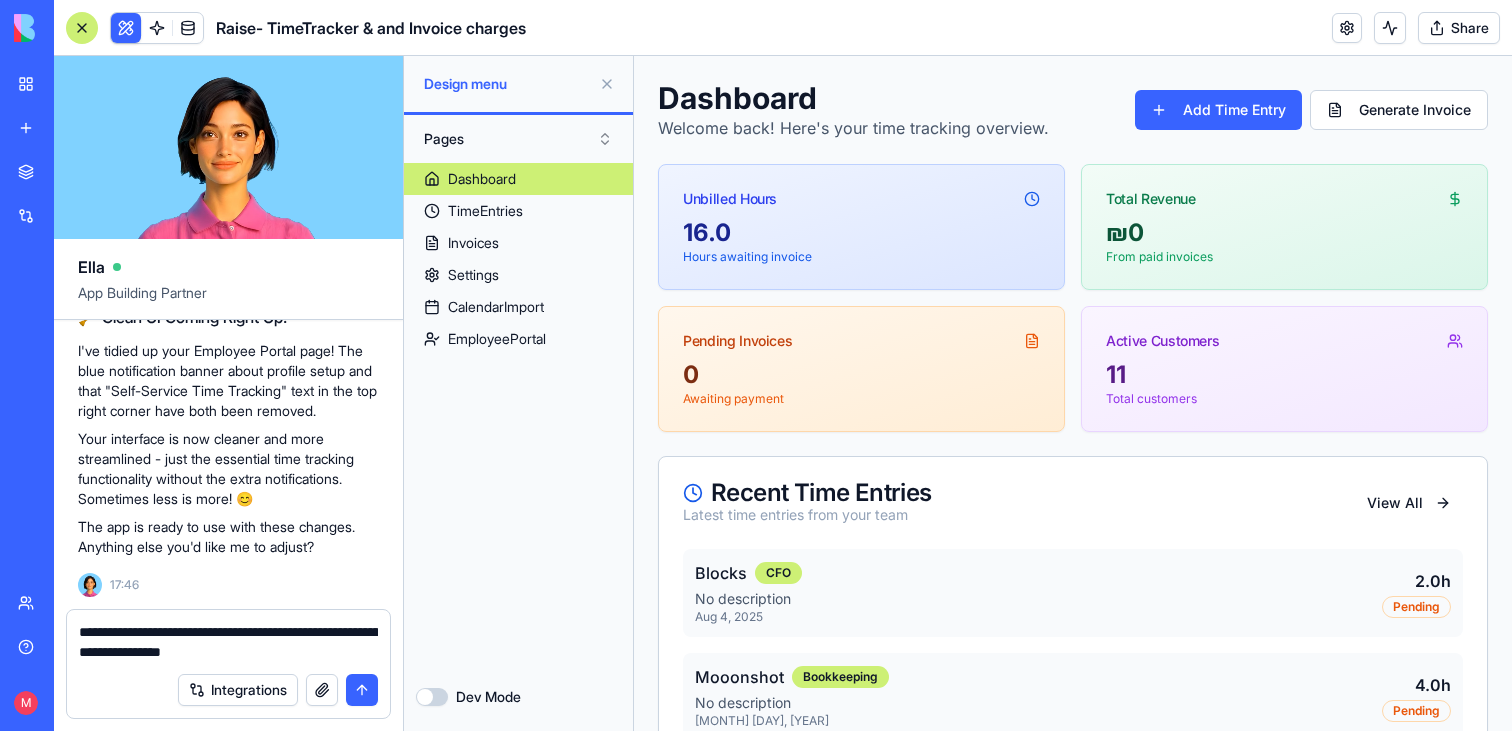 click on "**********" at bounding box center [228, 642] 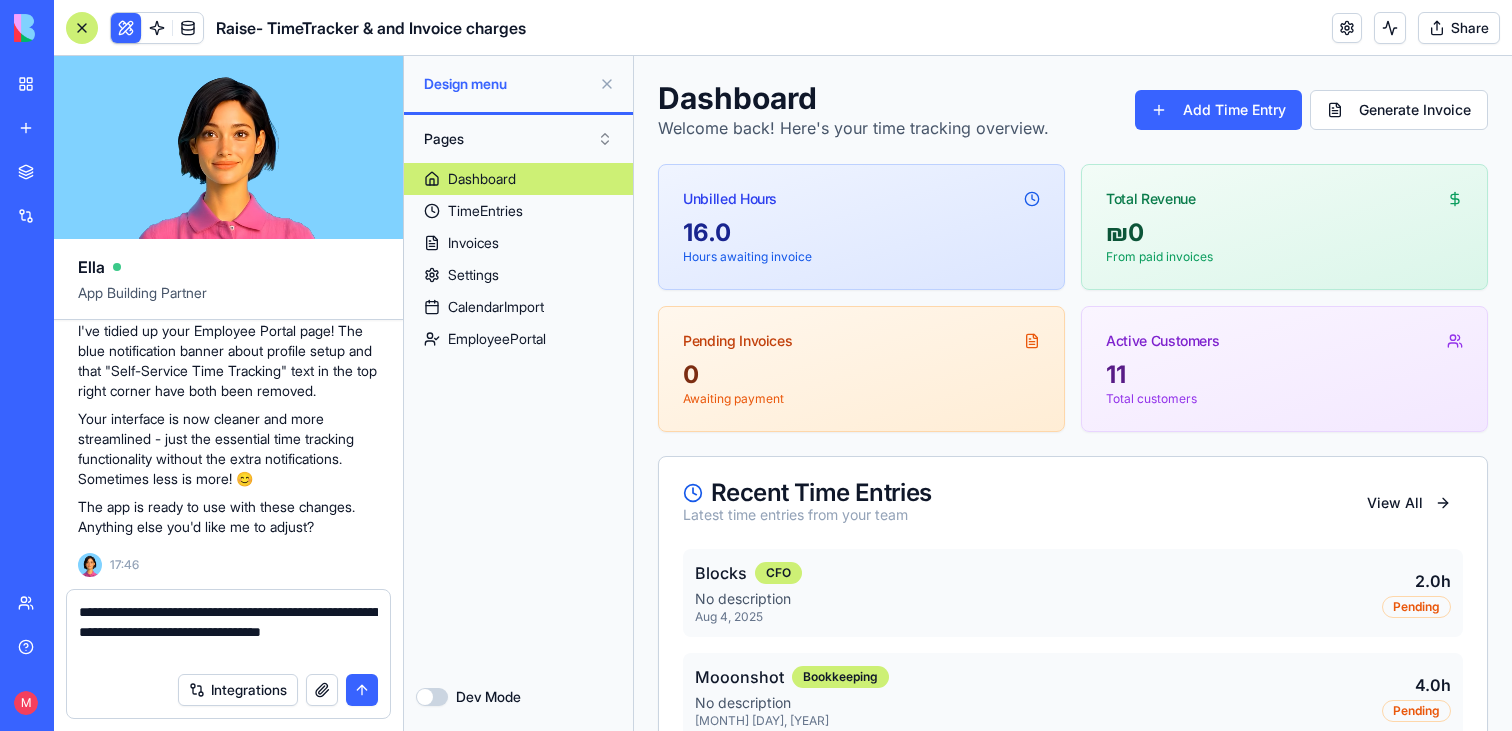 type on "**********" 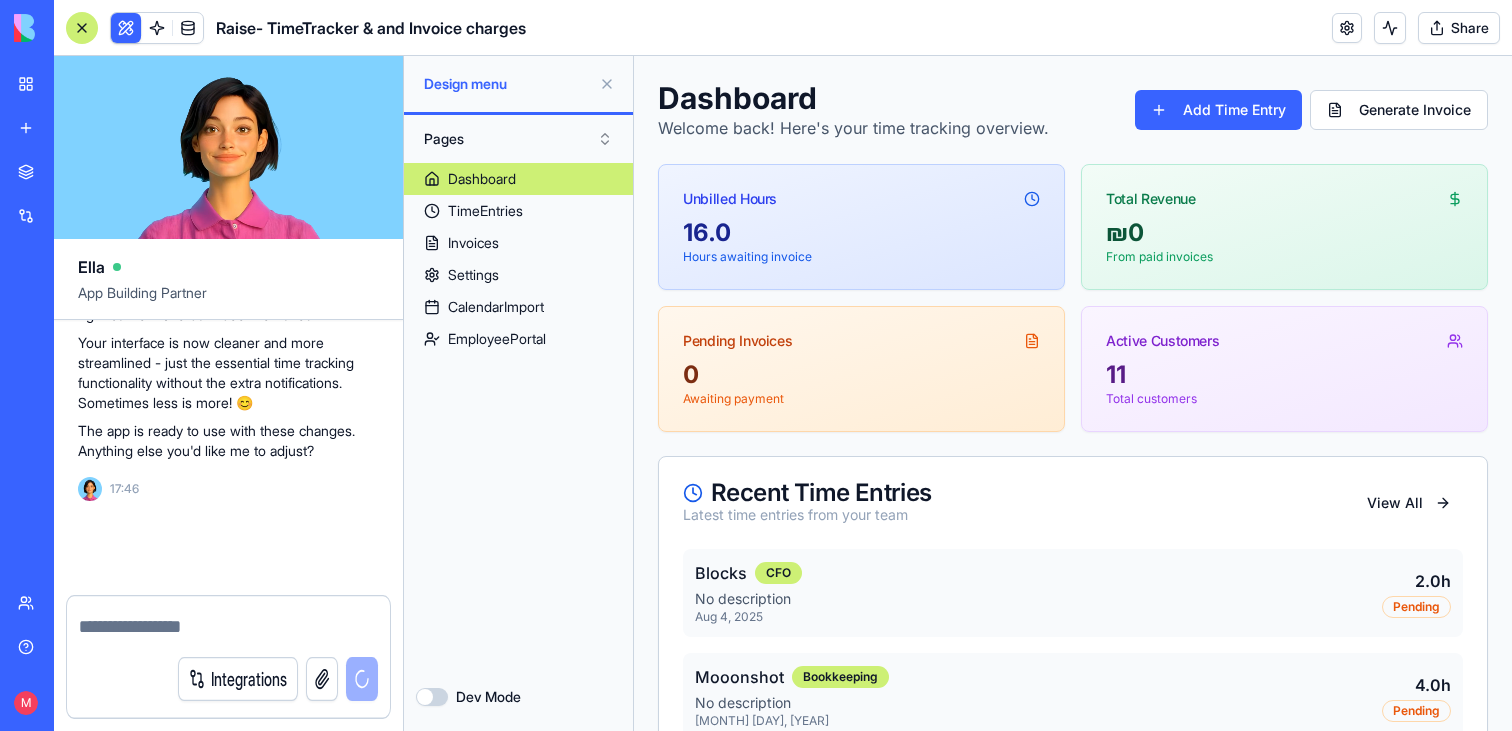 scroll, scrollTop: 23762, scrollLeft: 0, axis: vertical 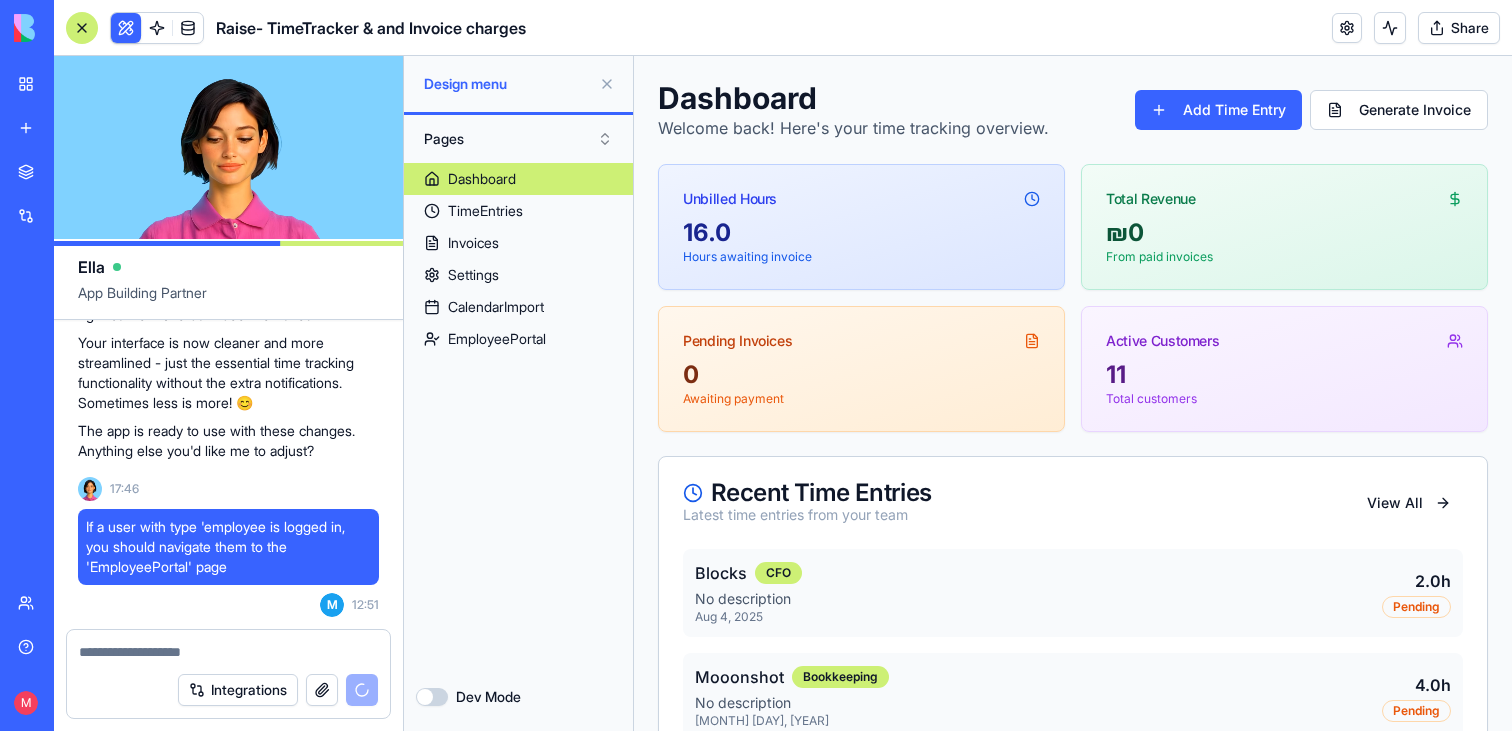 type 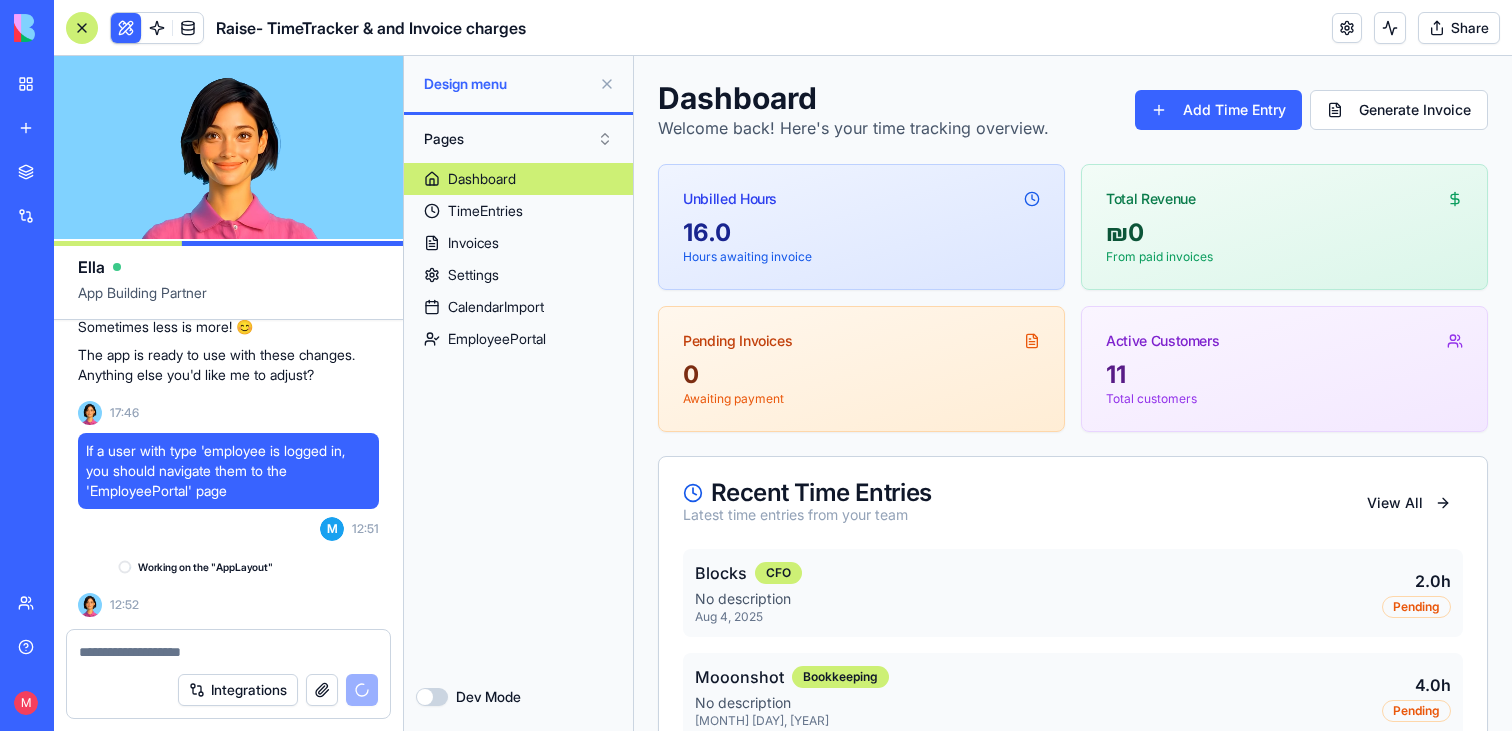 scroll, scrollTop: 23838, scrollLeft: 0, axis: vertical 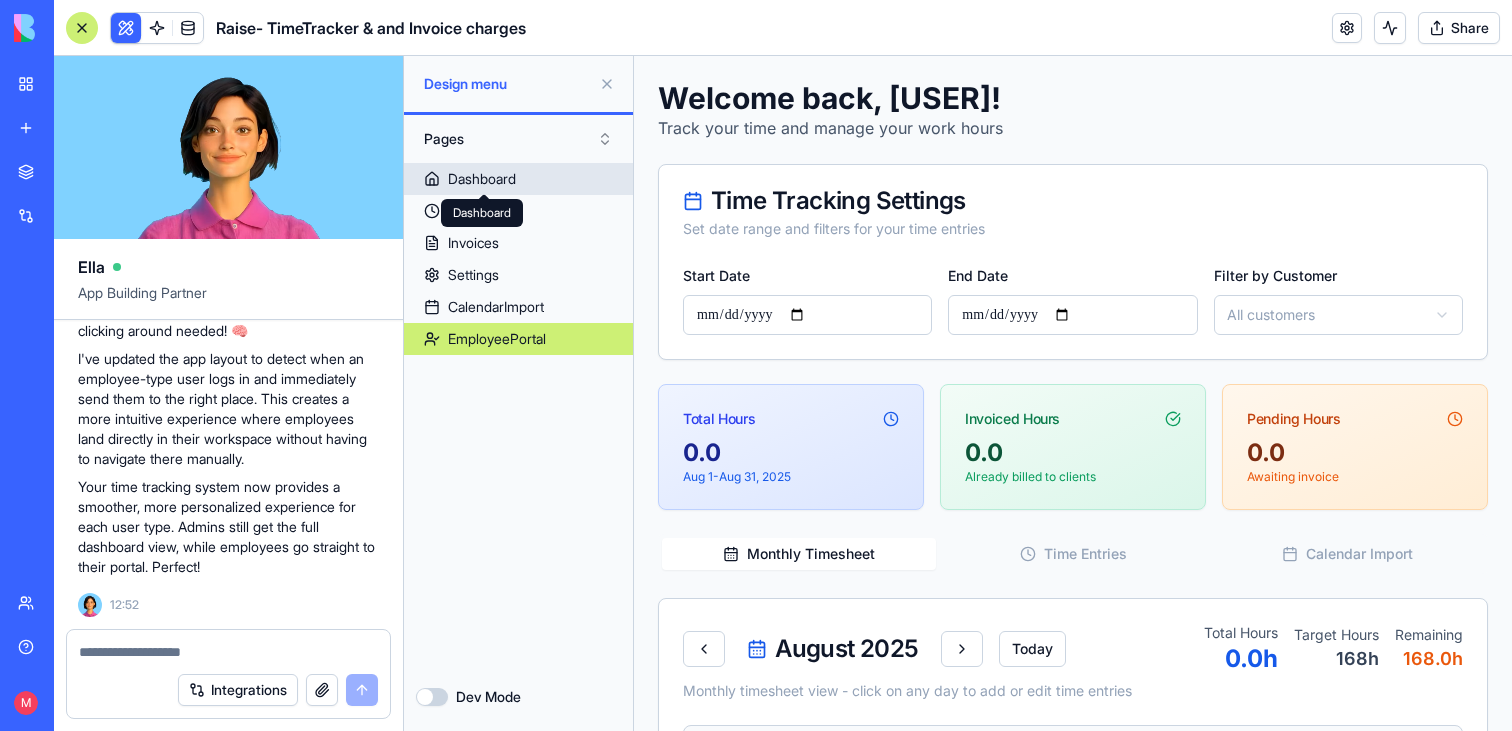 click on "Dashboard" at bounding box center [482, 179] 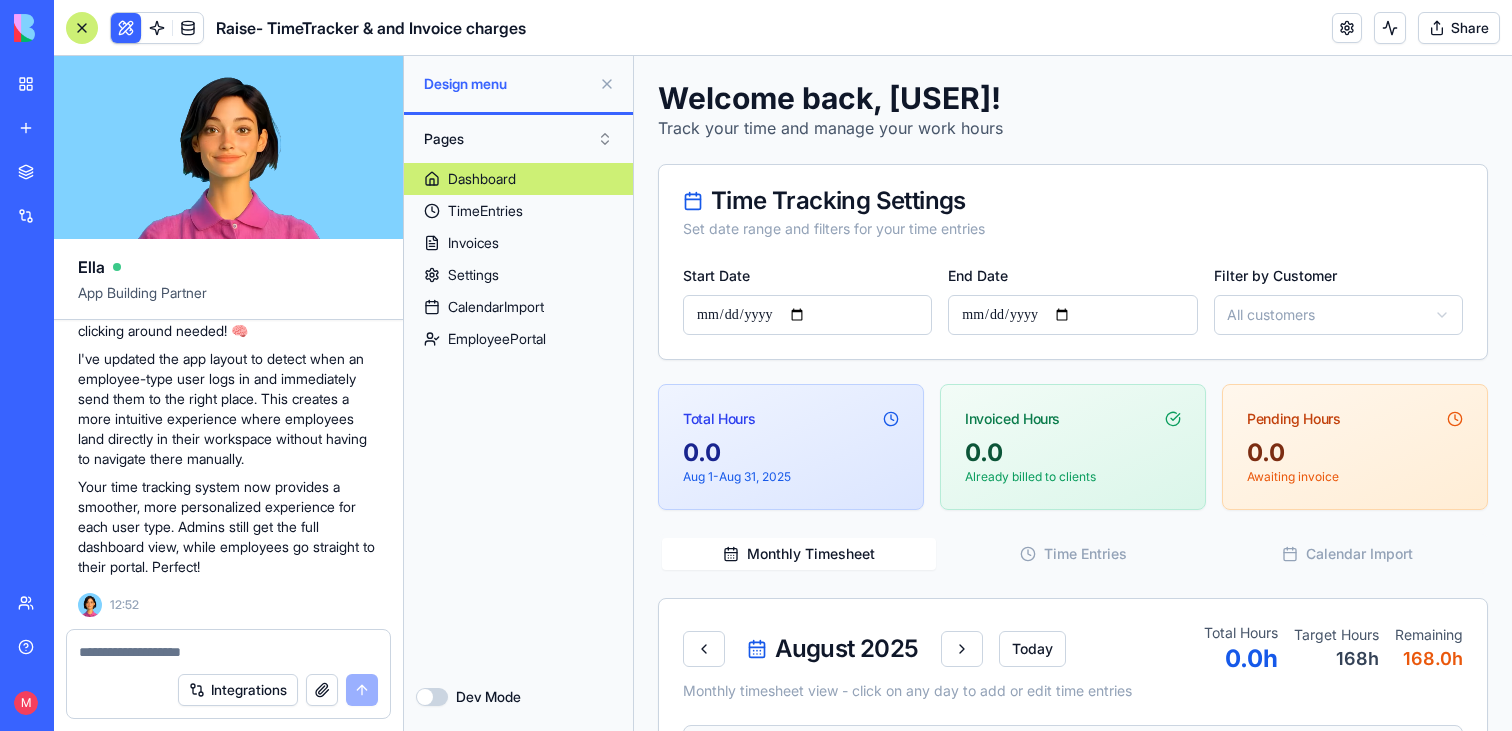 click at bounding box center [126, 28] 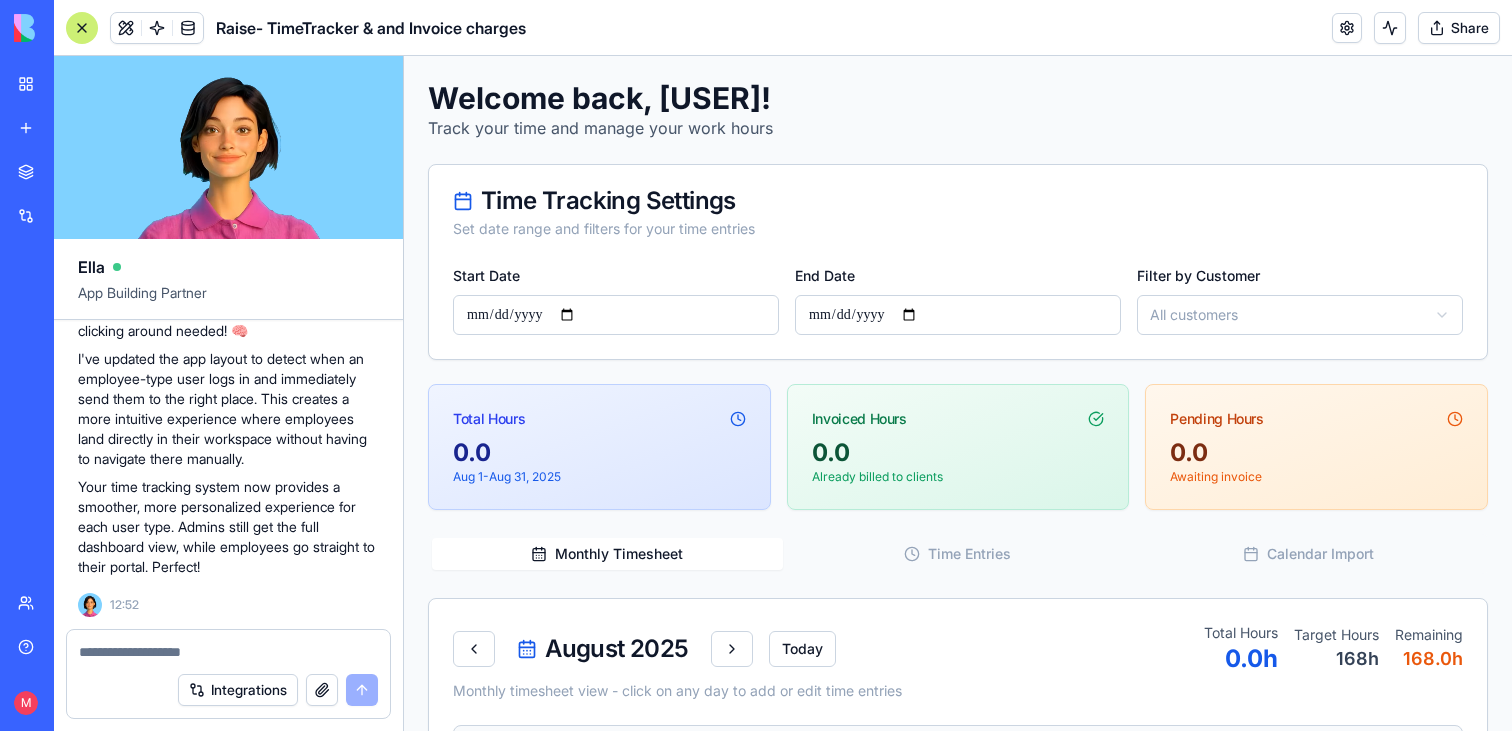 click at bounding box center [82, 28] 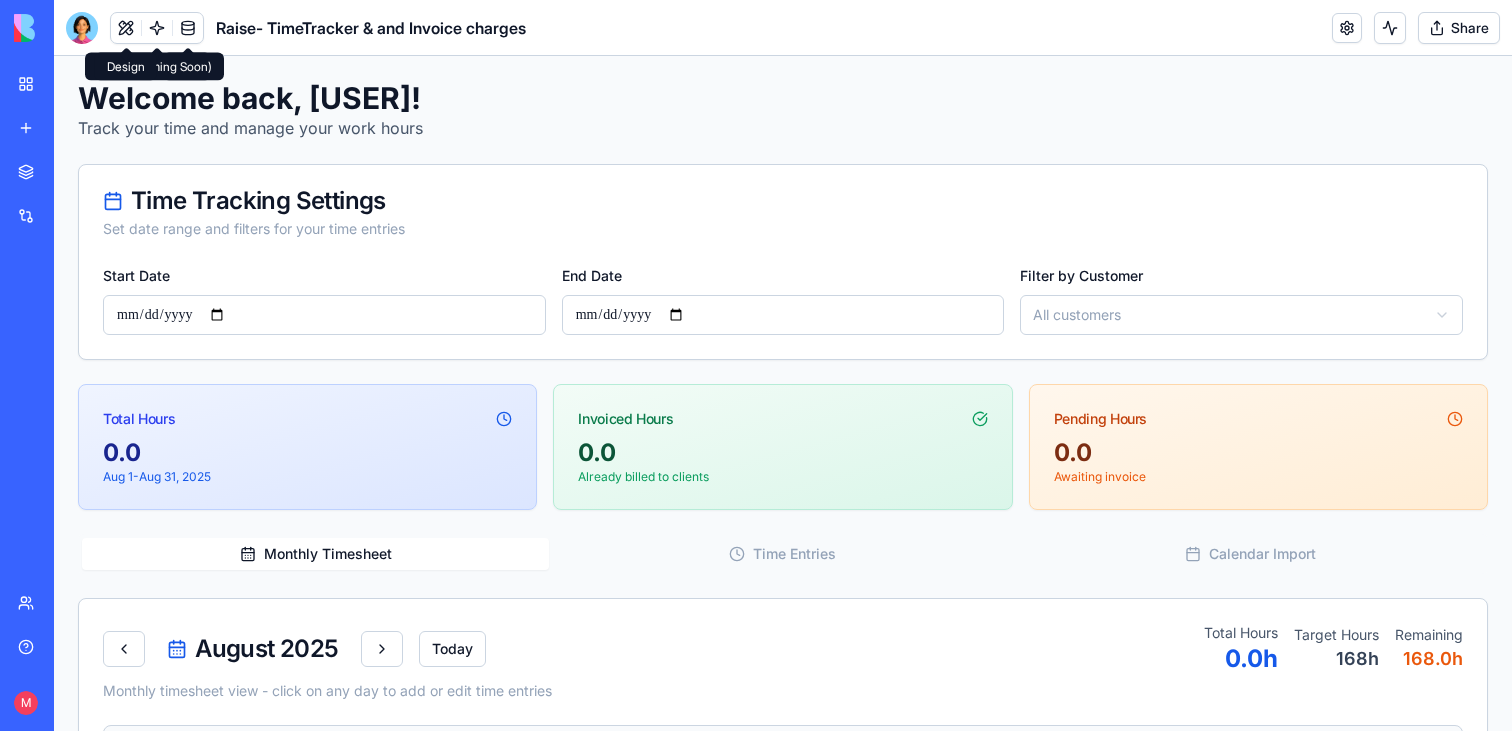 click at bounding box center [126, 28] 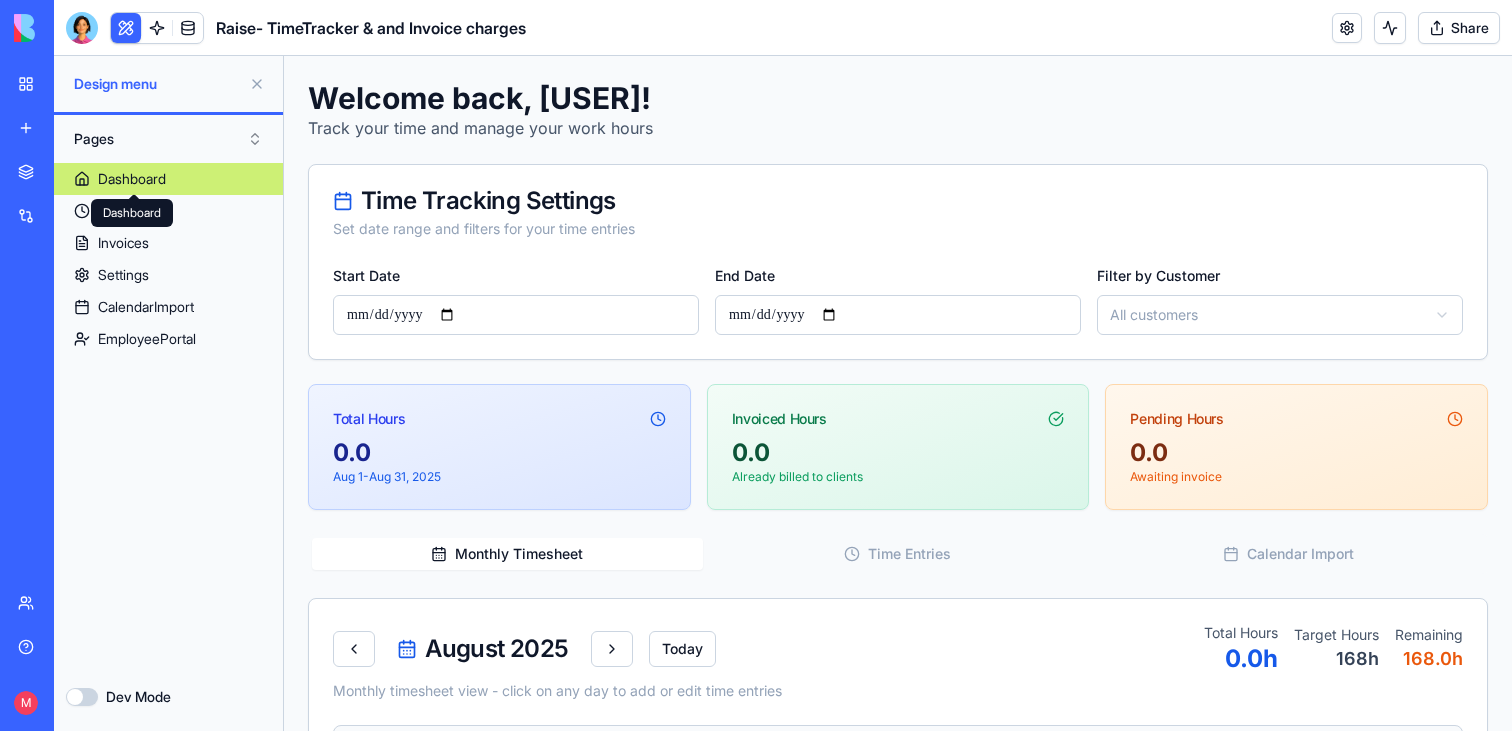 click on "Dashboard" at bounding box center (132, 179) 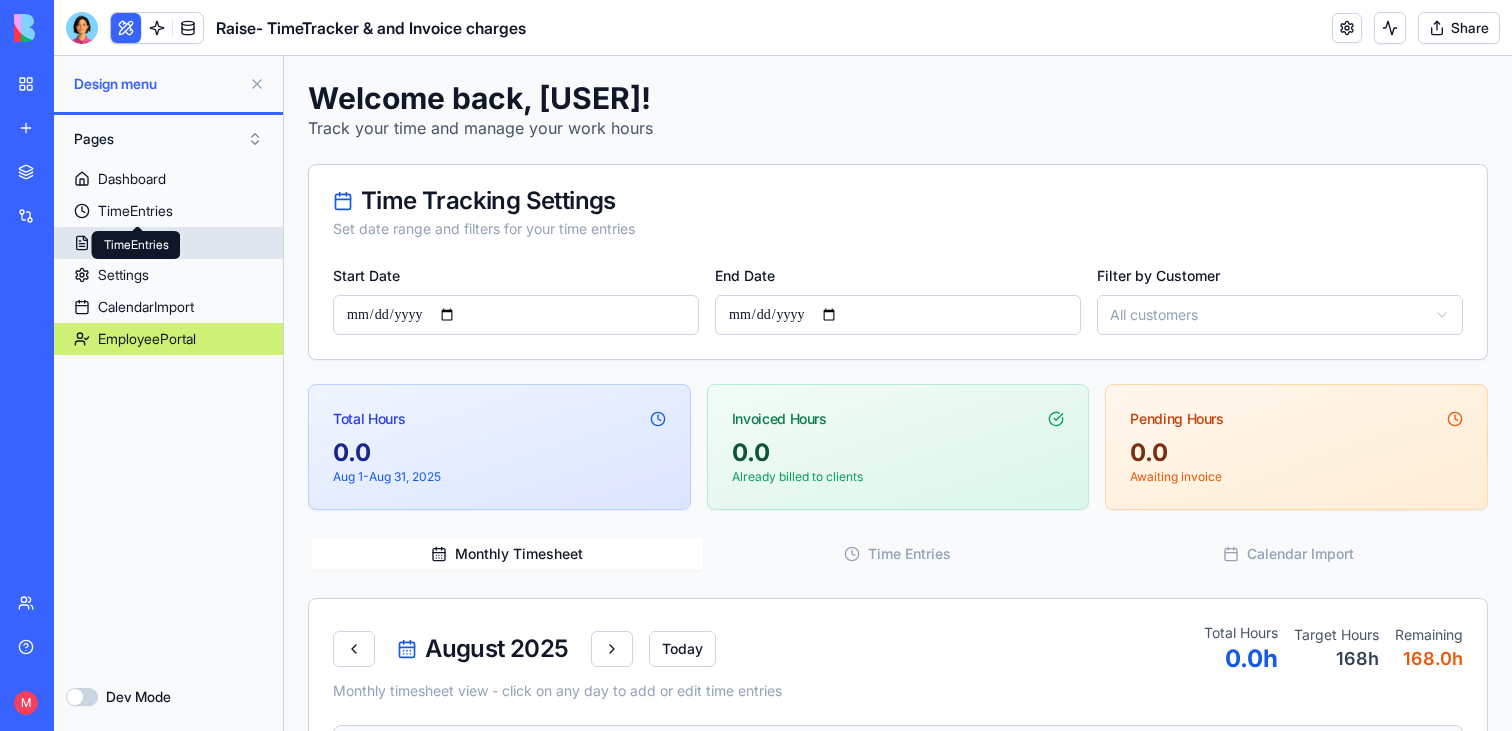 click on "Invoices" at bounding box center [168, 243] 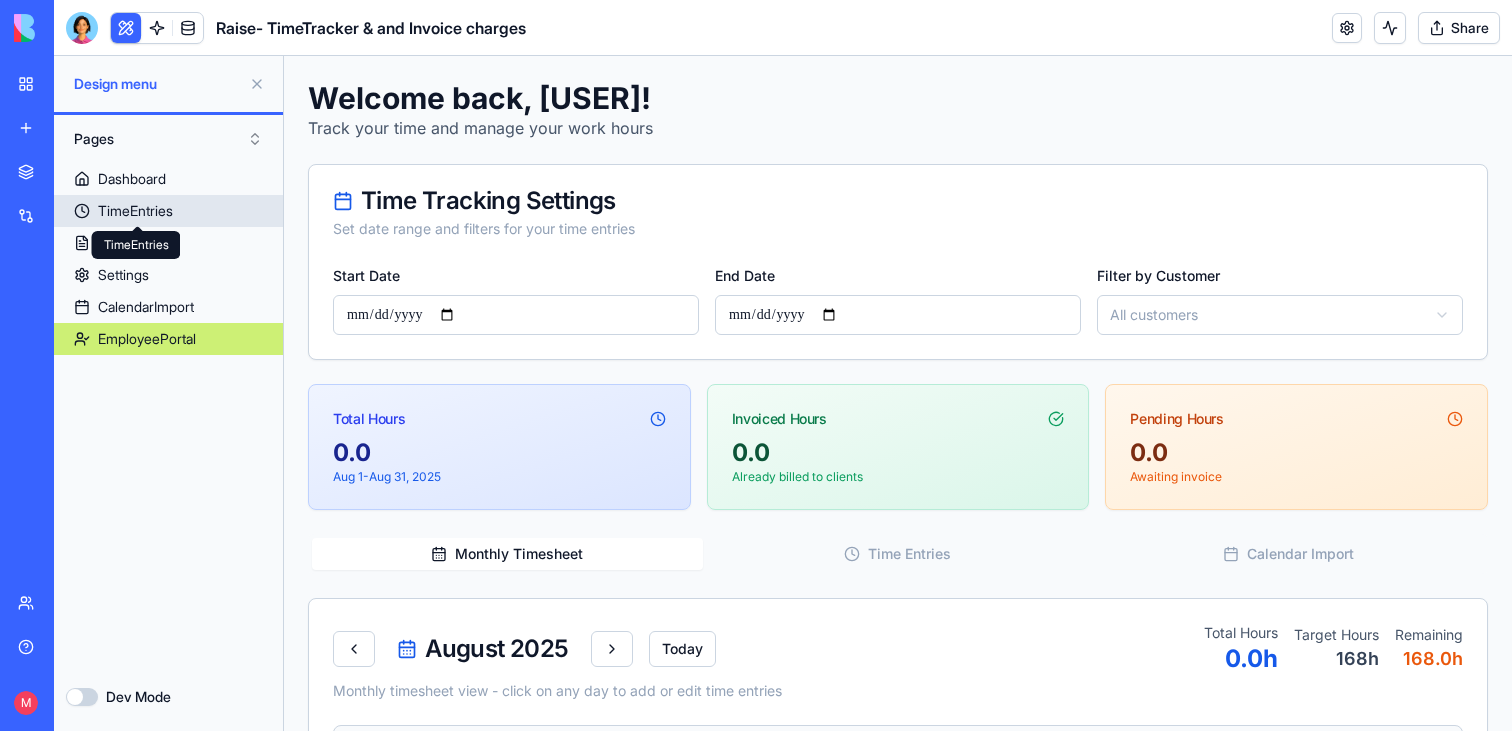 click on "TimeEntries" at bounding box center (135, 211) 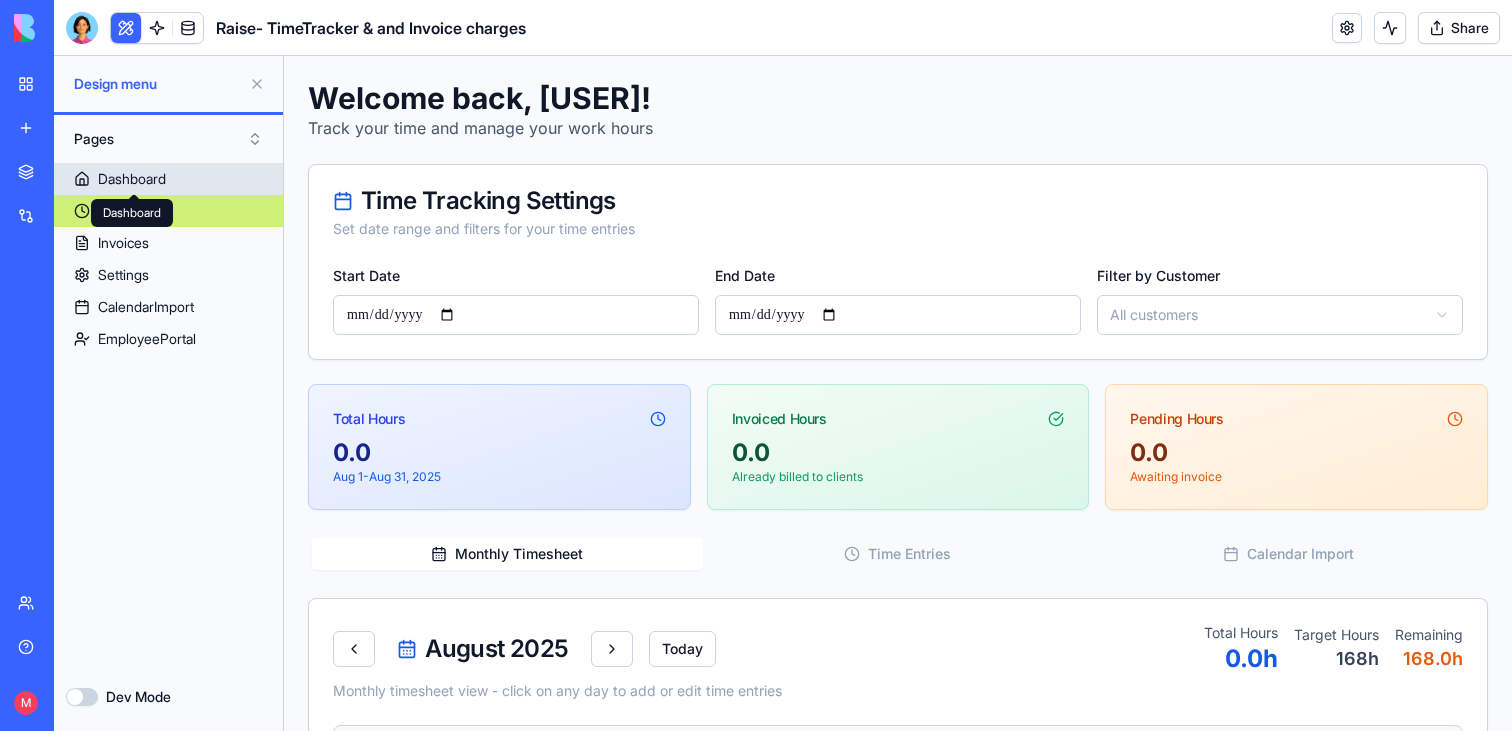 click on "Dashboard" at bounding box center [132, 179] 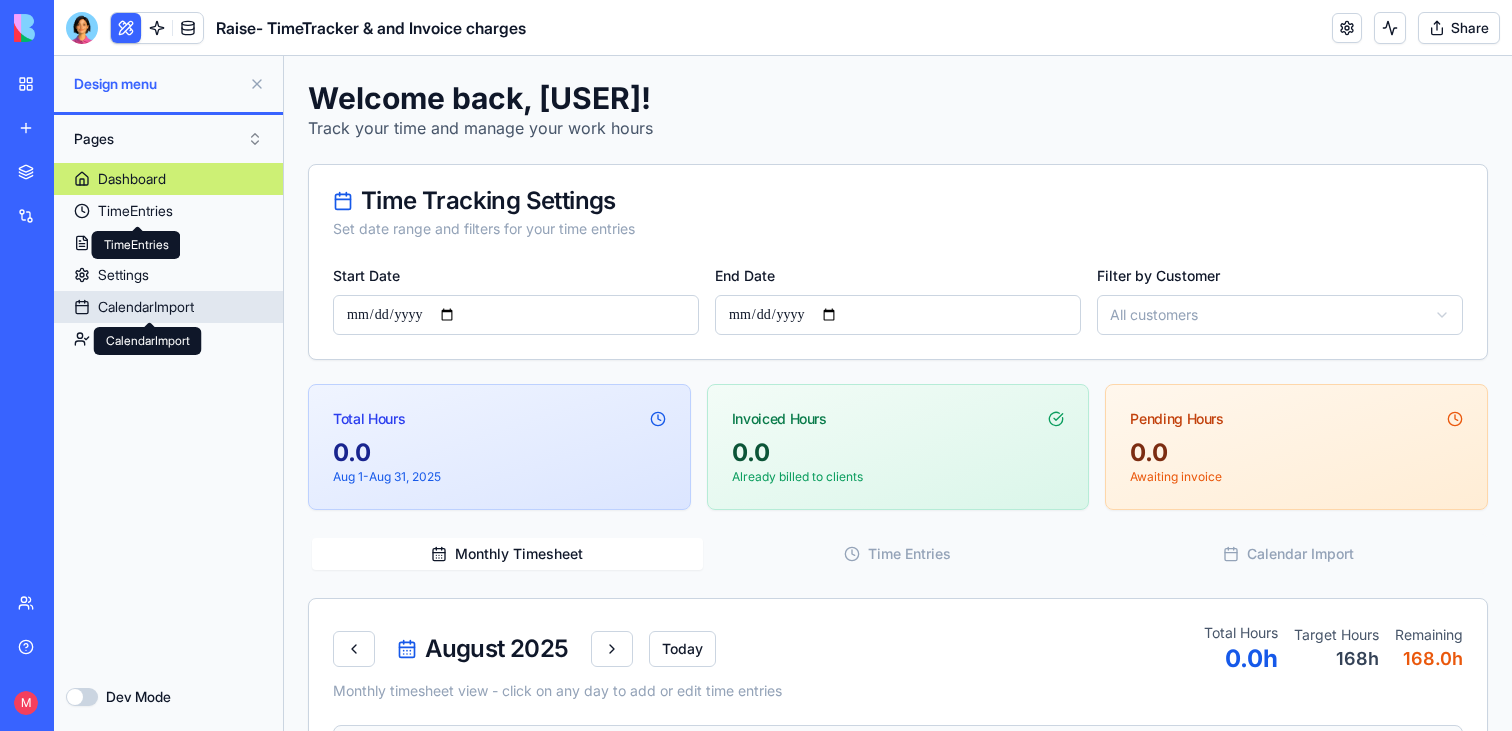 click on "CalendarImport" at bounding box center [146, 307] 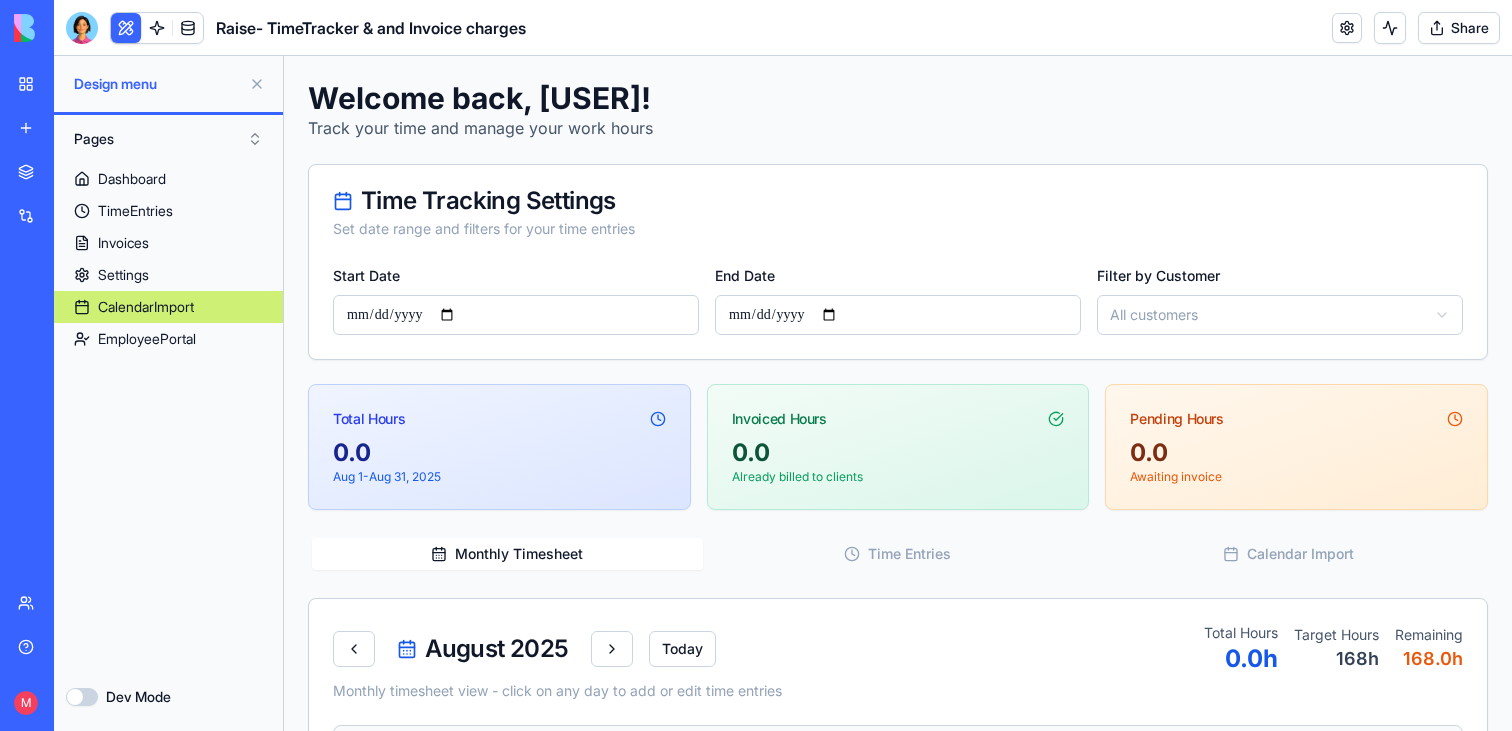 click on "Pages" at bounding box center [168, 139] 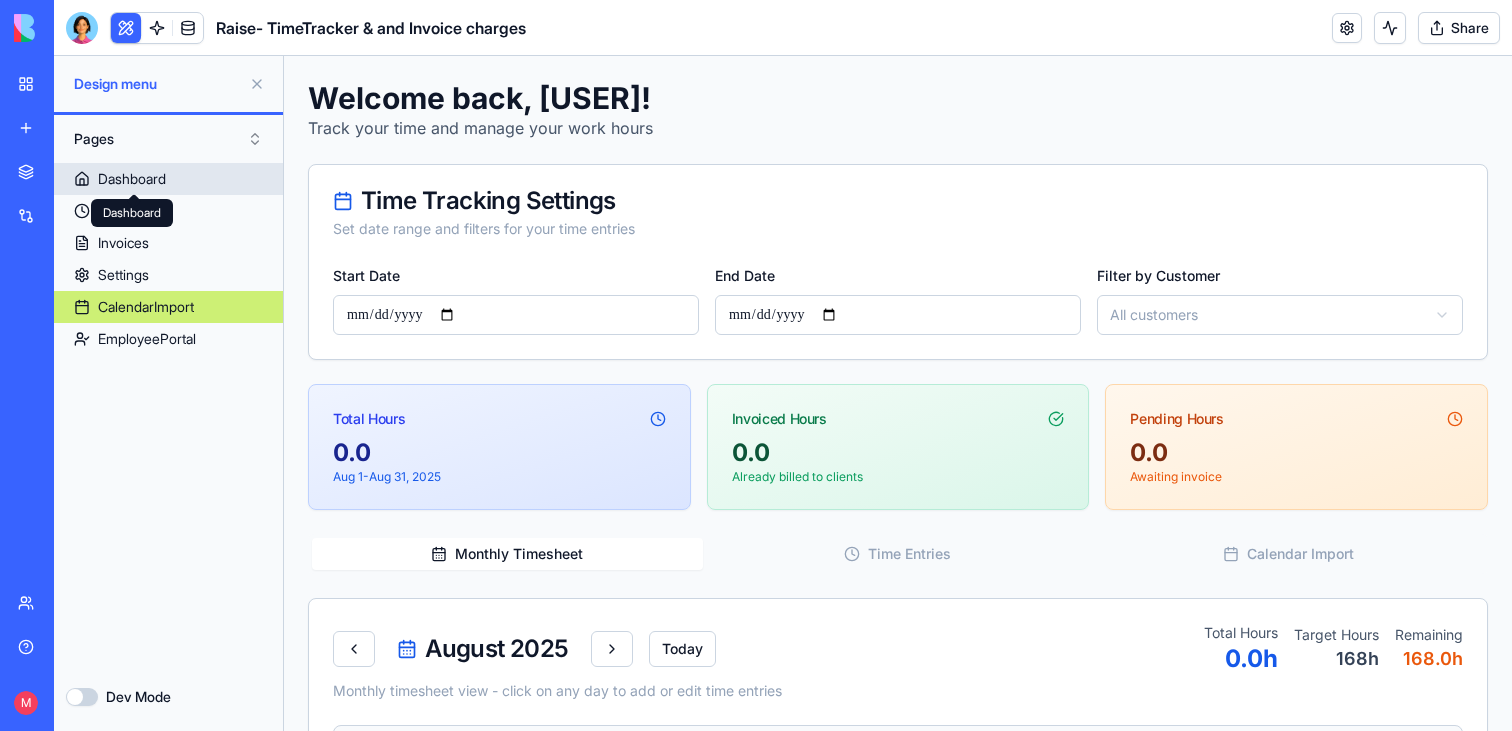 click on "Dashboard" at bounding box center [132, 179] 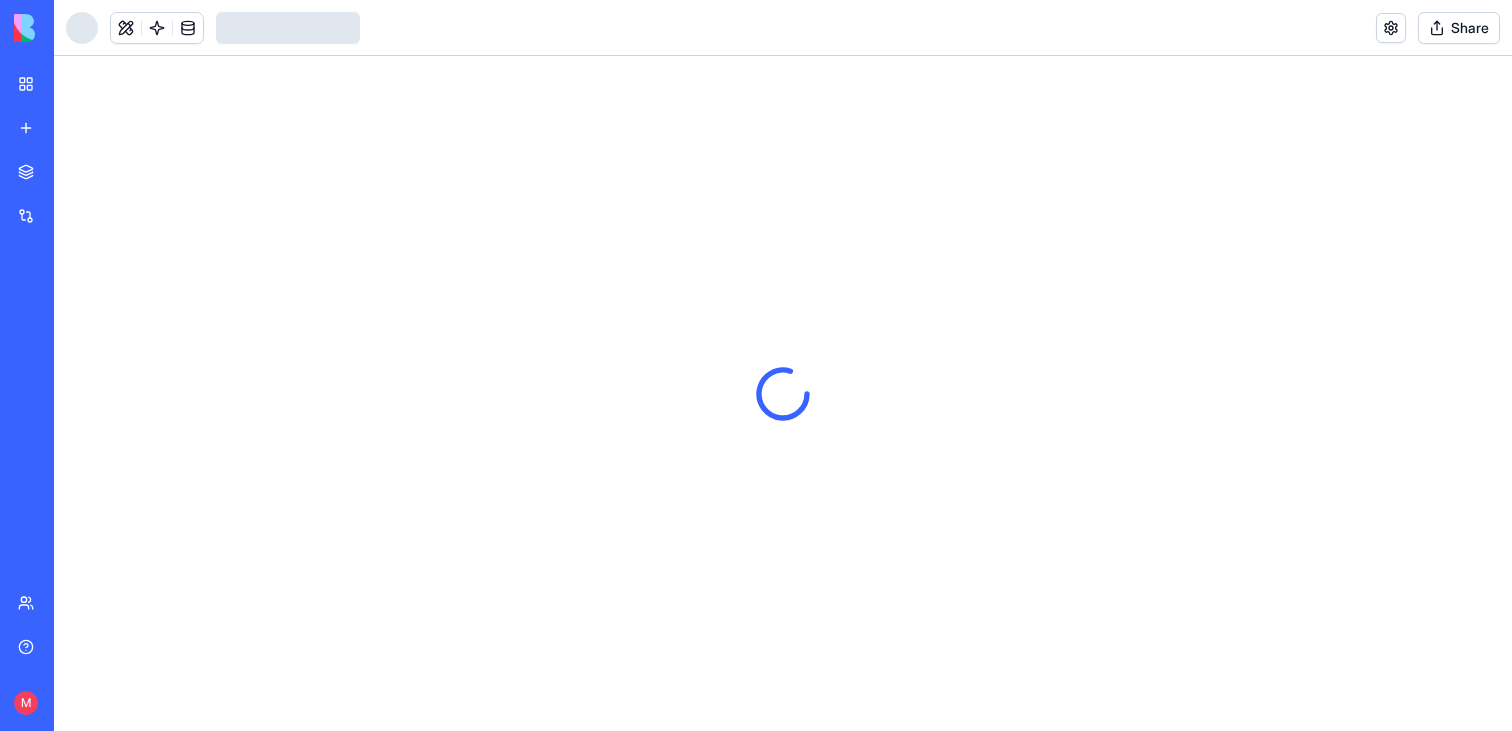scroll, scrollTop: 0, scrollLeft: 0, axis: both 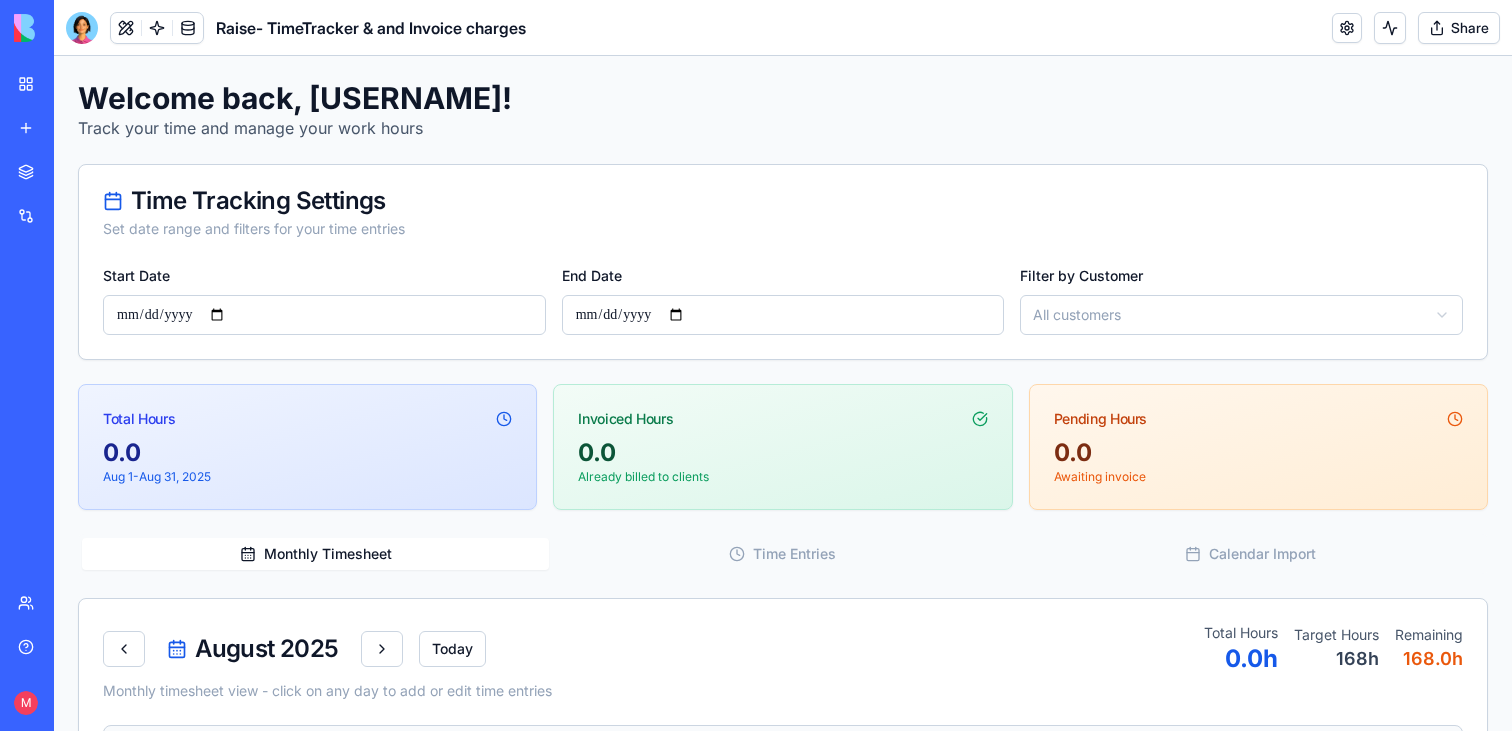 click on "Share" at bounding box center (1459, 28) 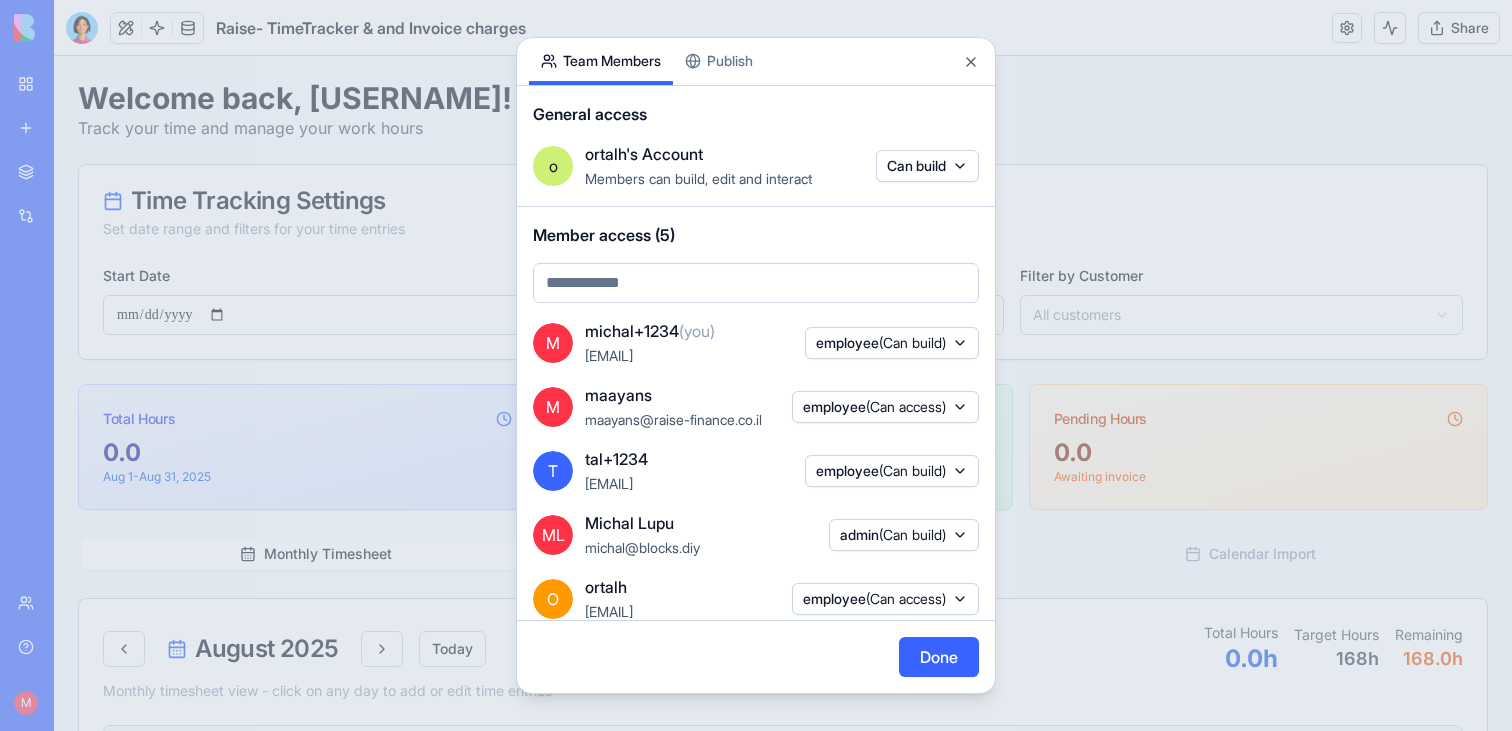scroll, scrollTop: 42, scrollLeft: 0, axis: vertical 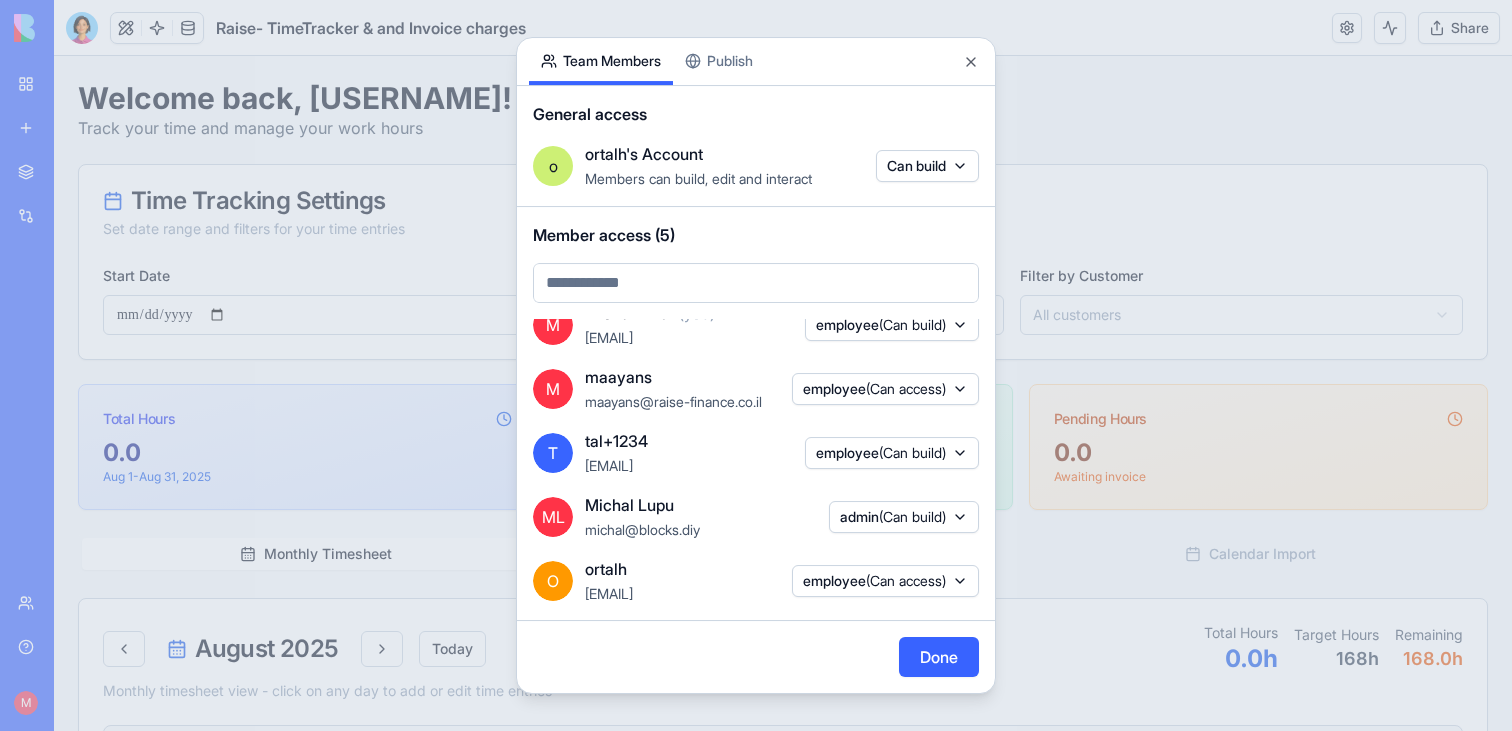 click on "employee  (Can access)" at bounding box center [874, 581] 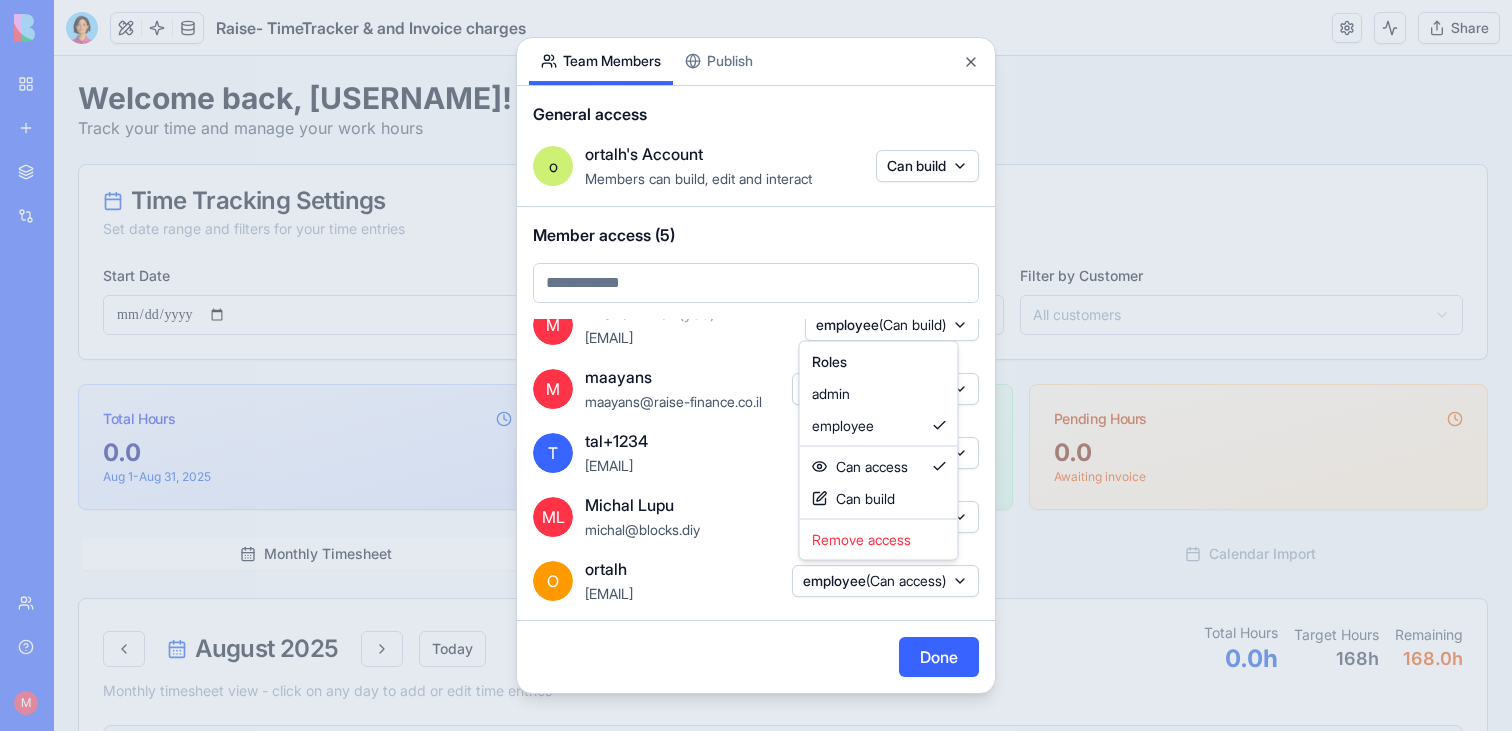 click at bounding box center [756, 365] 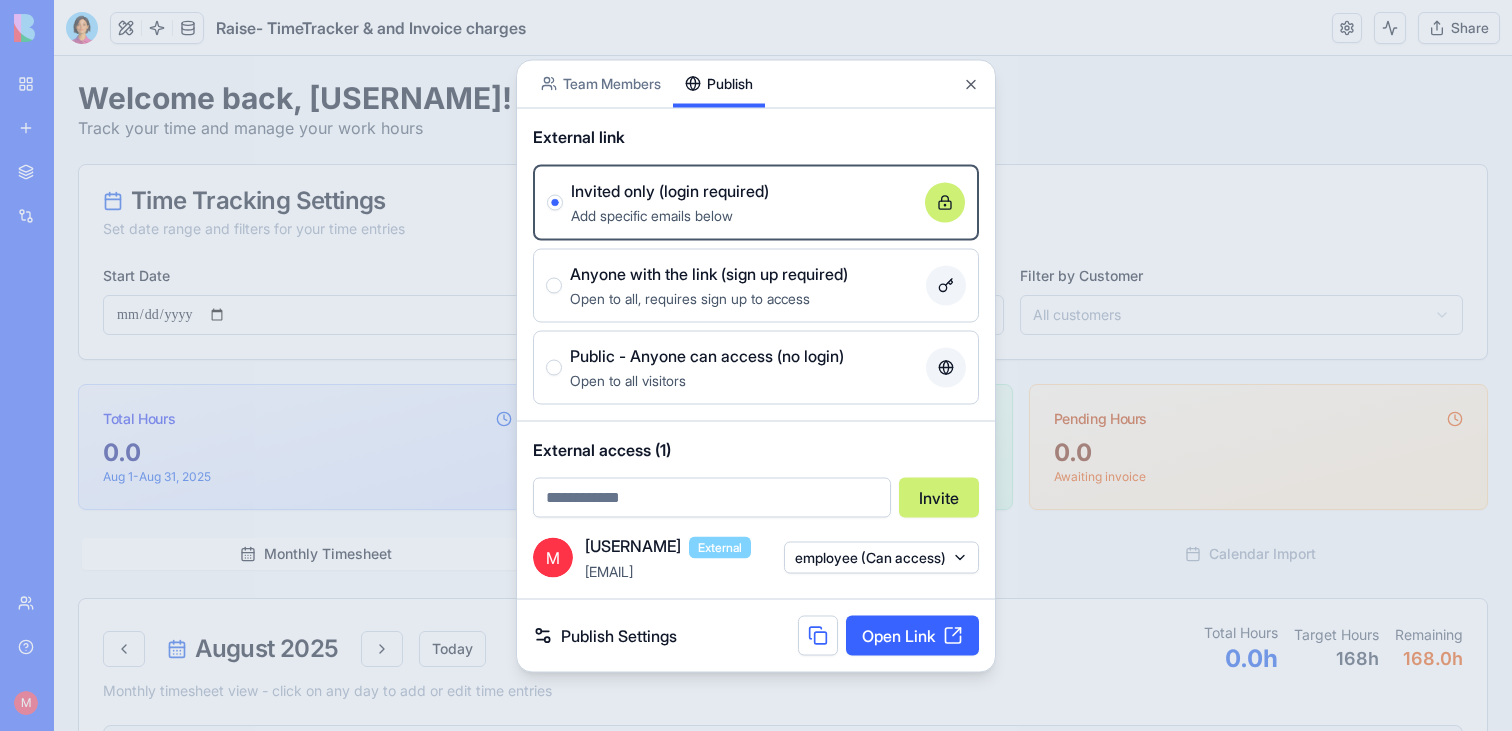 click on "Publish" at bounding box center (719, 83) 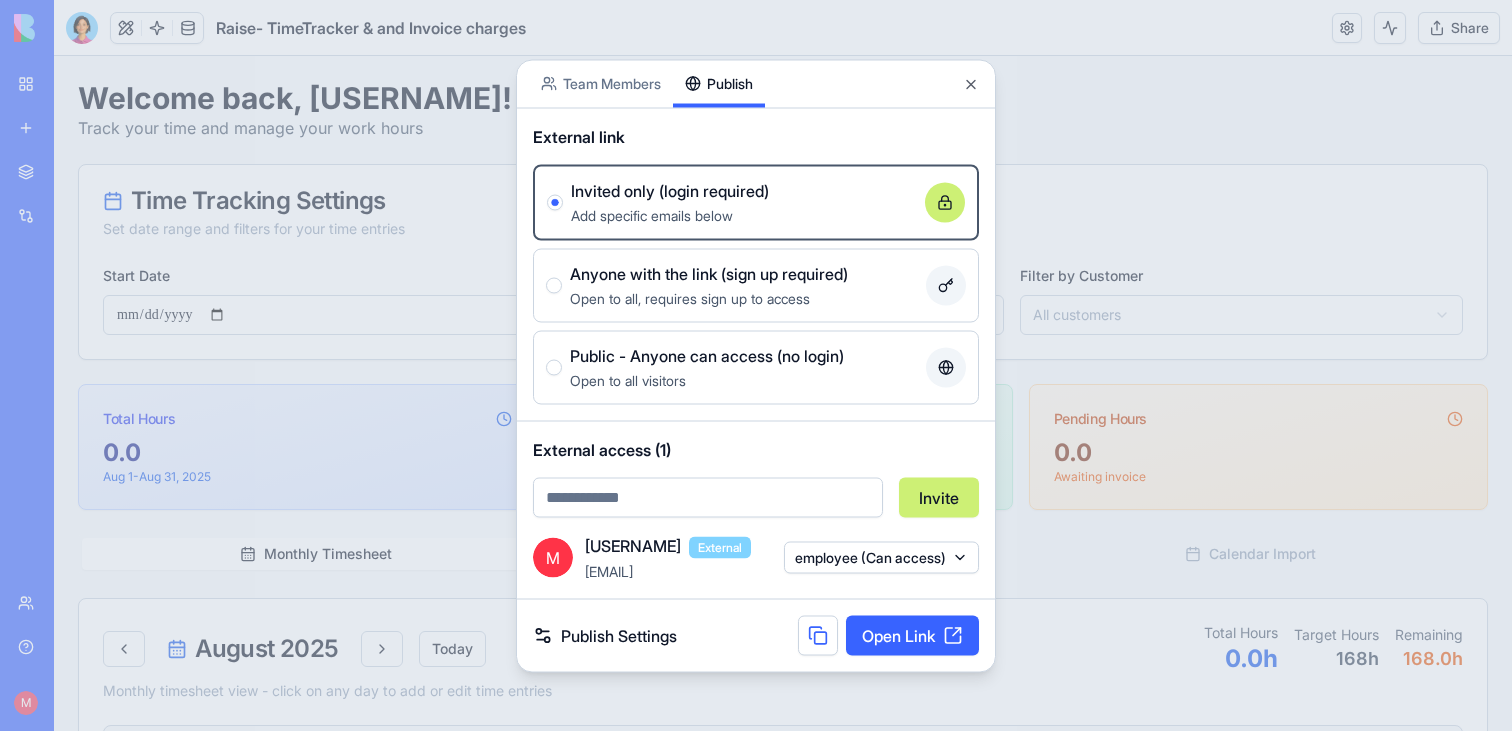 click on "Publish" at bounding box center (719, 83) 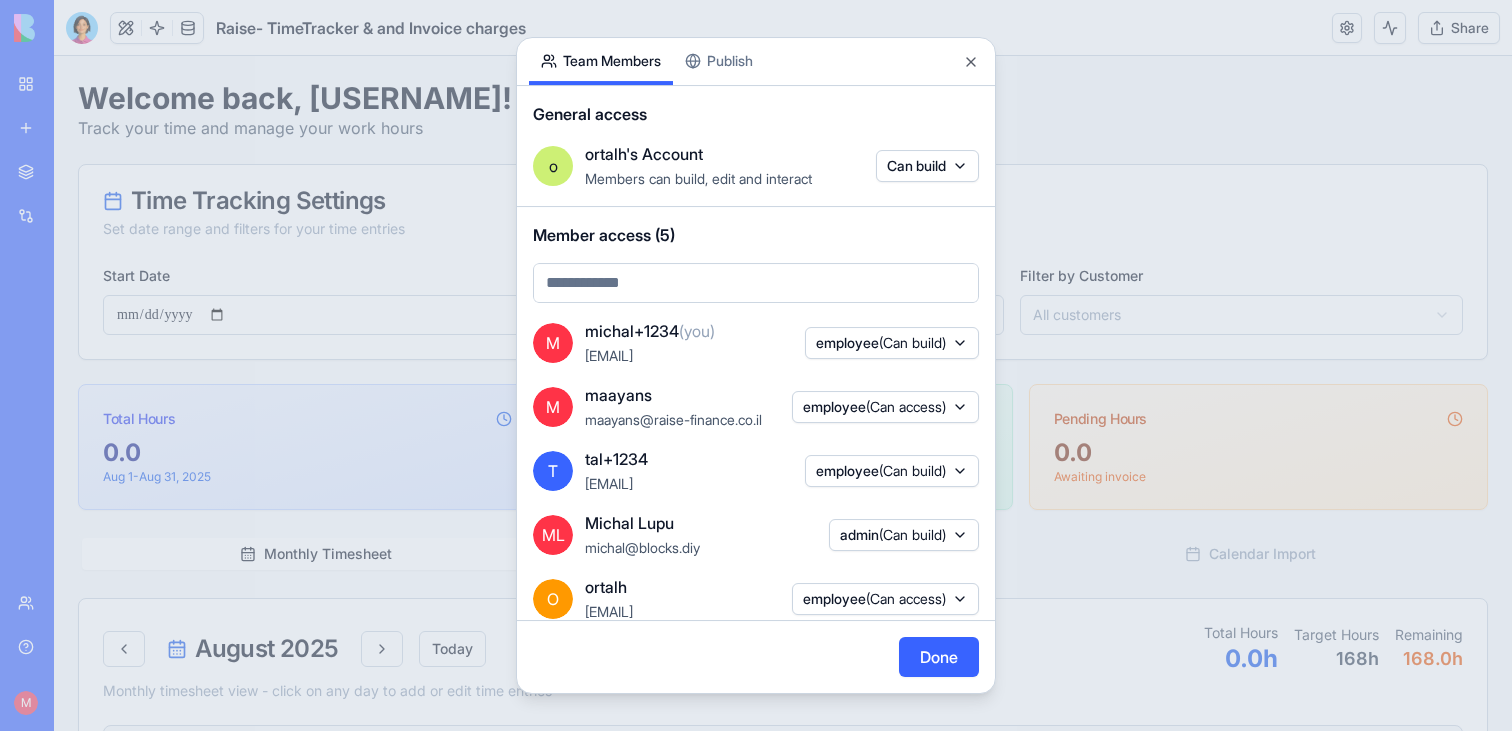 click on "employee  (Can build)" at bounding box center [881, 343] 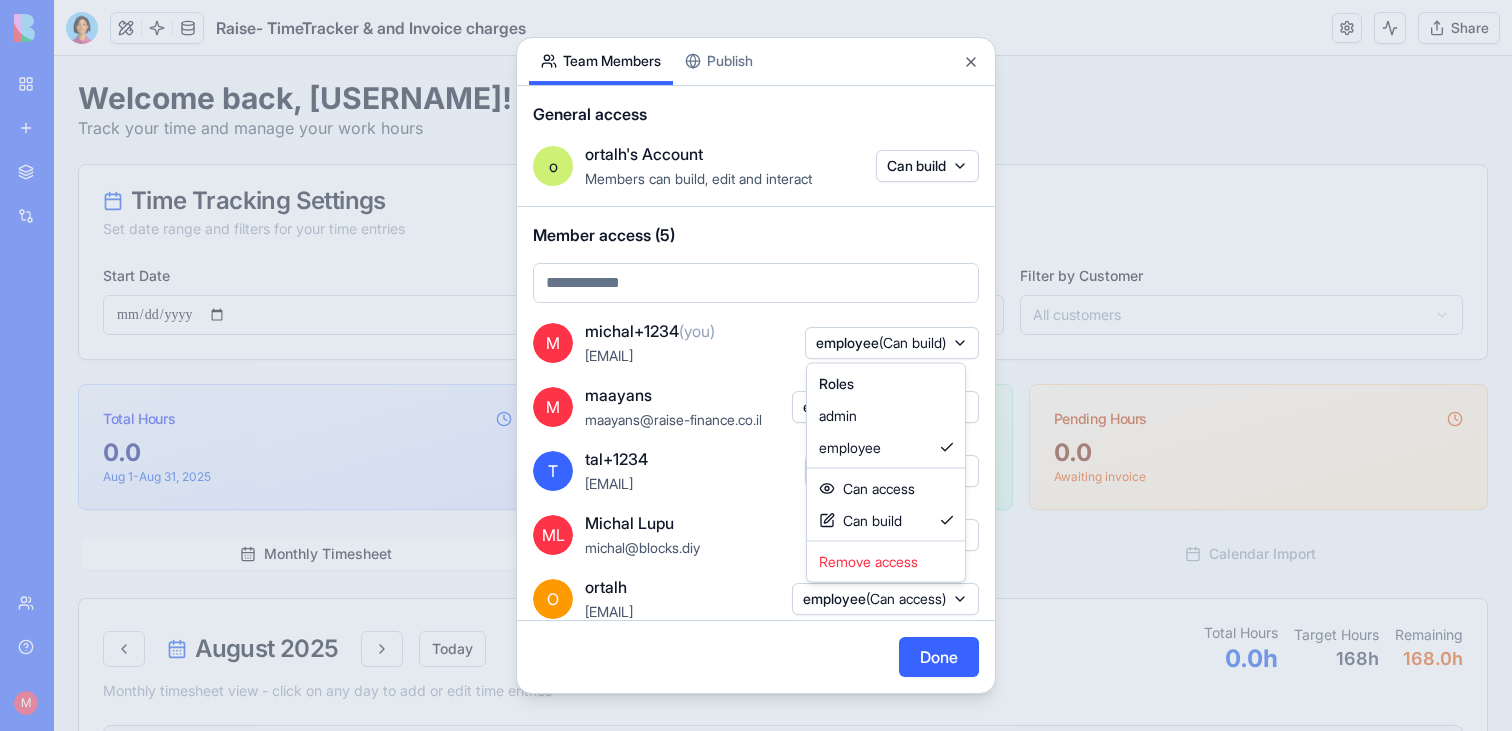 click at bounding box center (756, 365) 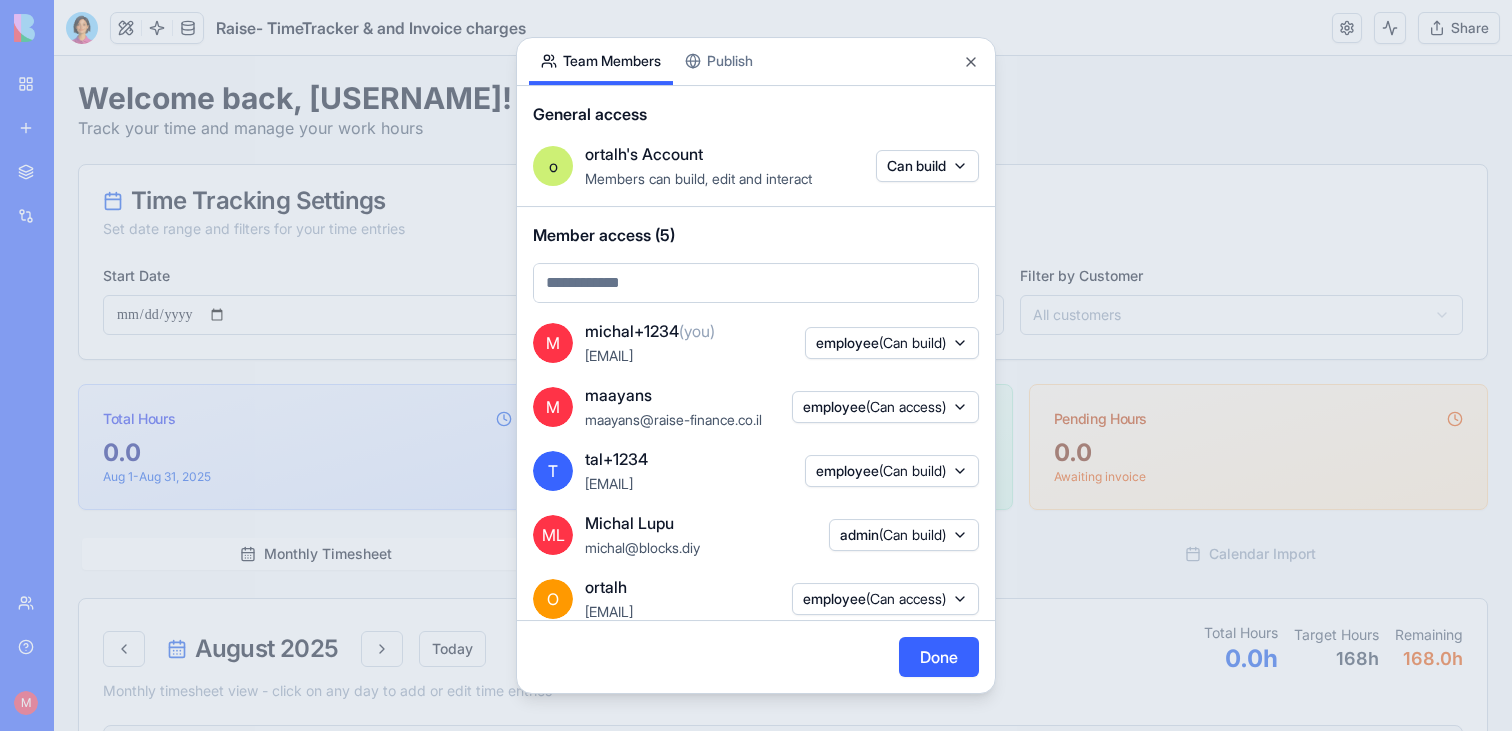 scroll, scrollTop: 42, scrollLeft: 0, axis: vertical 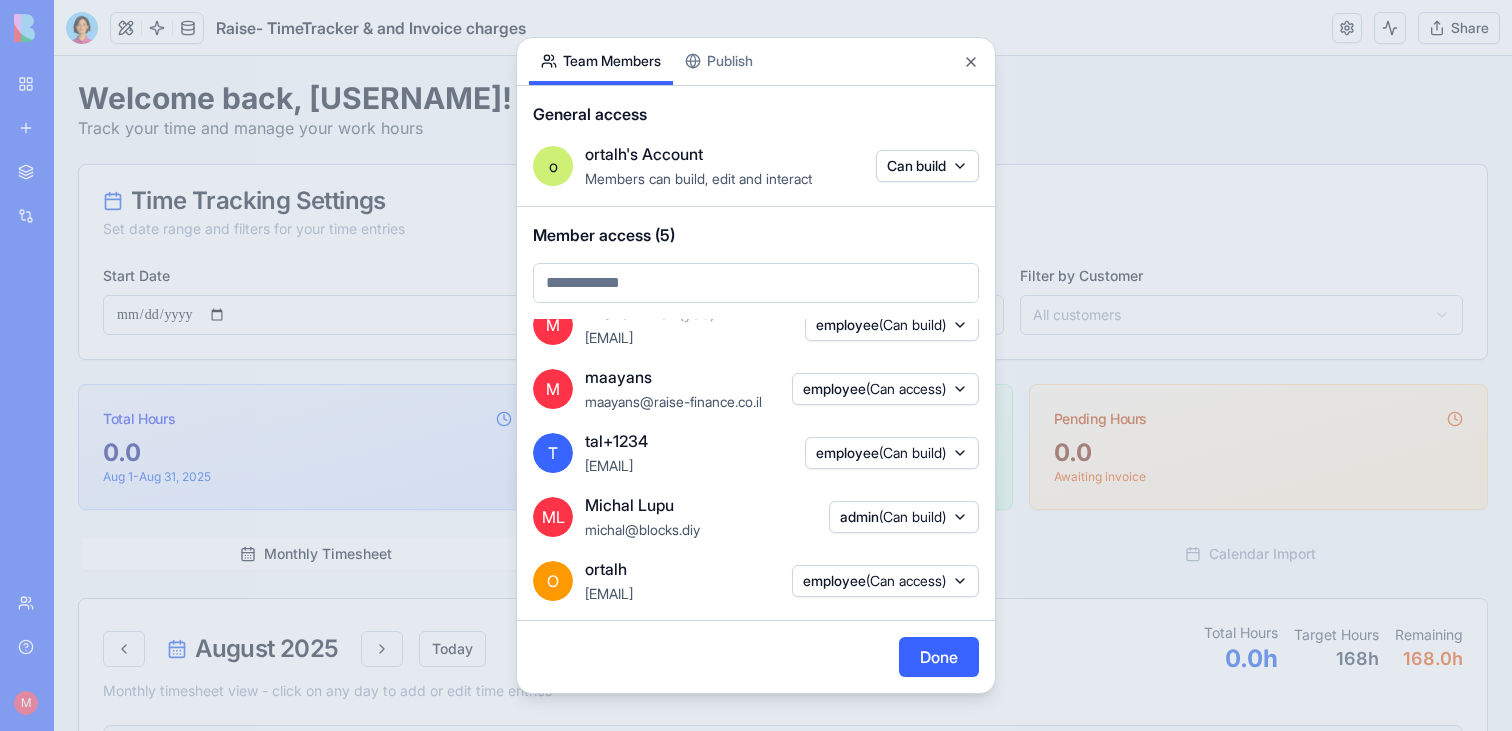 click on "employee  (Can access)" at bounding box center (874, 581) 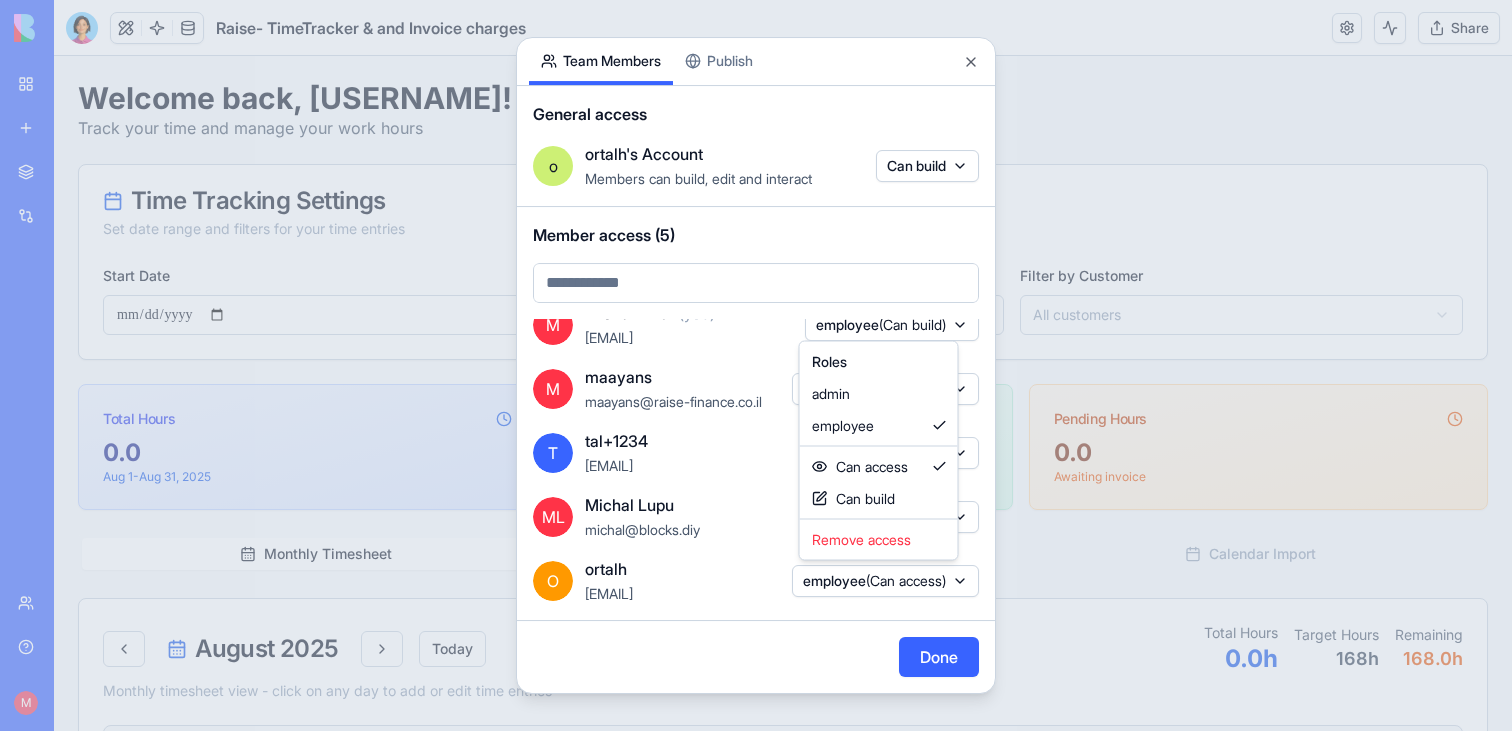 click at bounding box center (756, 365) 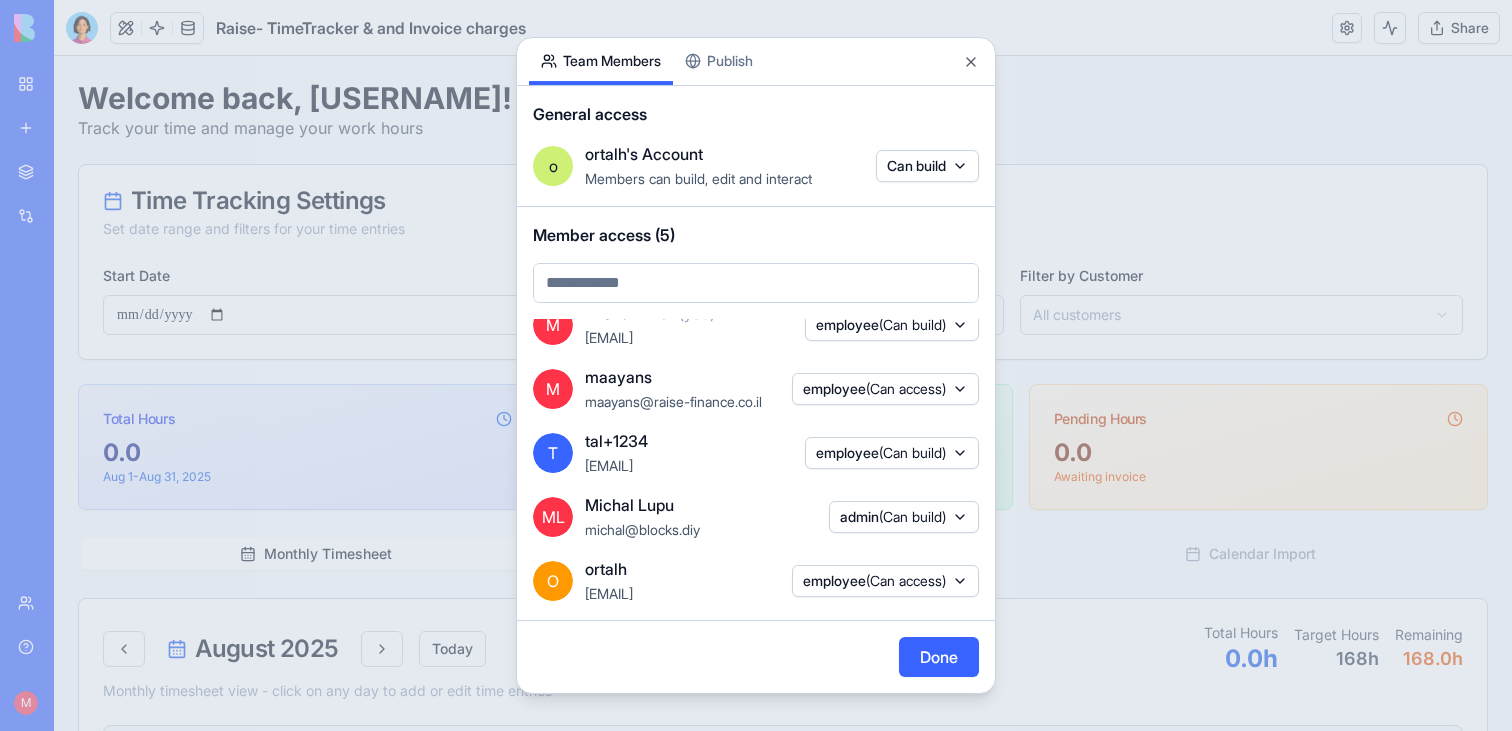click at bounding box center [756, 365] 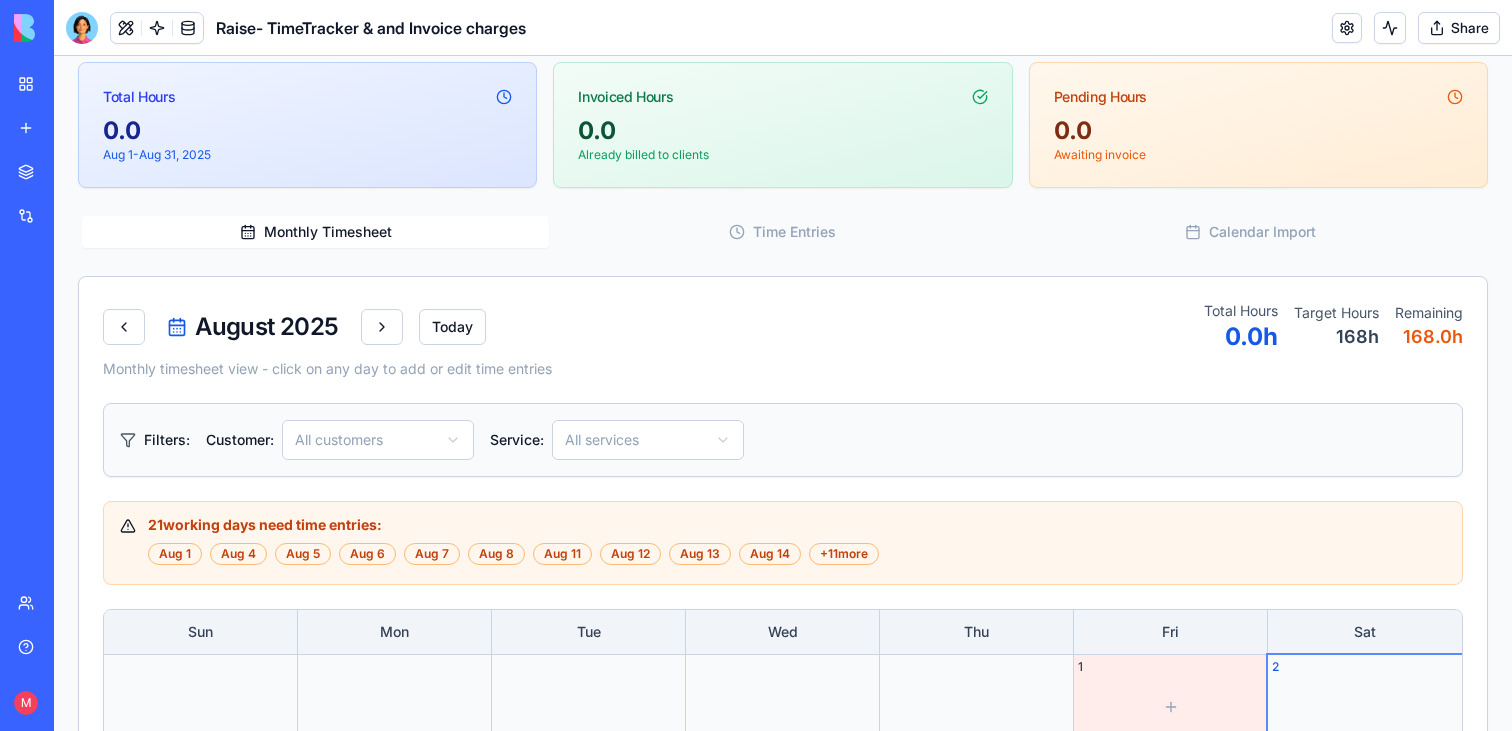 scroll, scrollTop: 0, scrollLeft: 0, axis: both 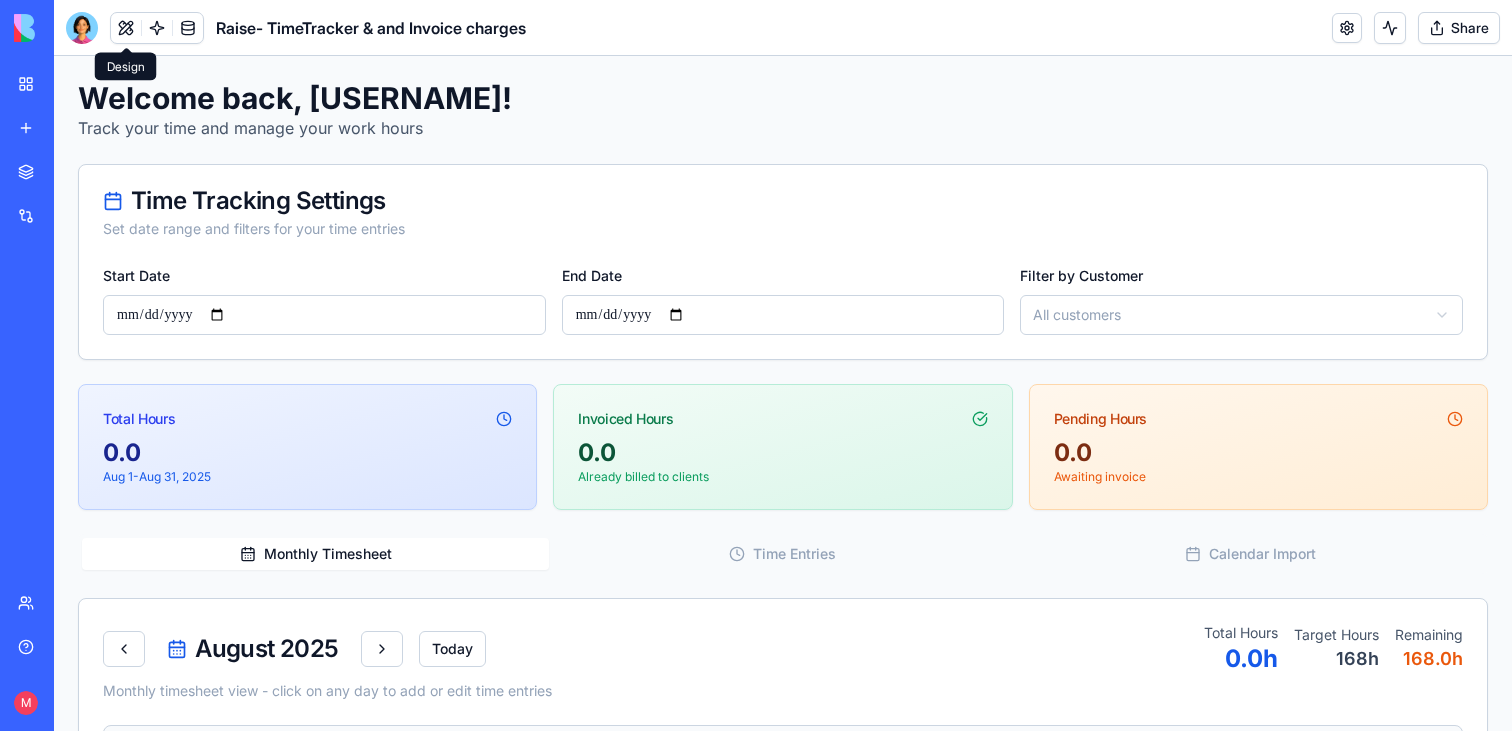 type 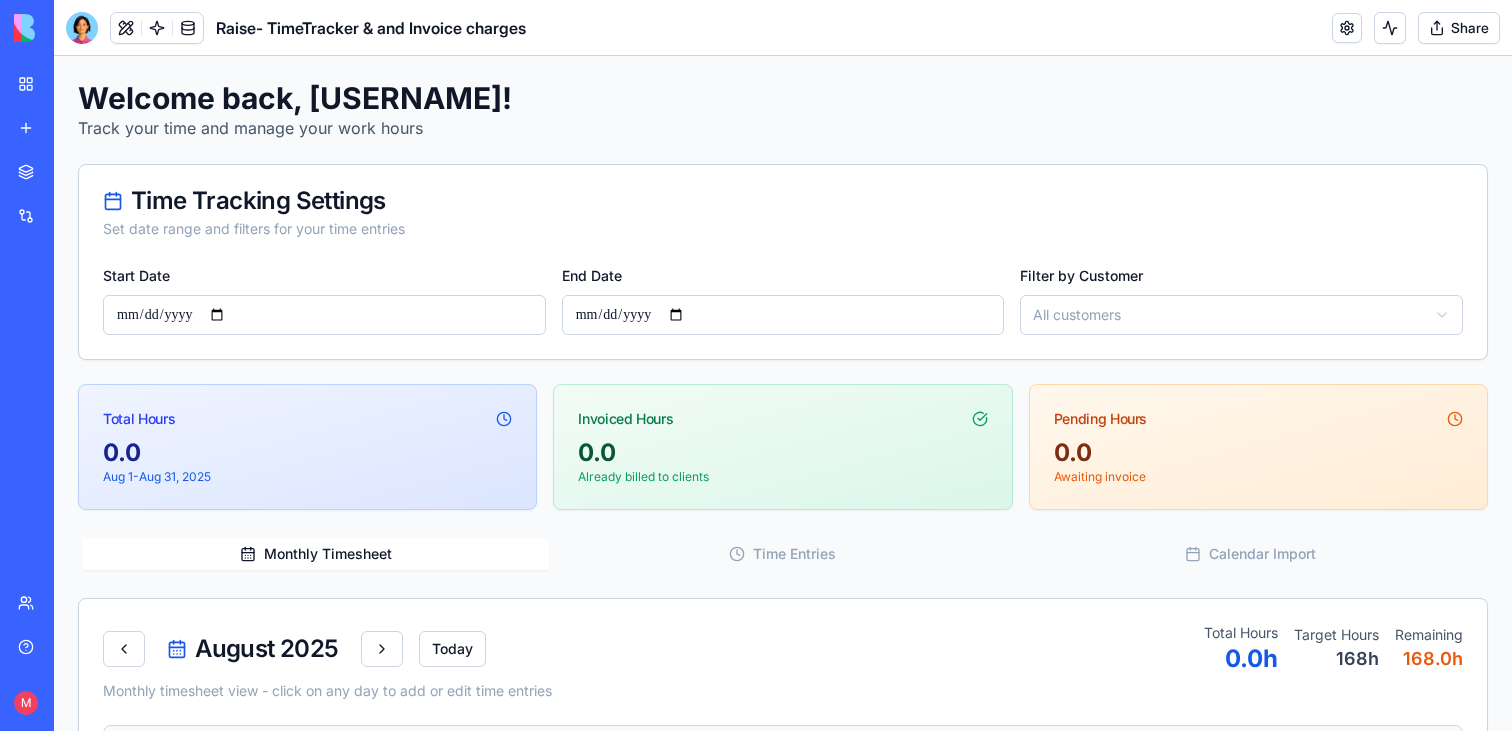 click on "Share" at bounding box center (1459, 28) 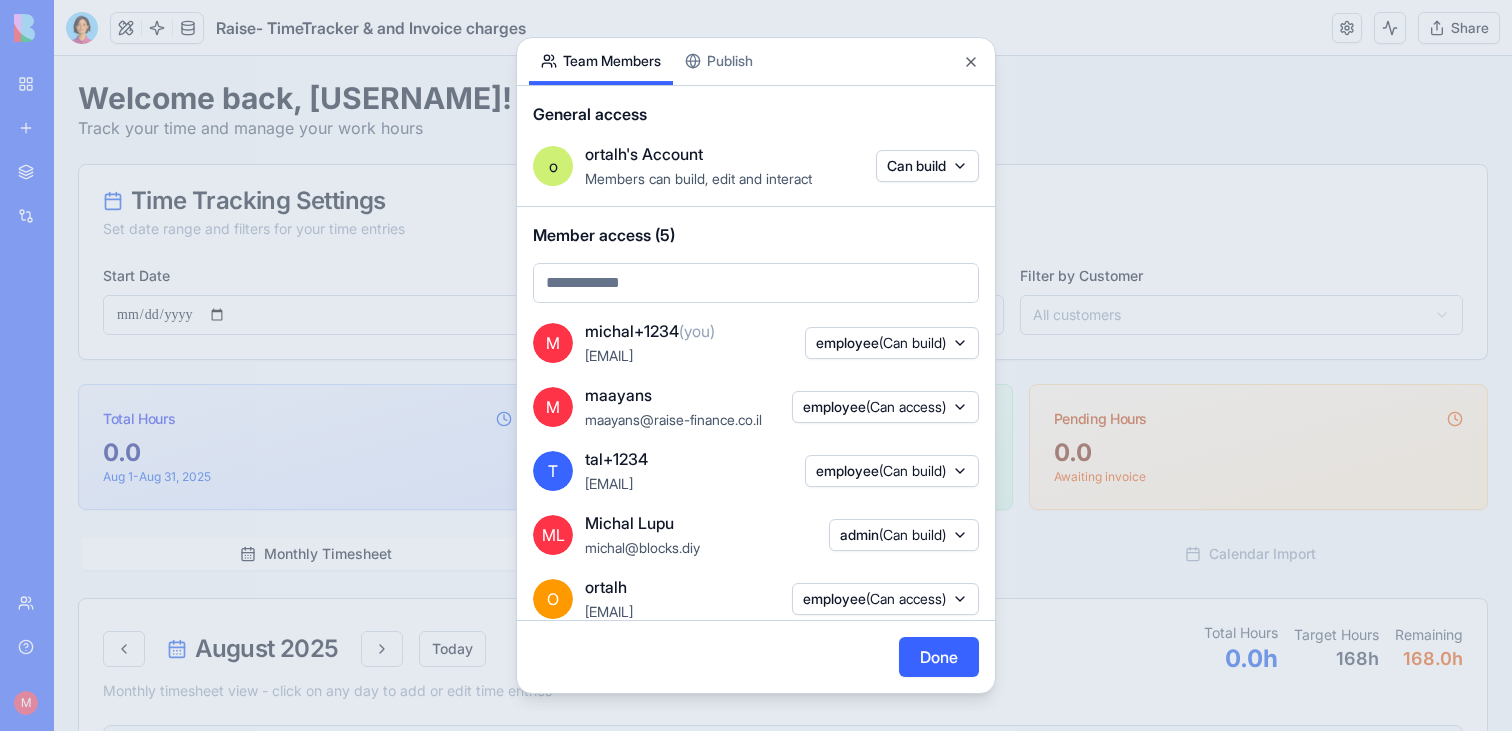 click on "(Can build)" at bounding box center (912, 342) 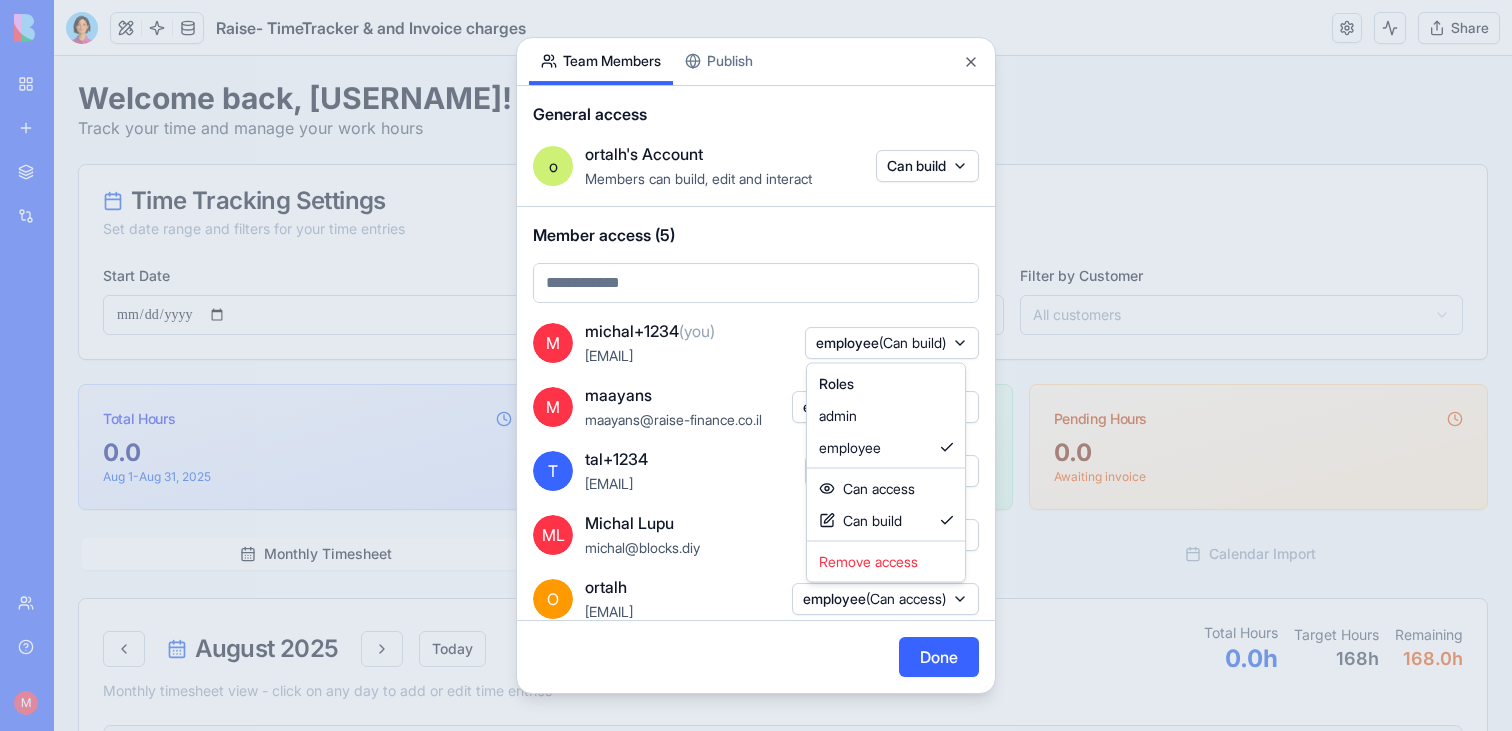 click at bounding box center [756, 365] 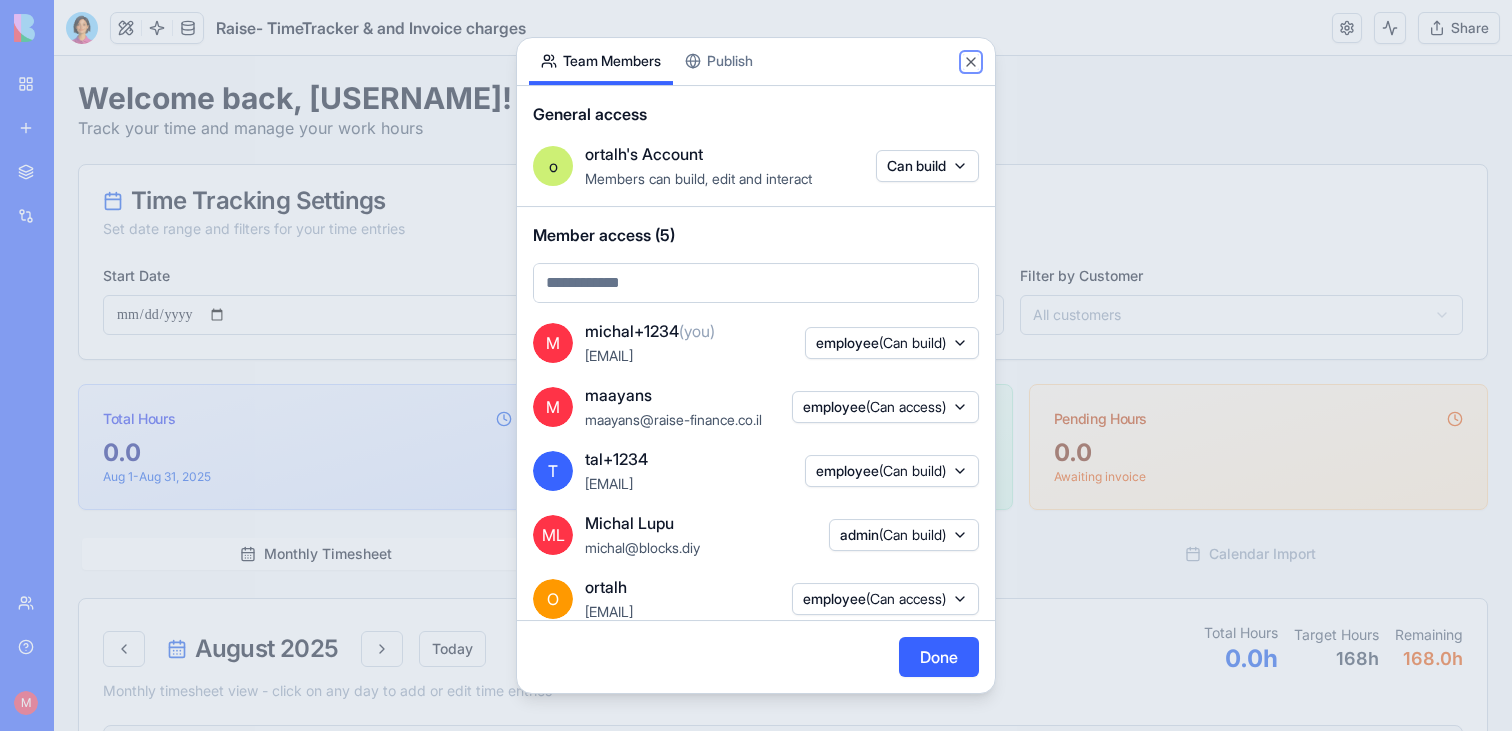 click on "Close" at bounding box center (971, 62) 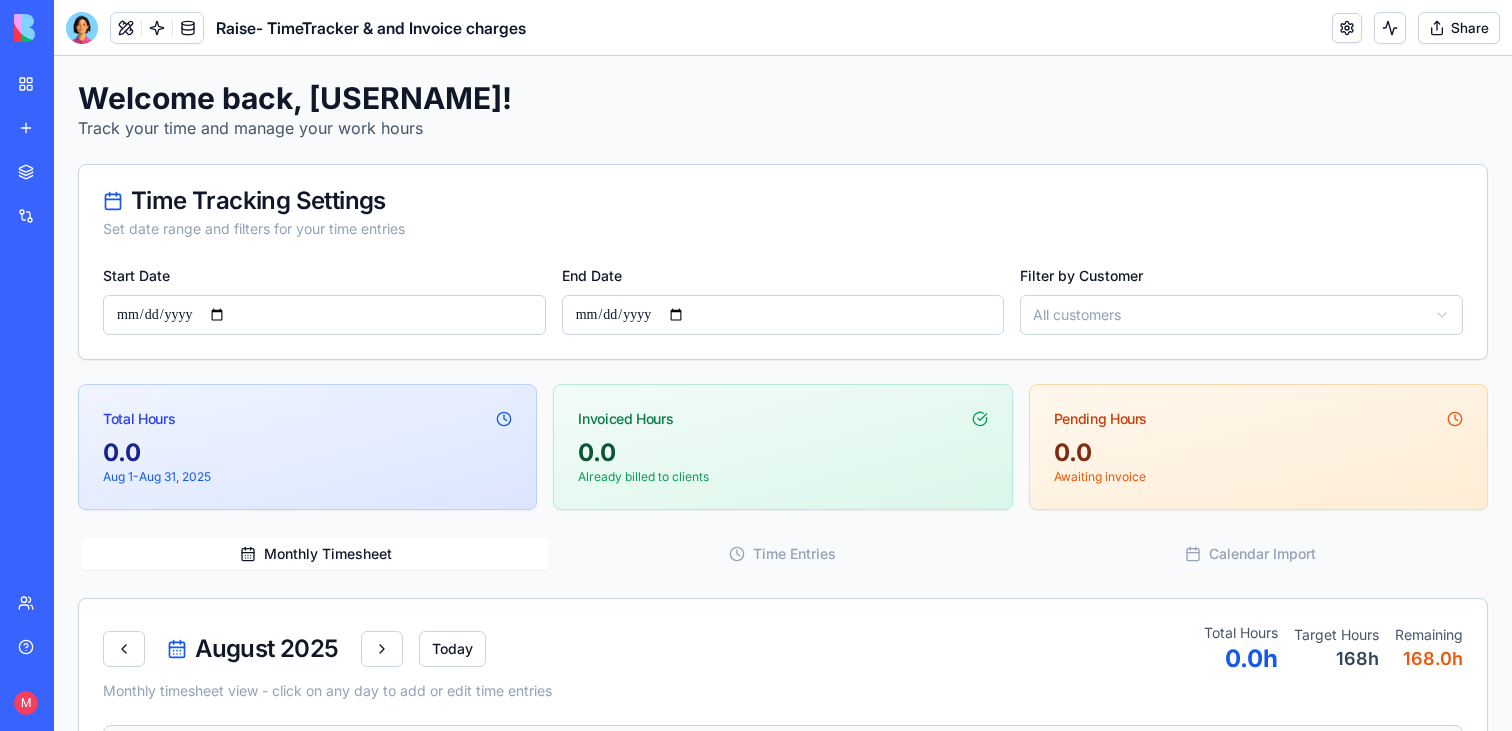 click on "Team" at bounding box center (46, 603) 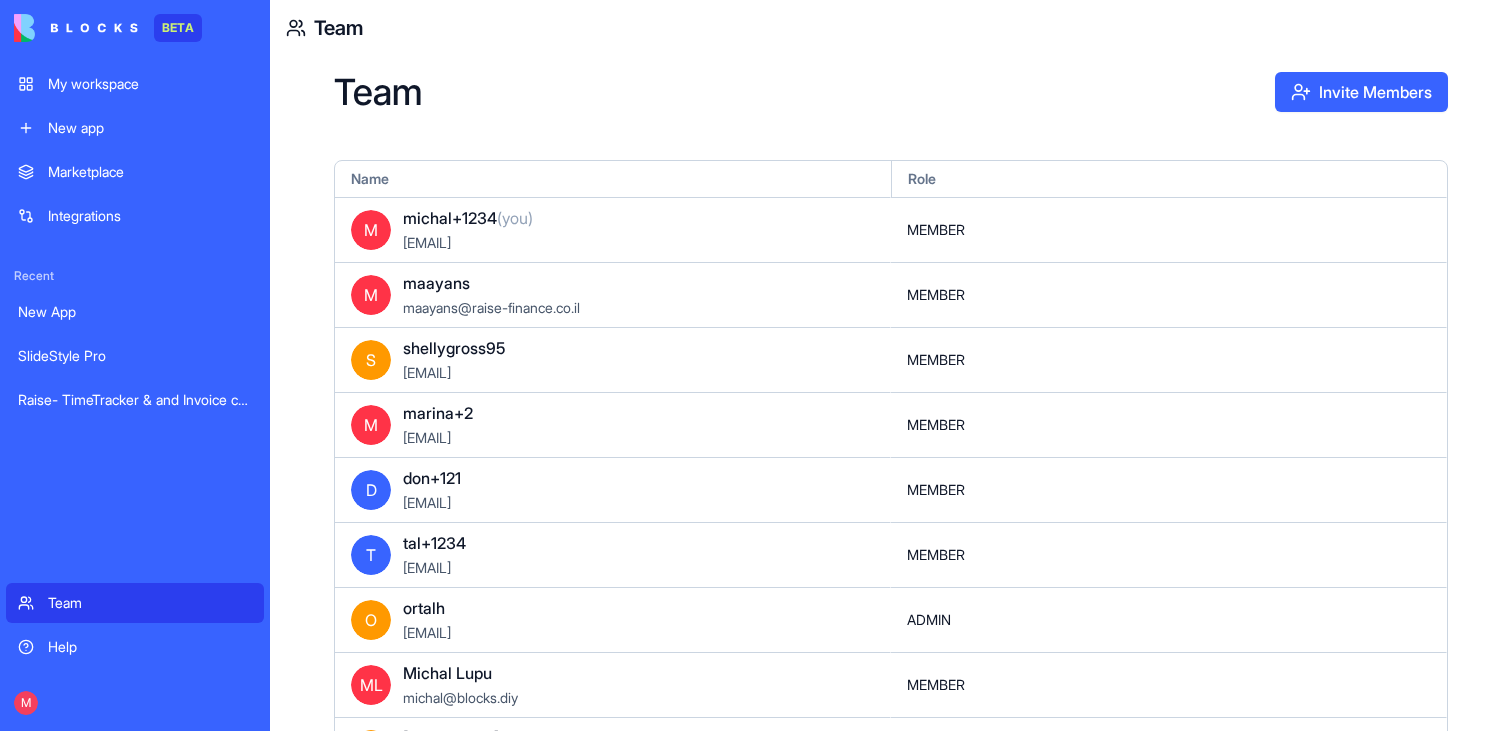 click on "michal+1234  (you)" at bounding box center (468, 218) 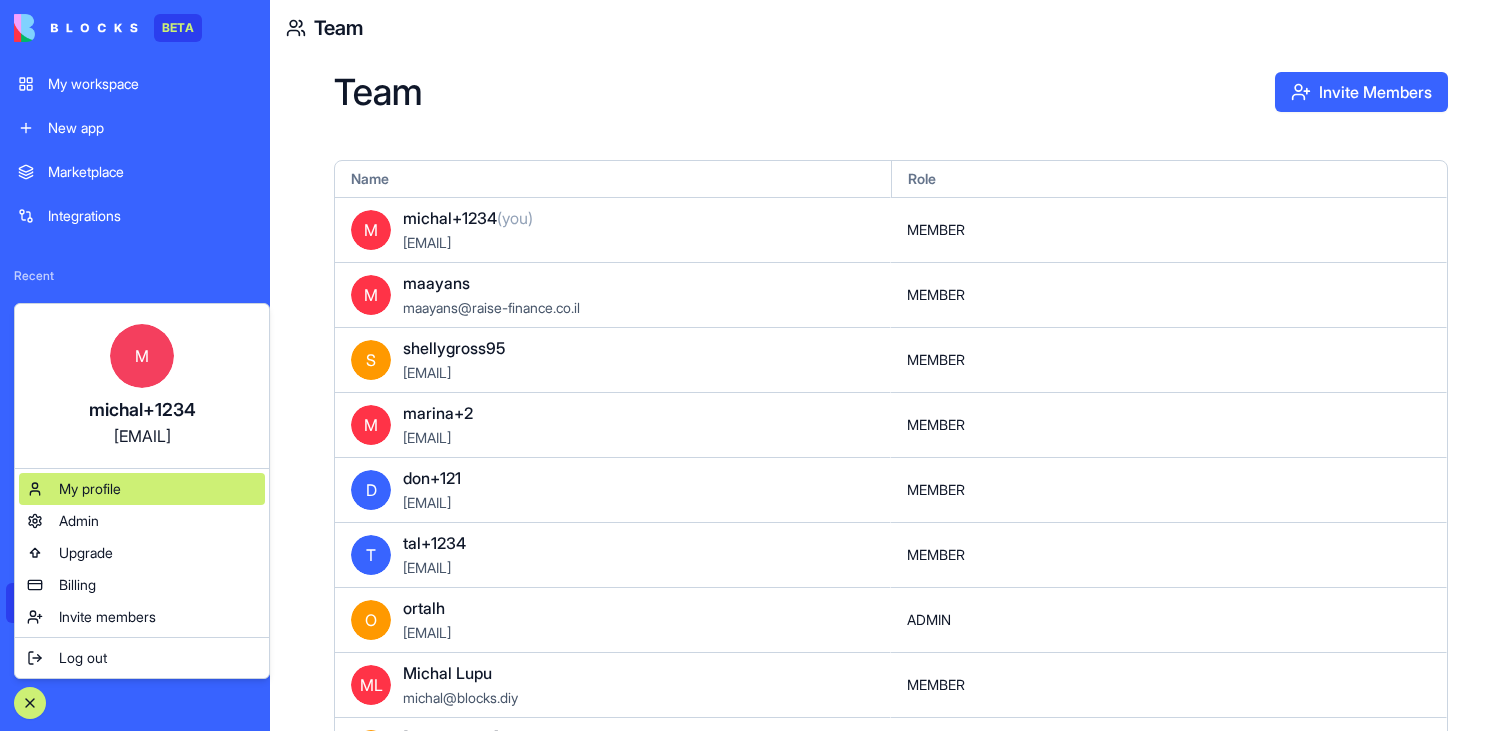 click on "My profile" at bounding box center [90, 489] 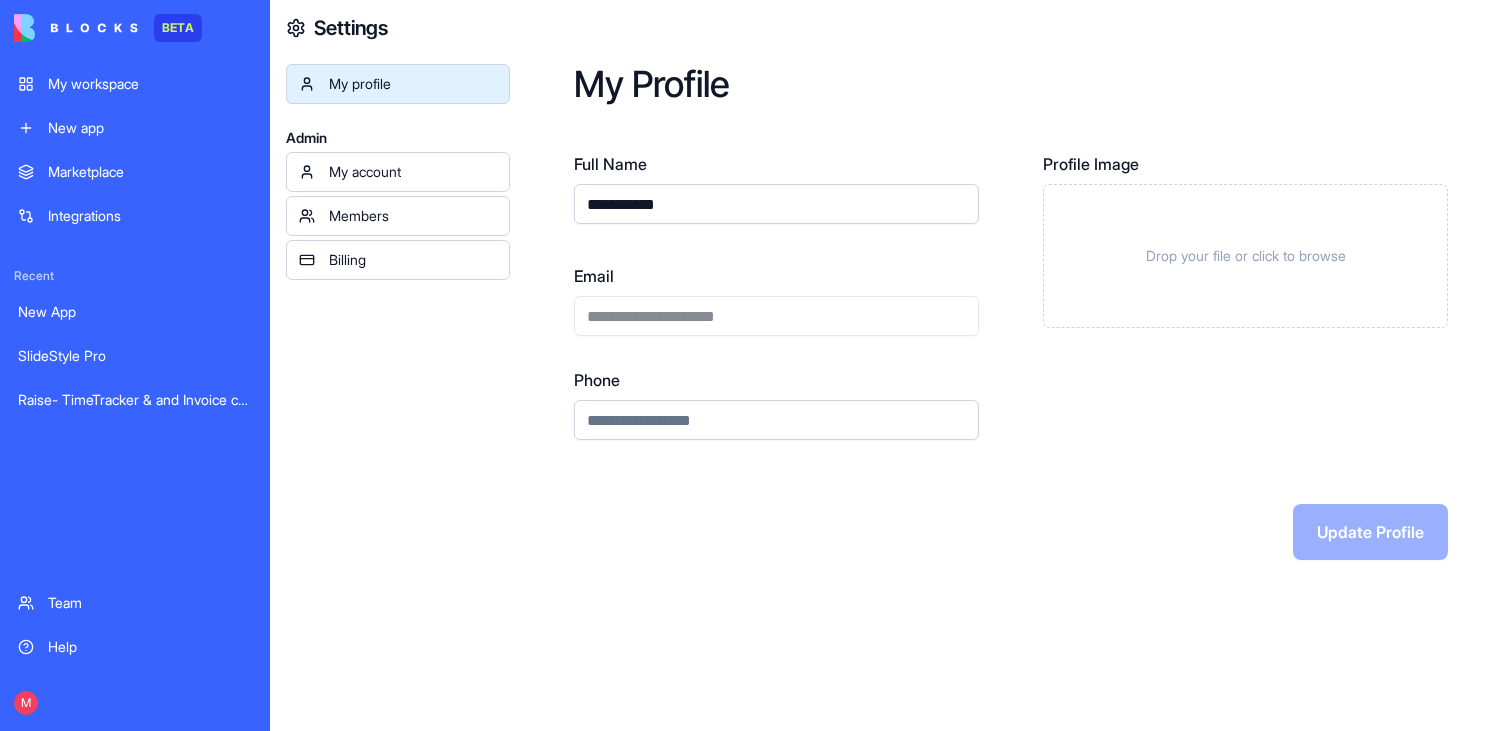 click on "**********" at bounding box center (776, 204) 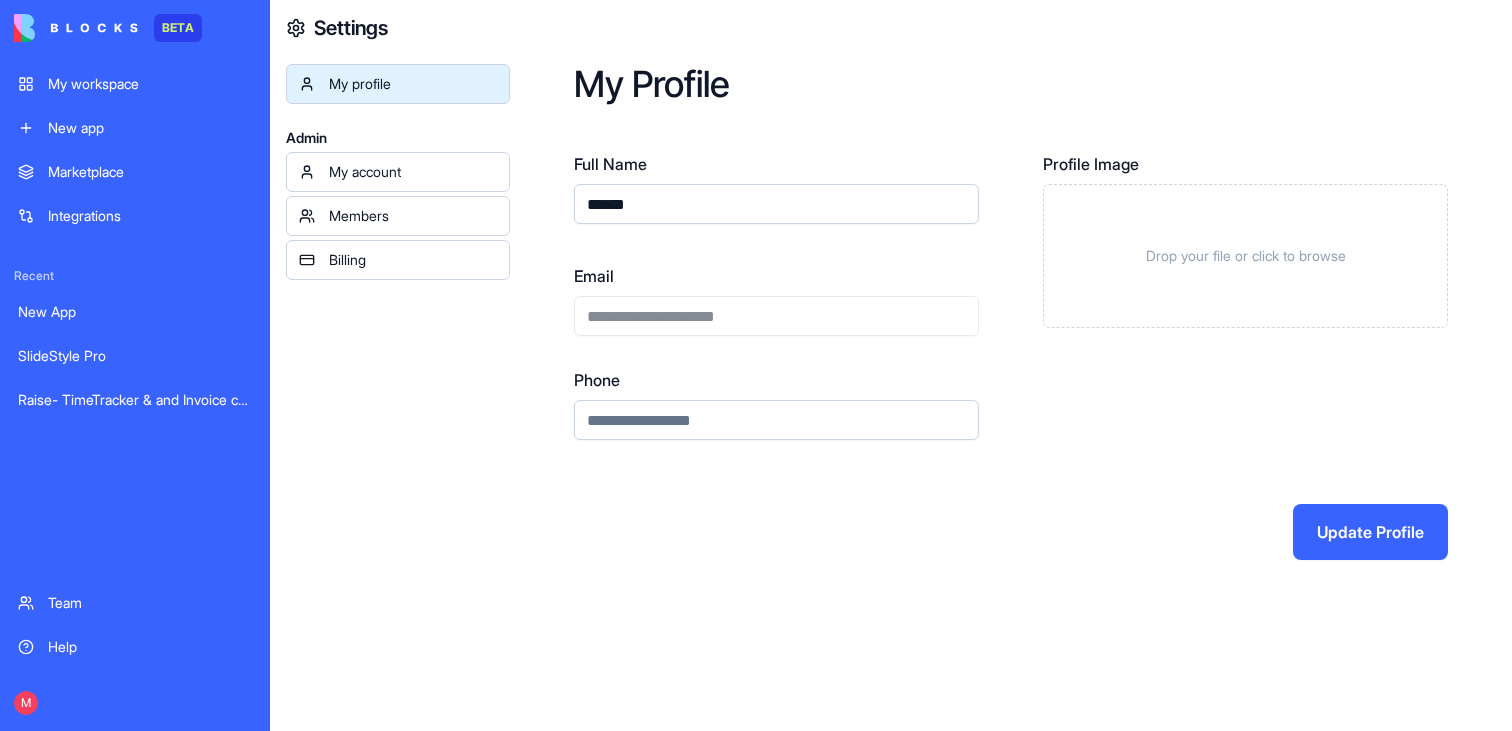 type on "******" 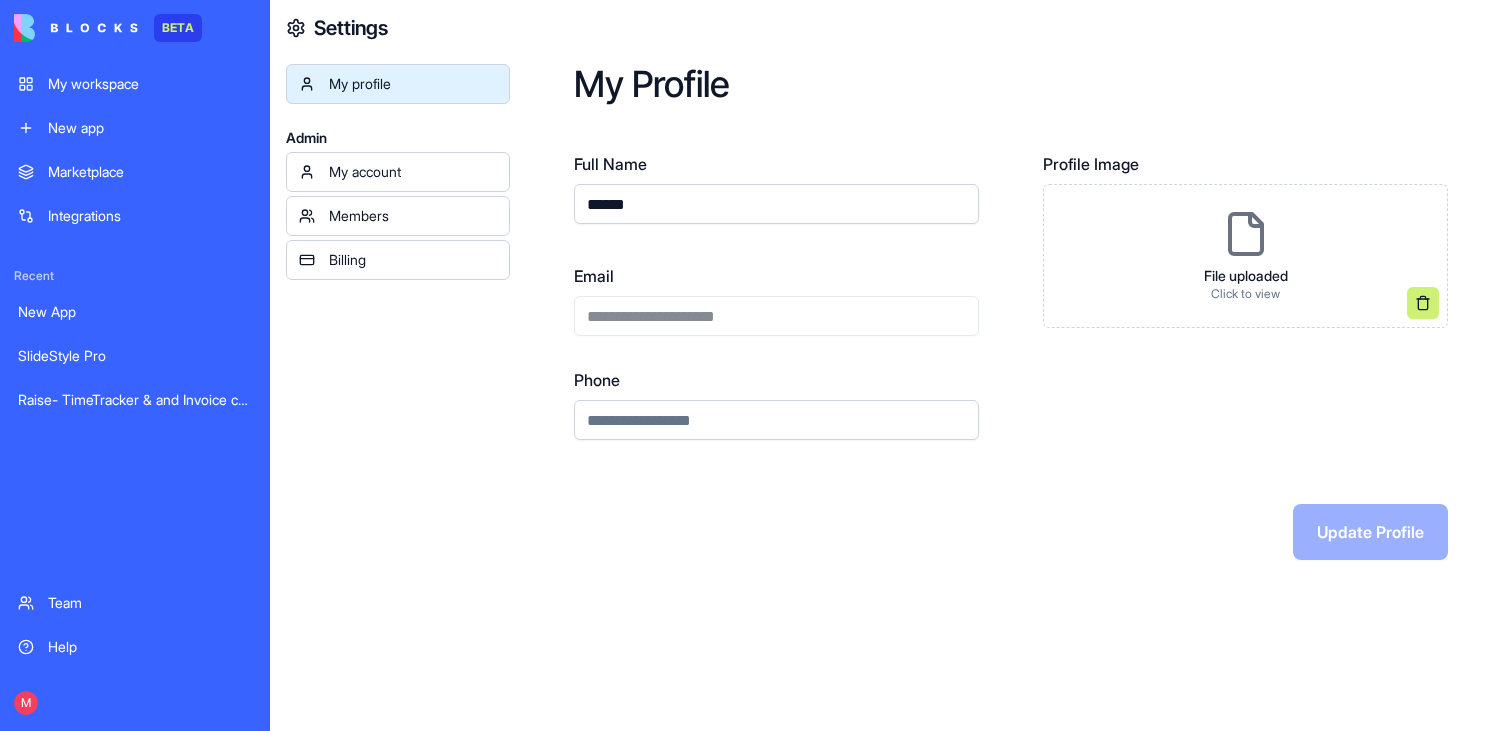 click on "My workspace" at bounding box center (150, 84) 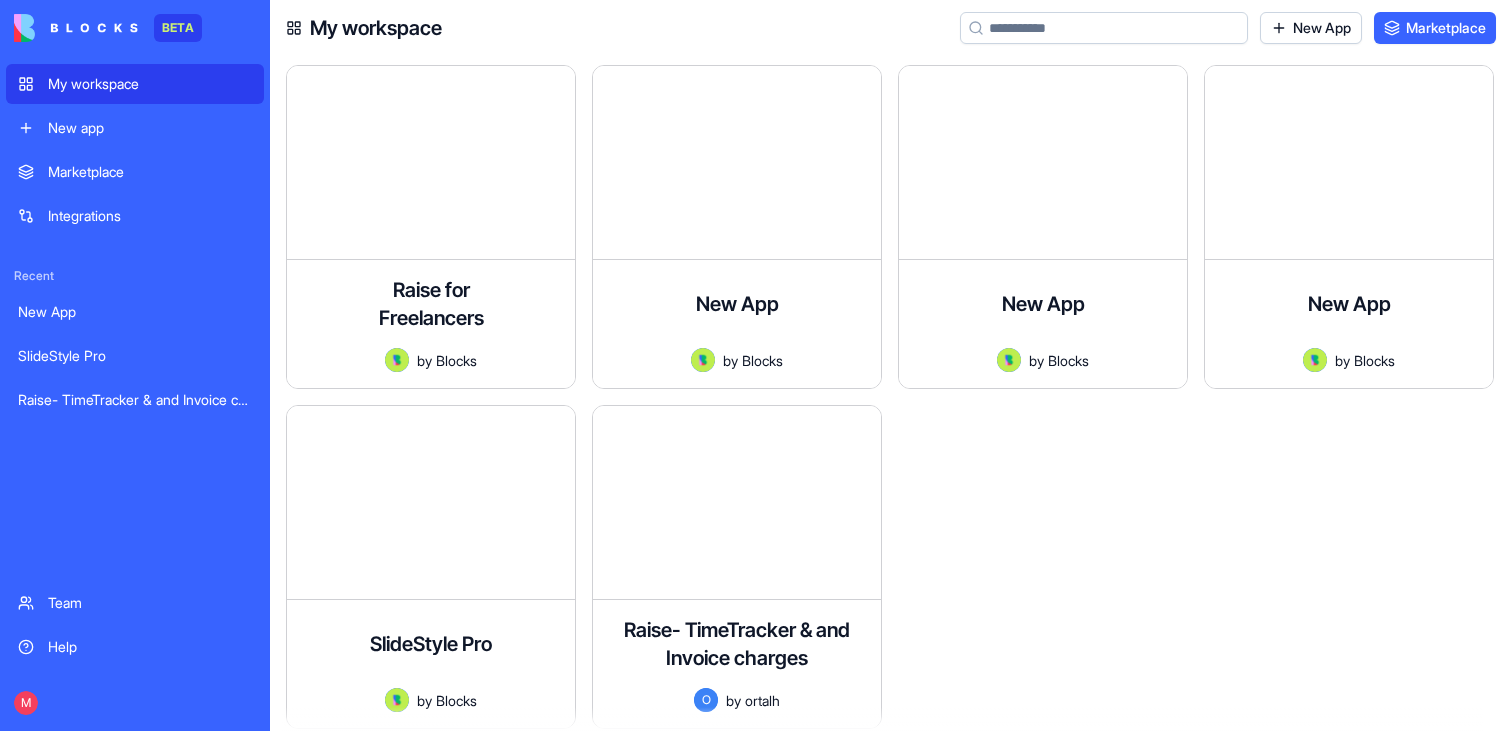scroll, scrollTop: 1713, scrollLeft: 0, axis: vertical 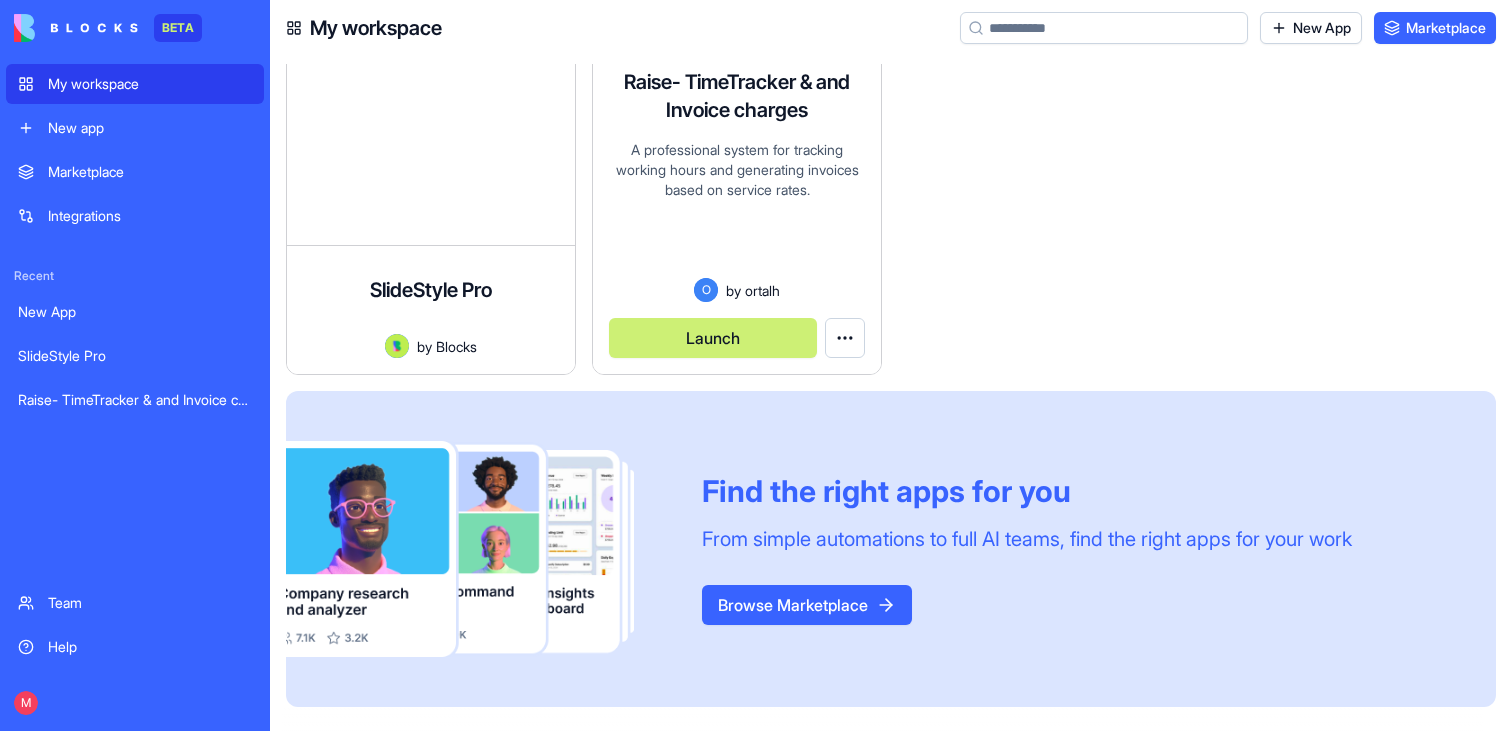 click on "Launch" at bounding box center [713, 338] 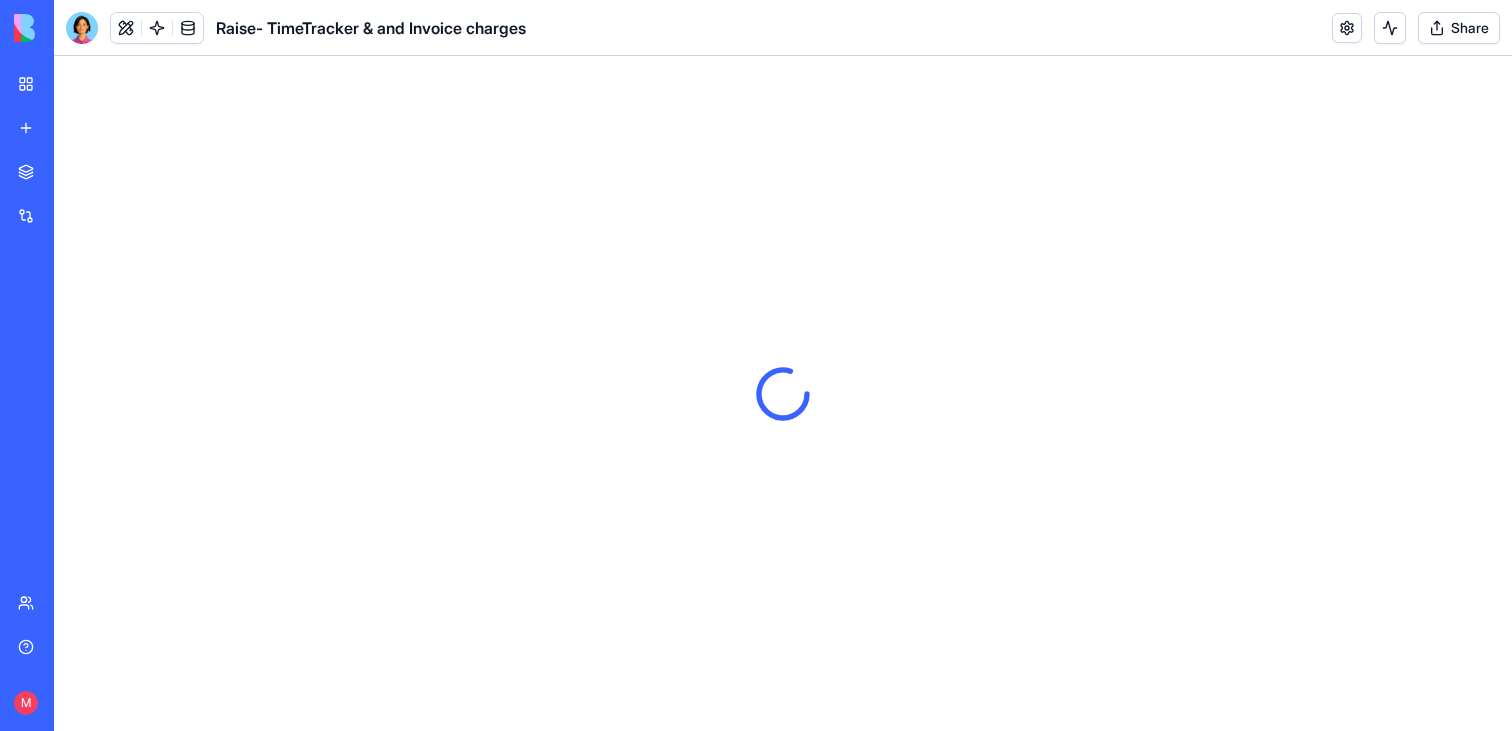 scroll, scrollTop: 0, scrollLeft: 0, axis: both 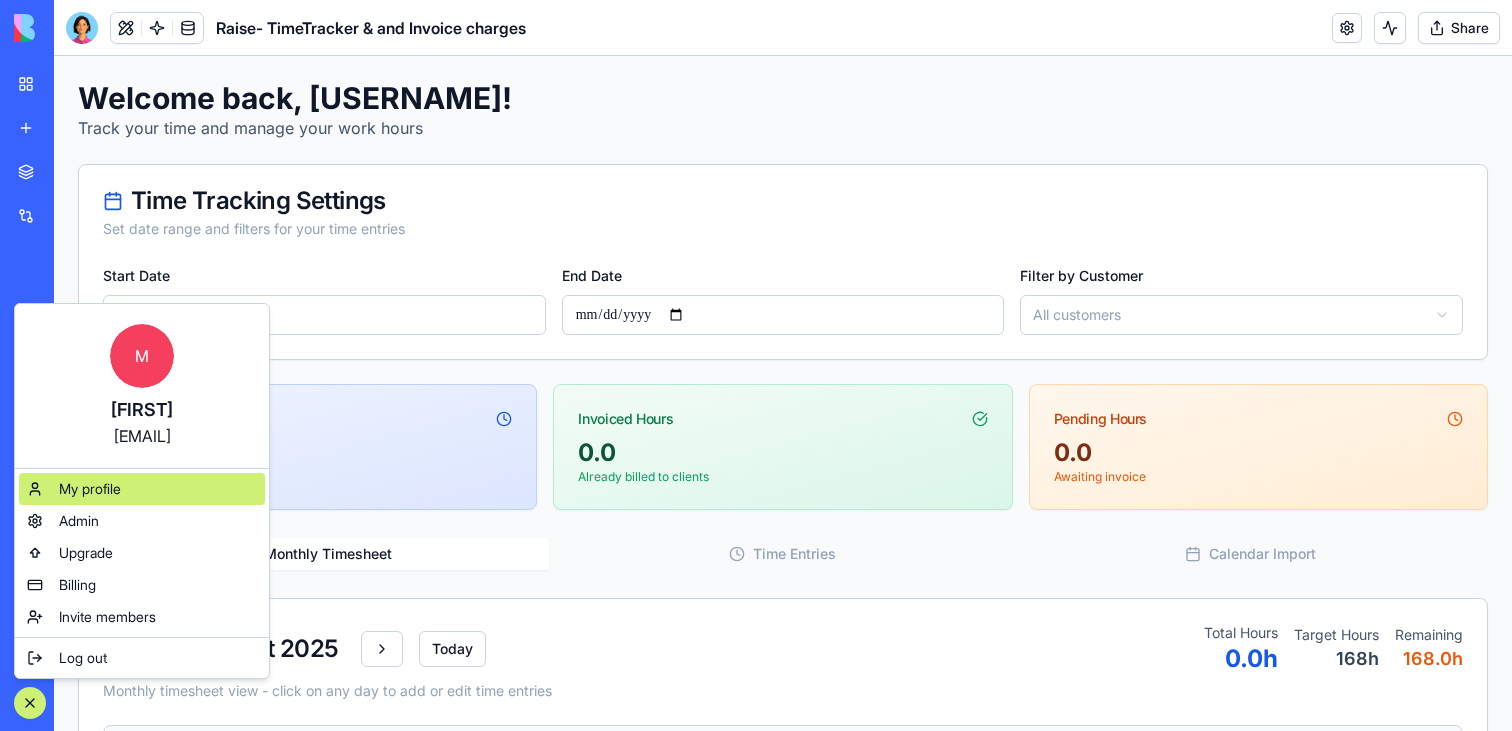 click on "My profile" at bounding box center (90, 489) 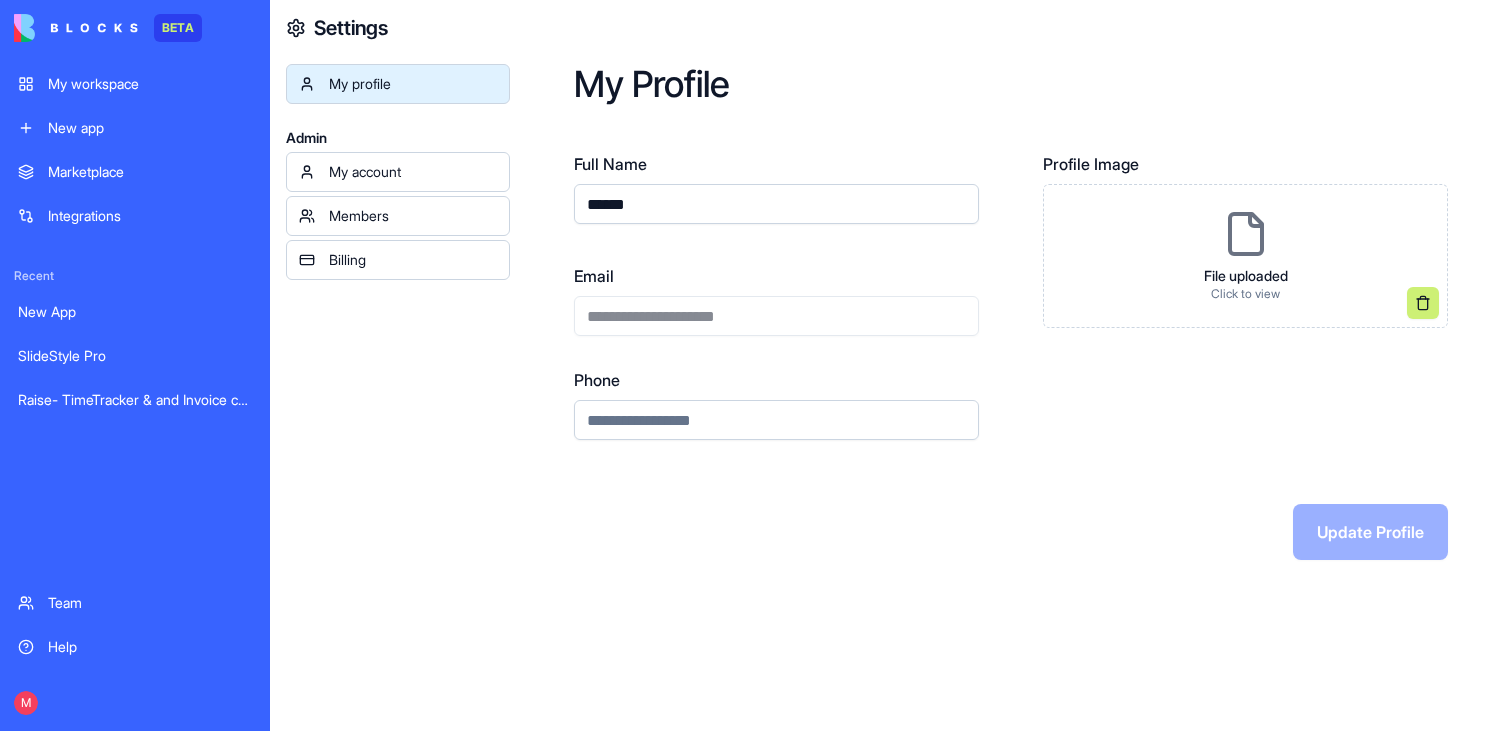 click on "My account" at bounding box center [413, 172] 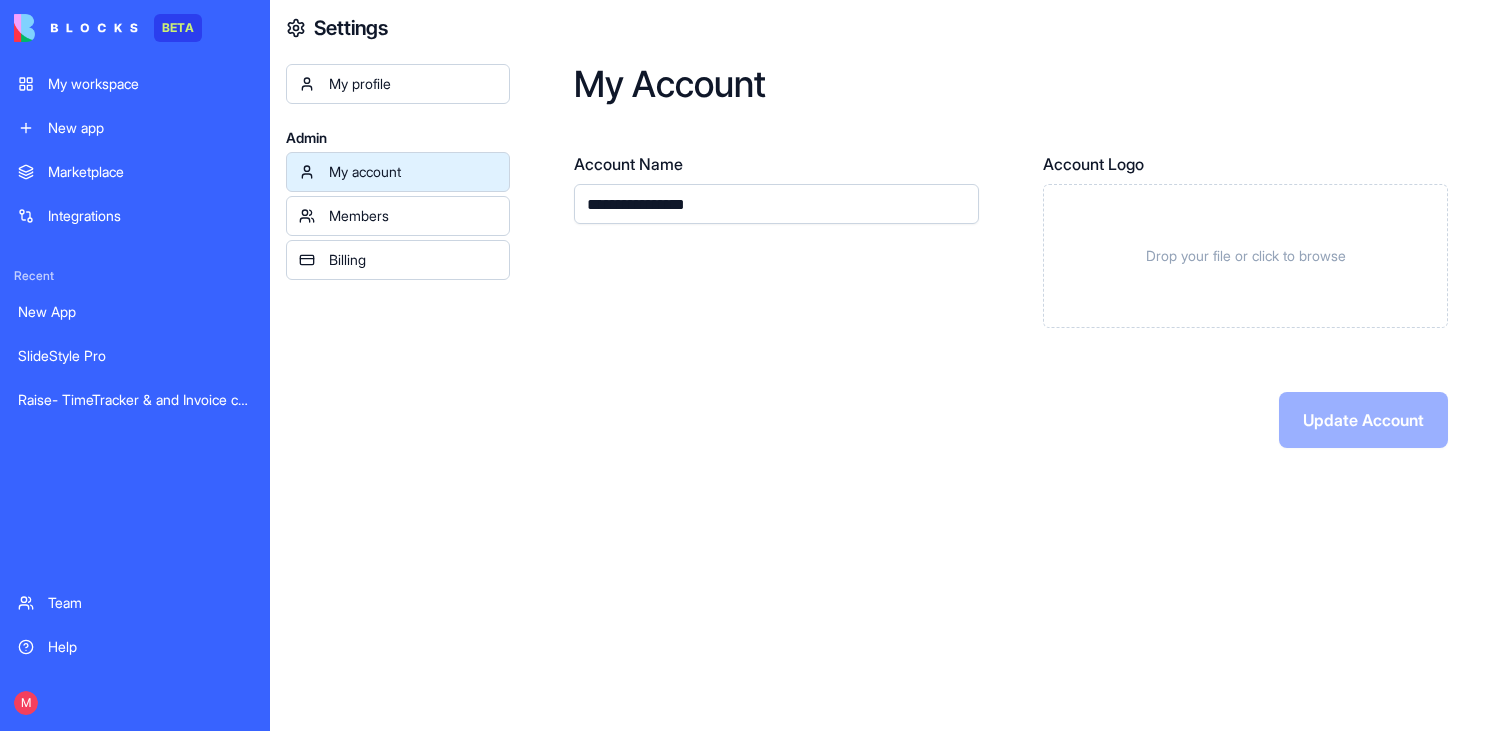 click on "Members" at bounding box center (413, 216) 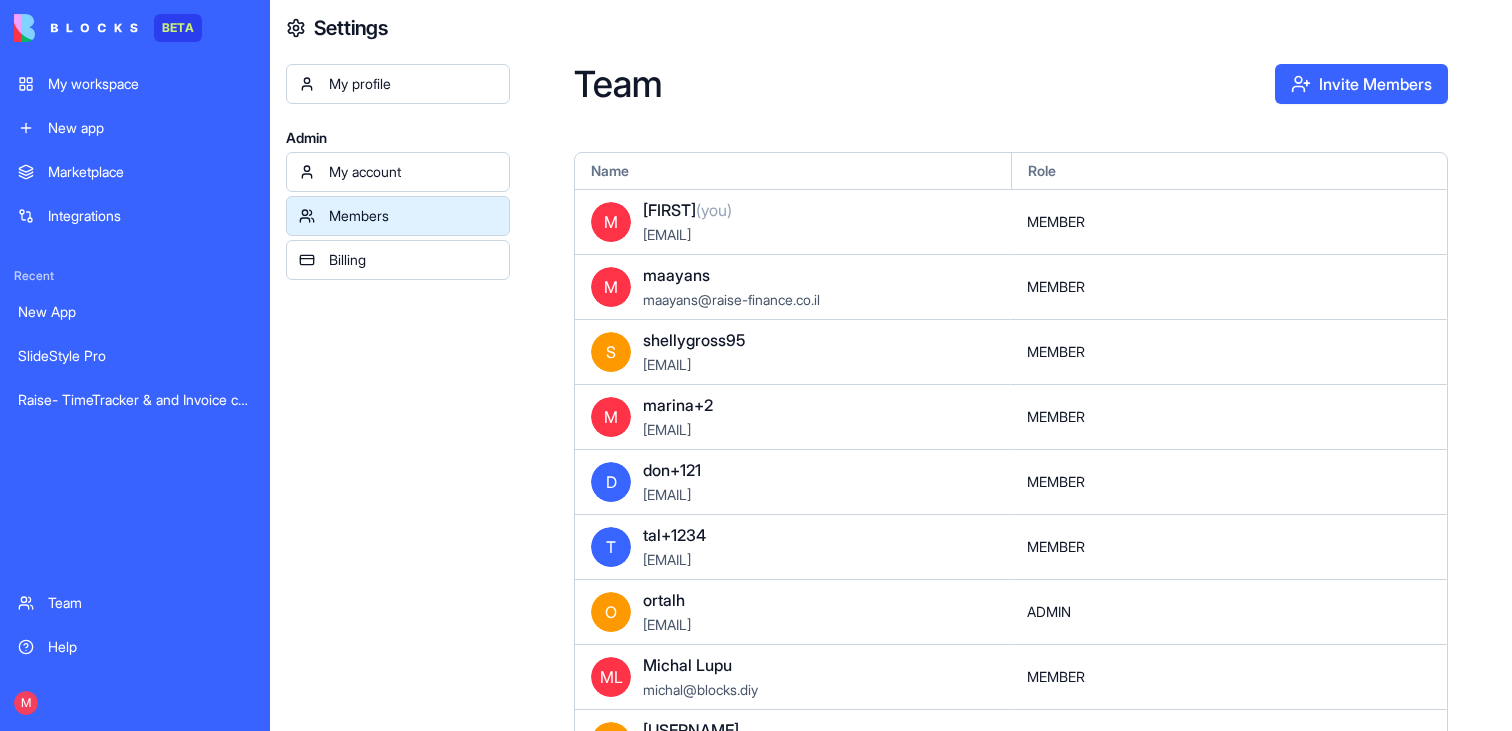 click on "My account" at bounding box center [413, 172] 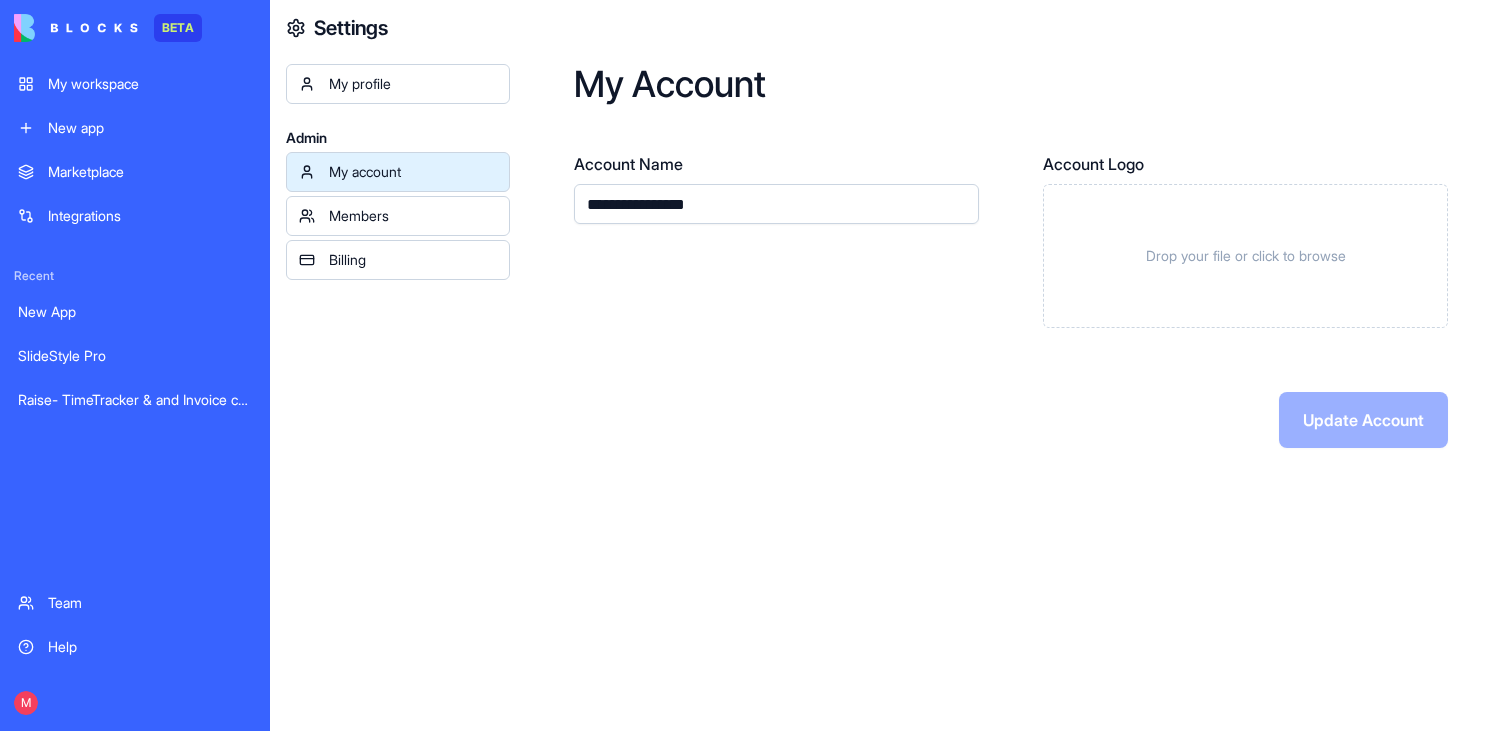 click on "Members" at bounding box center [413, 216] 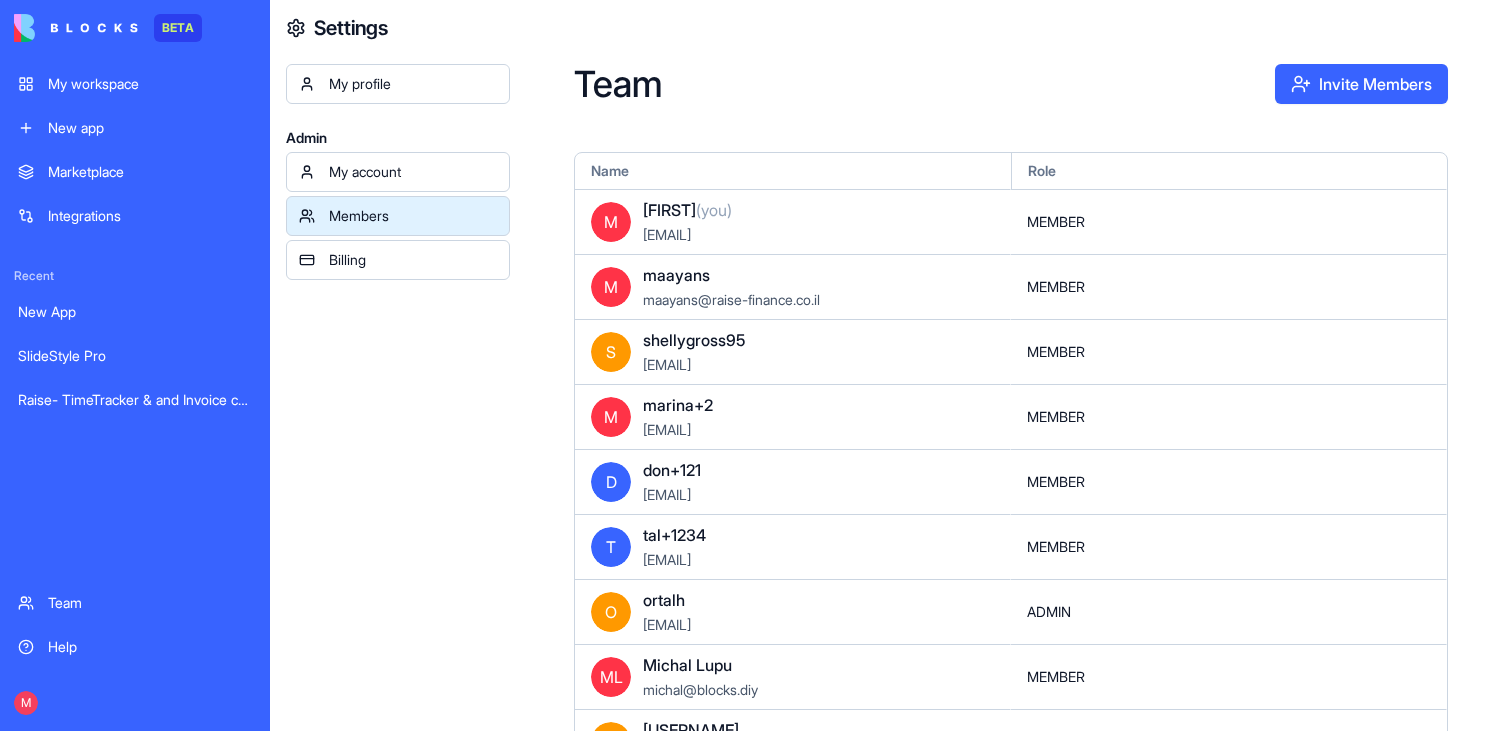 click on "My workspace" at bounding box center [150, 84] 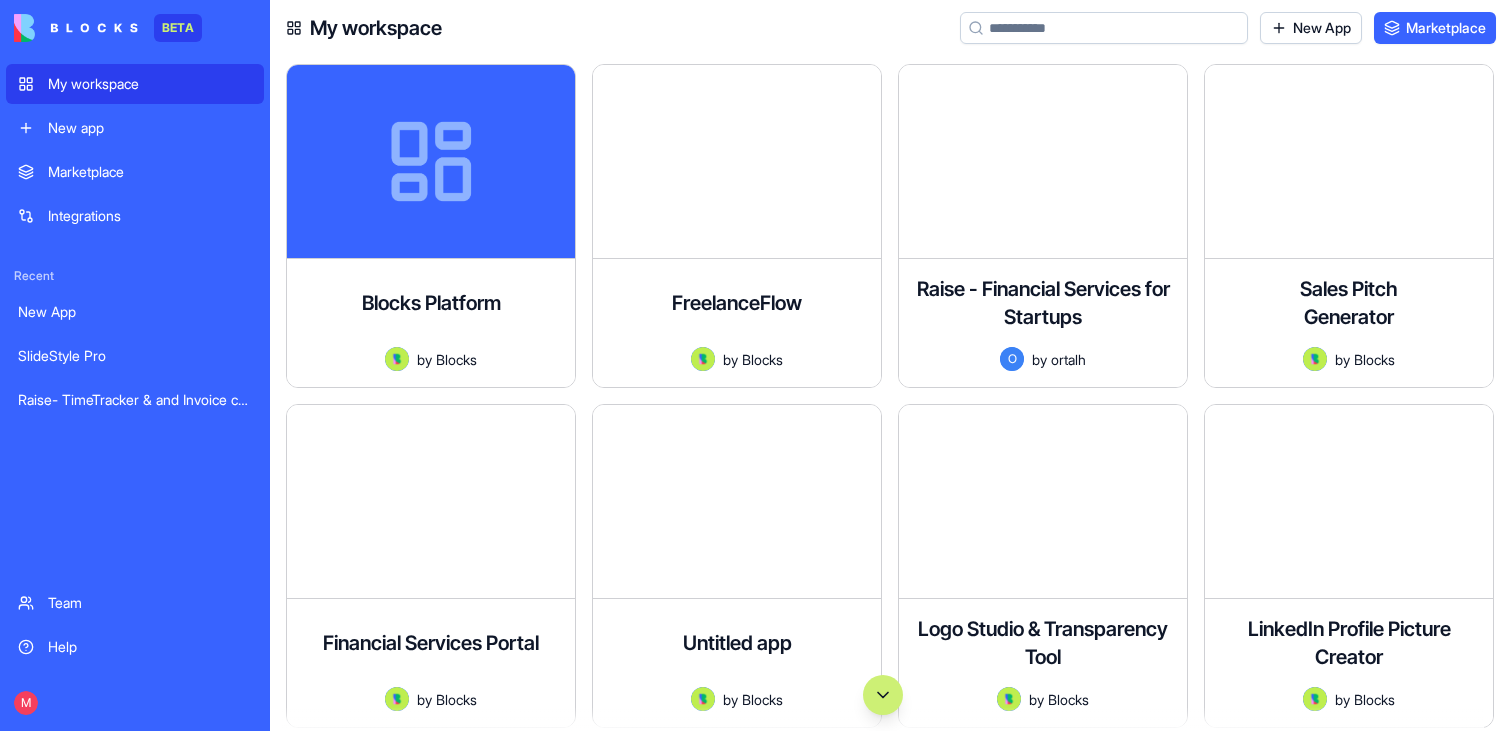 click on "Raise- TimeTracker & and Invoice charges" at bounding box center [135, 400] 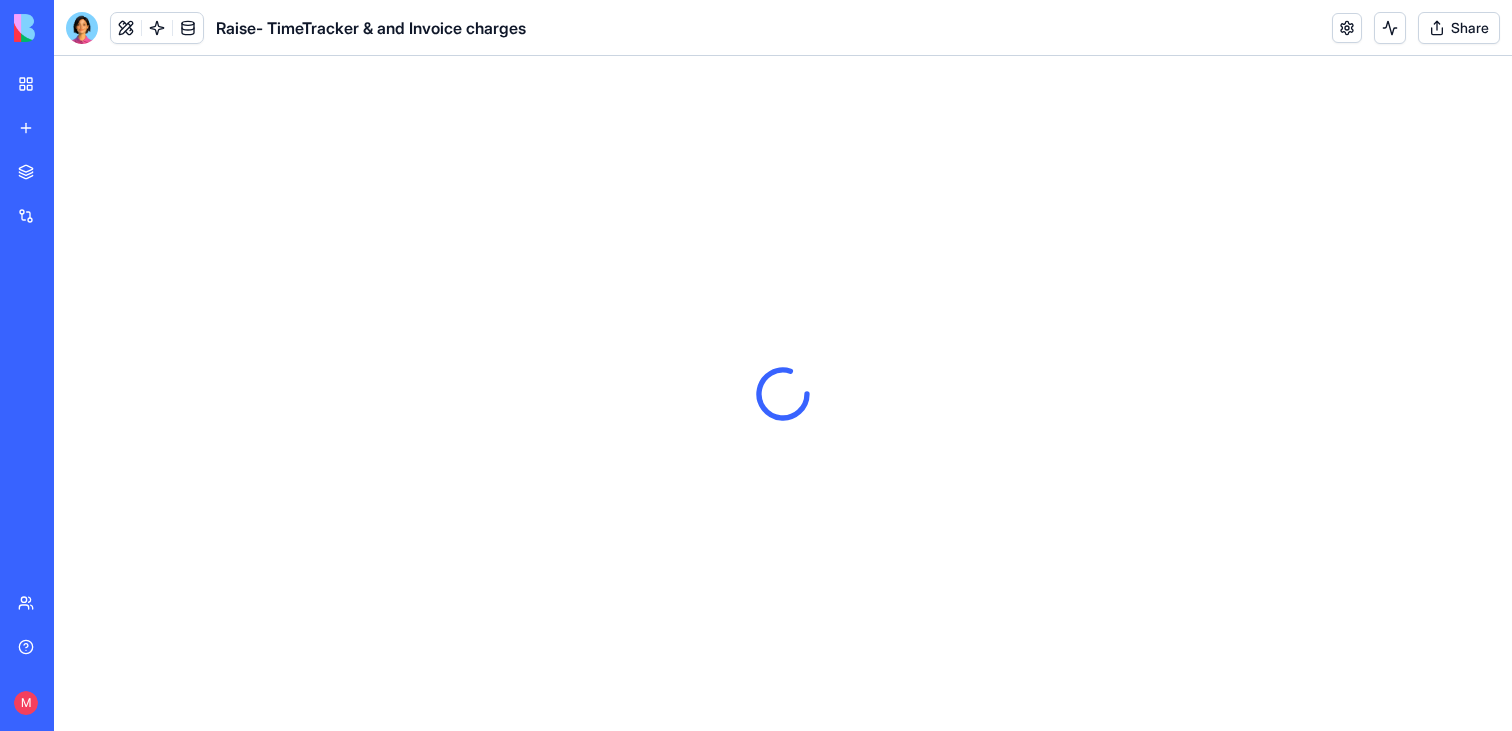 scroll, scrollTop: 0, scrollLeft: 0, axis: both 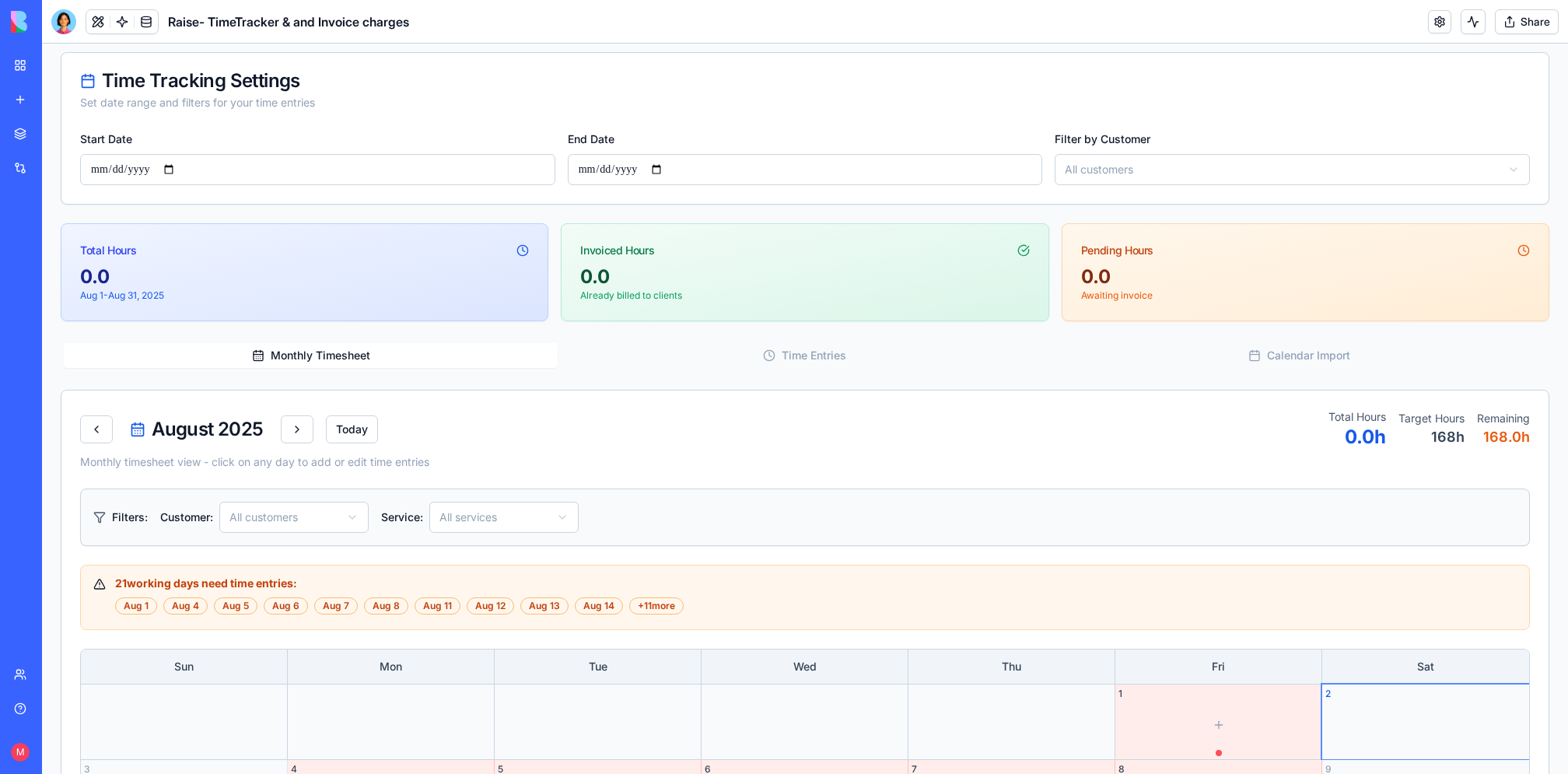 click on "Share" at bounding box center [1527, 22] 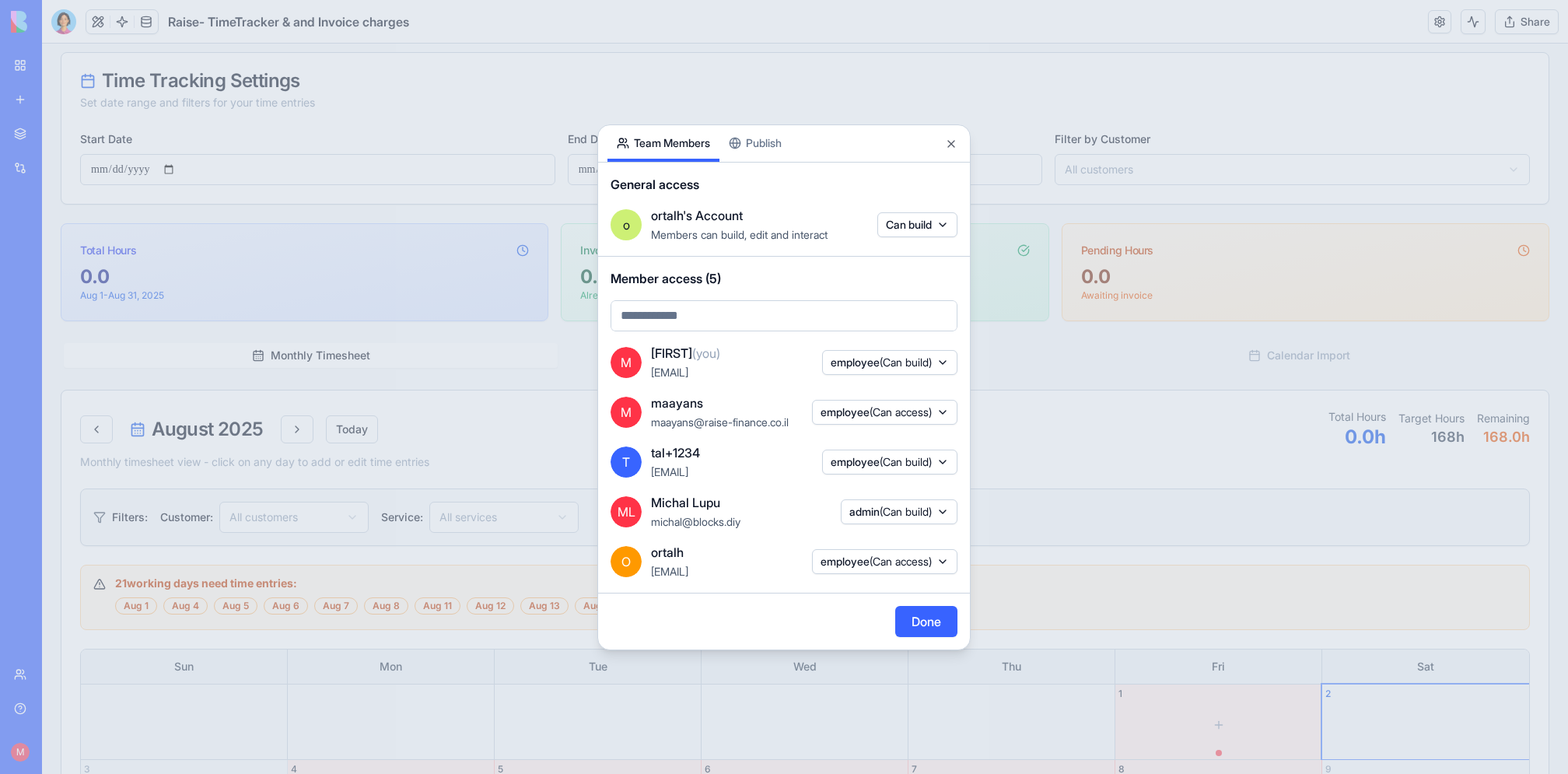 click on "employee  (Can build)" at bounding box center (890, 362) 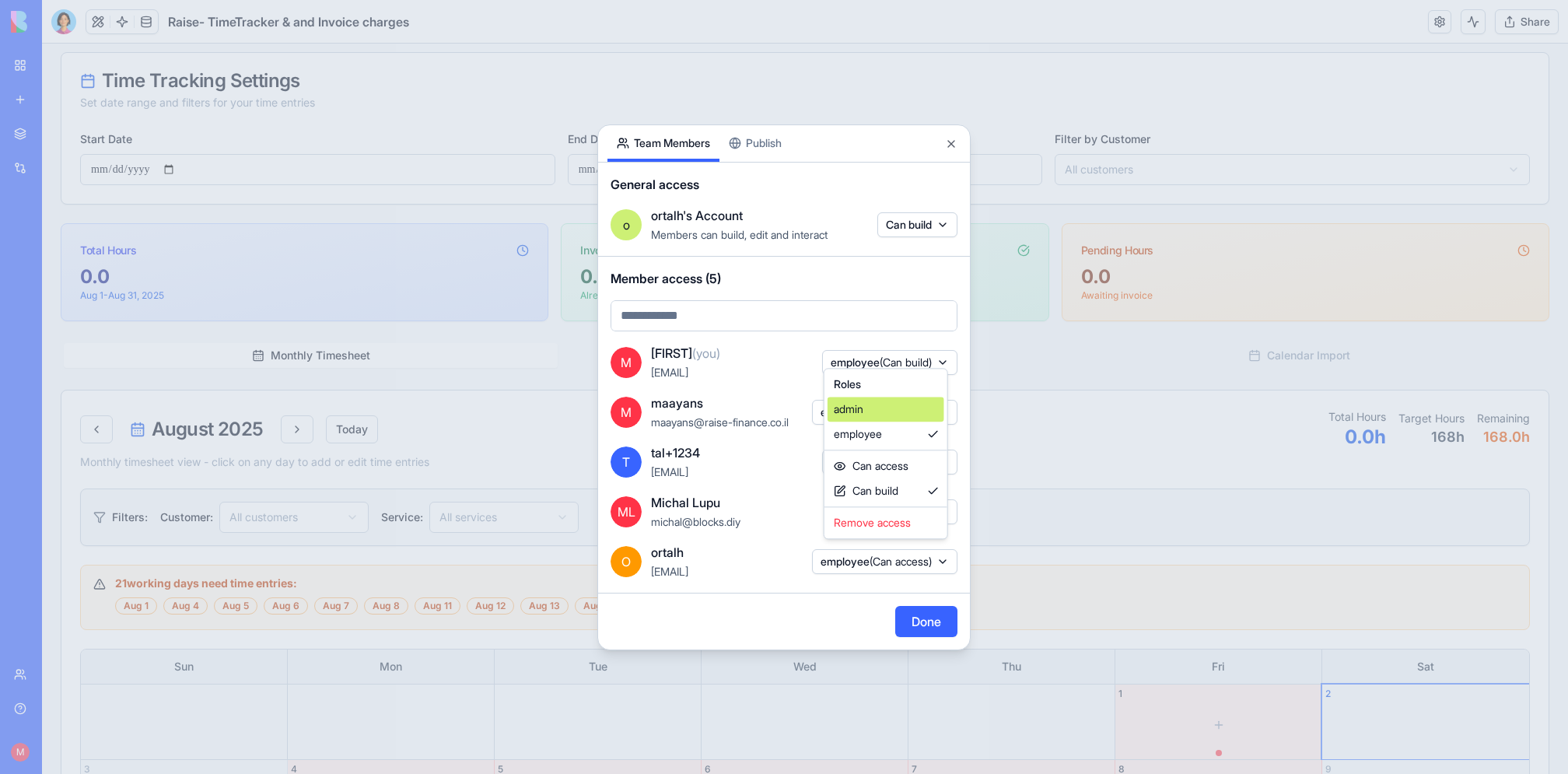 click on "admin" at bounding box center (886, 409) 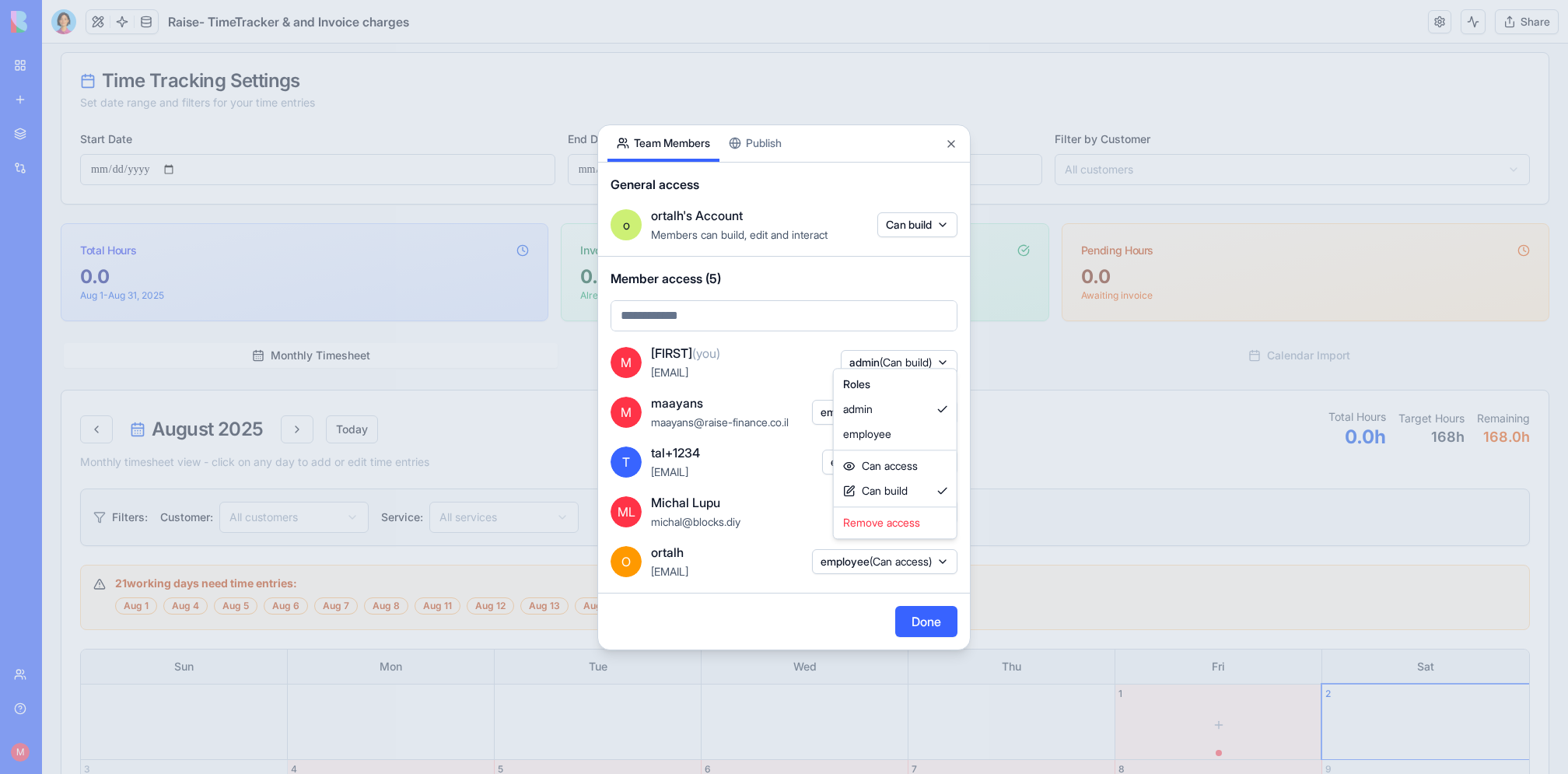 click at bounding box center [784, 387] 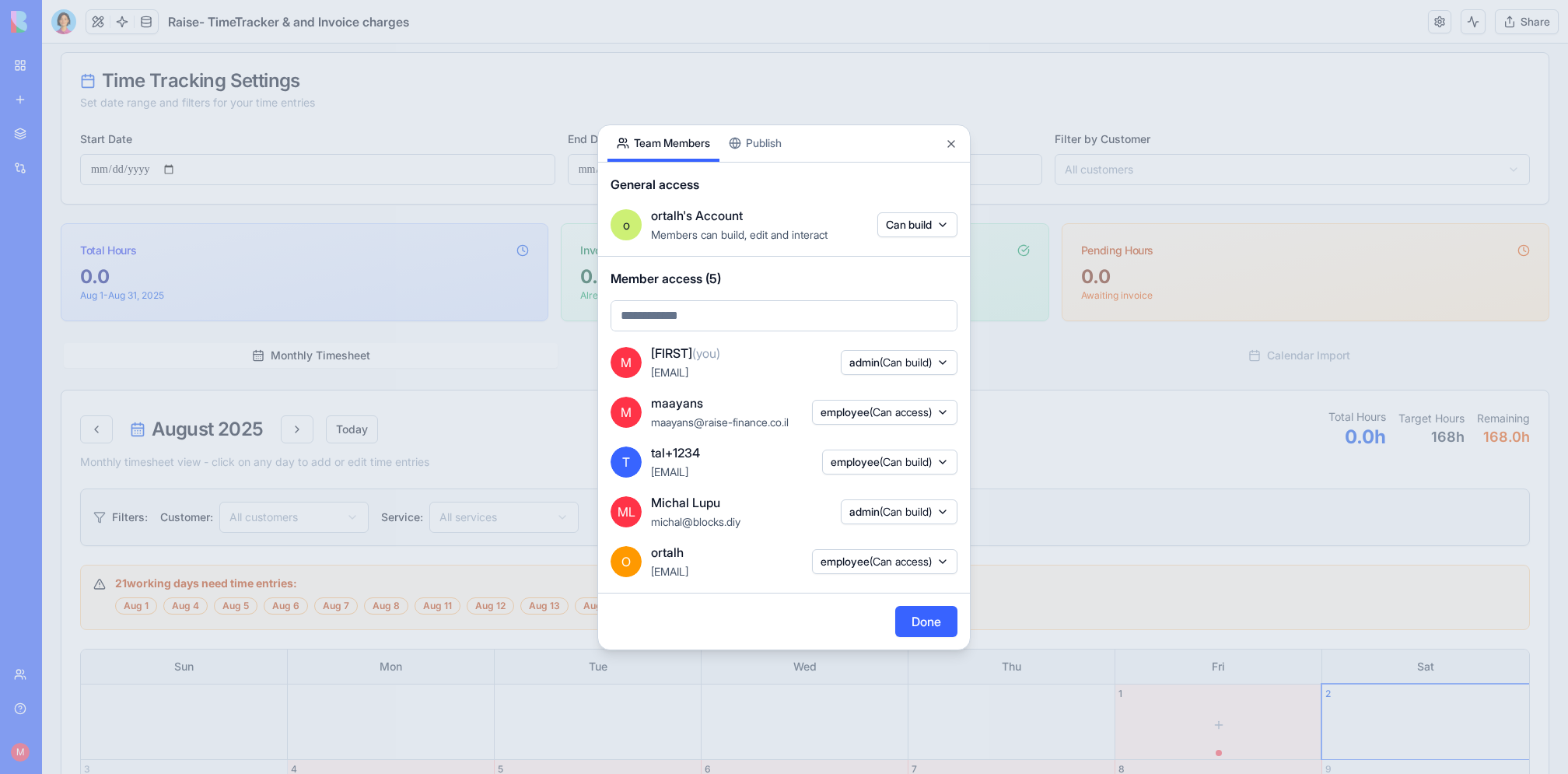 click on "Done" at bounding box center [926, 622] 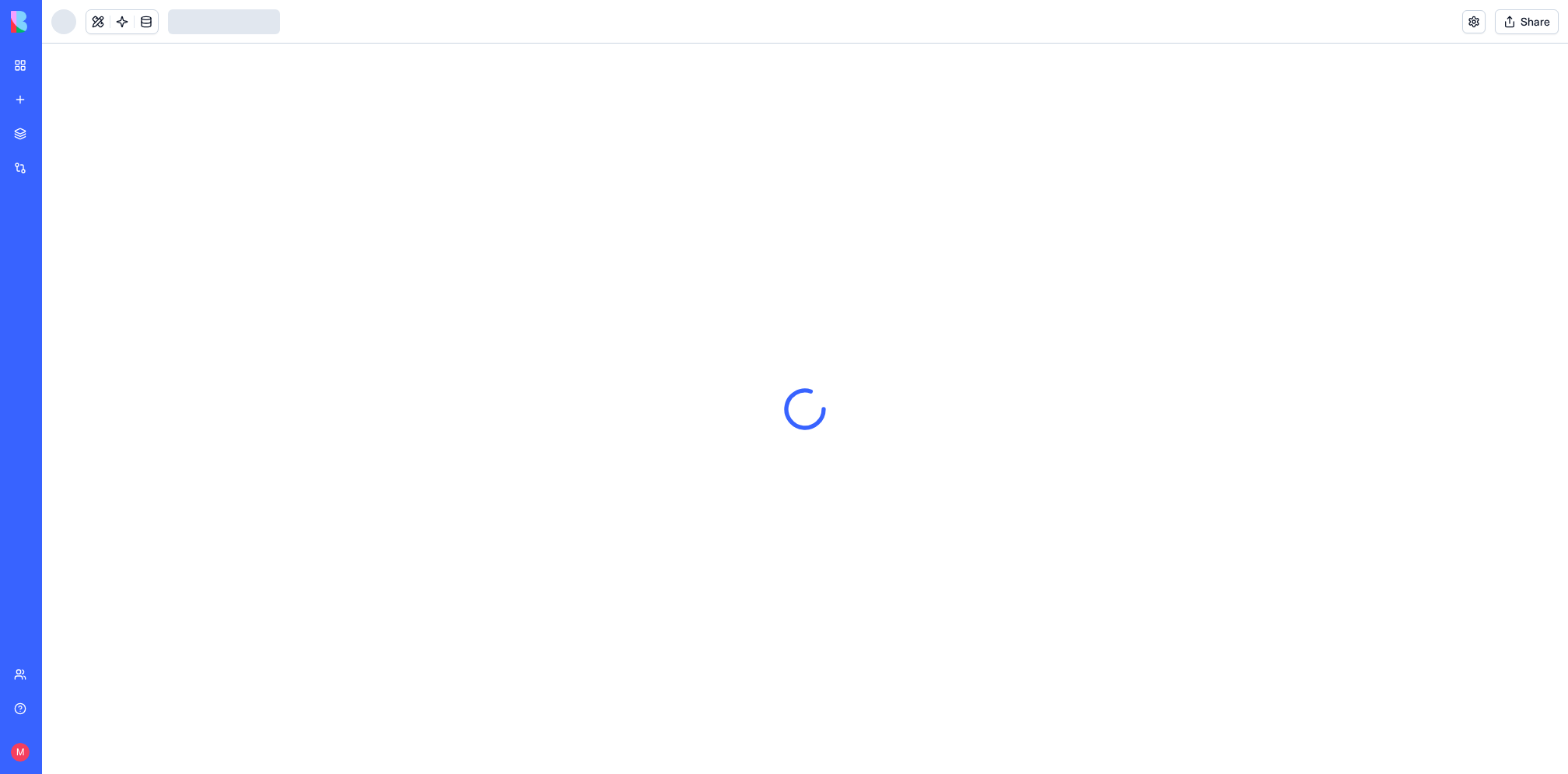 scroll, scrollTop: 0, scrollLeft: 0, axis: both 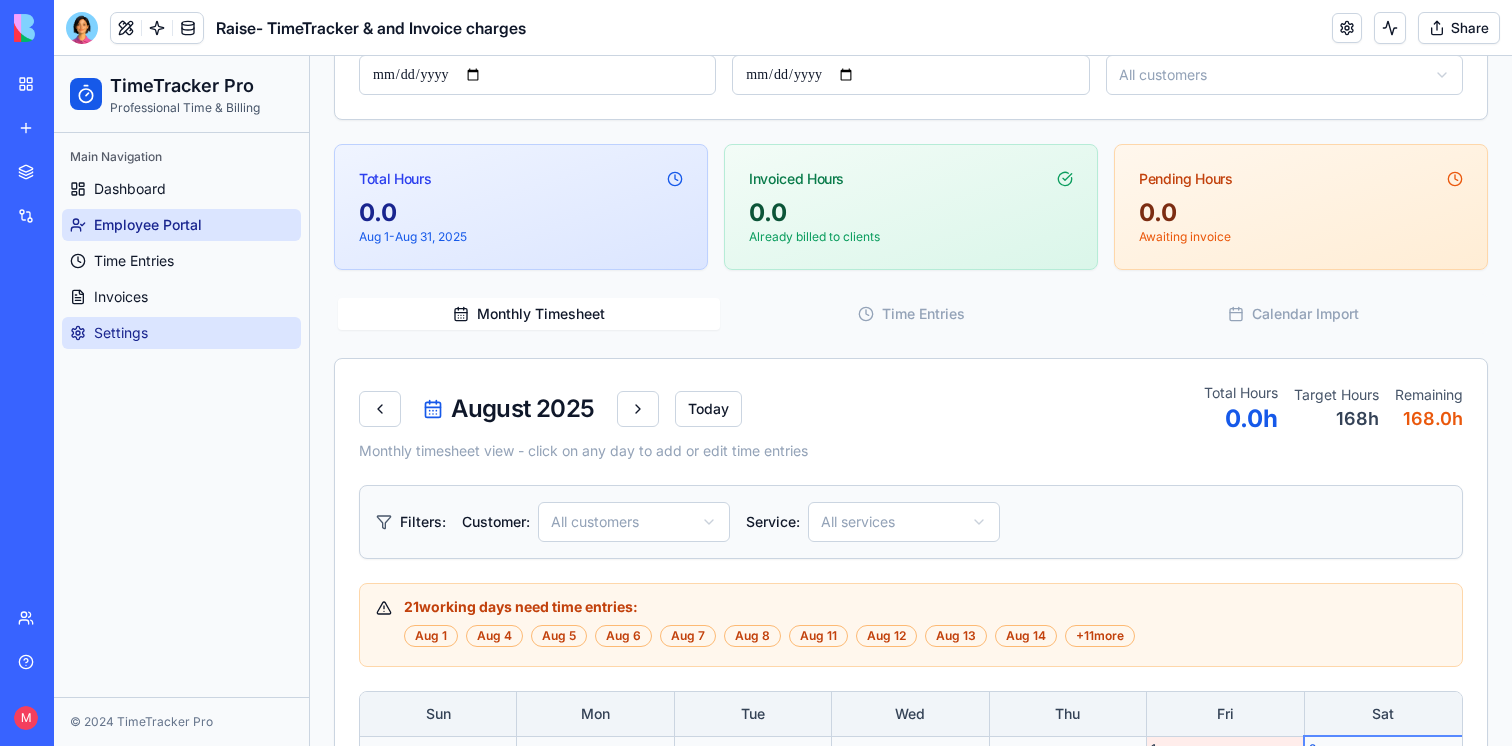 click on "Settings" at bounding box center (181, 333) 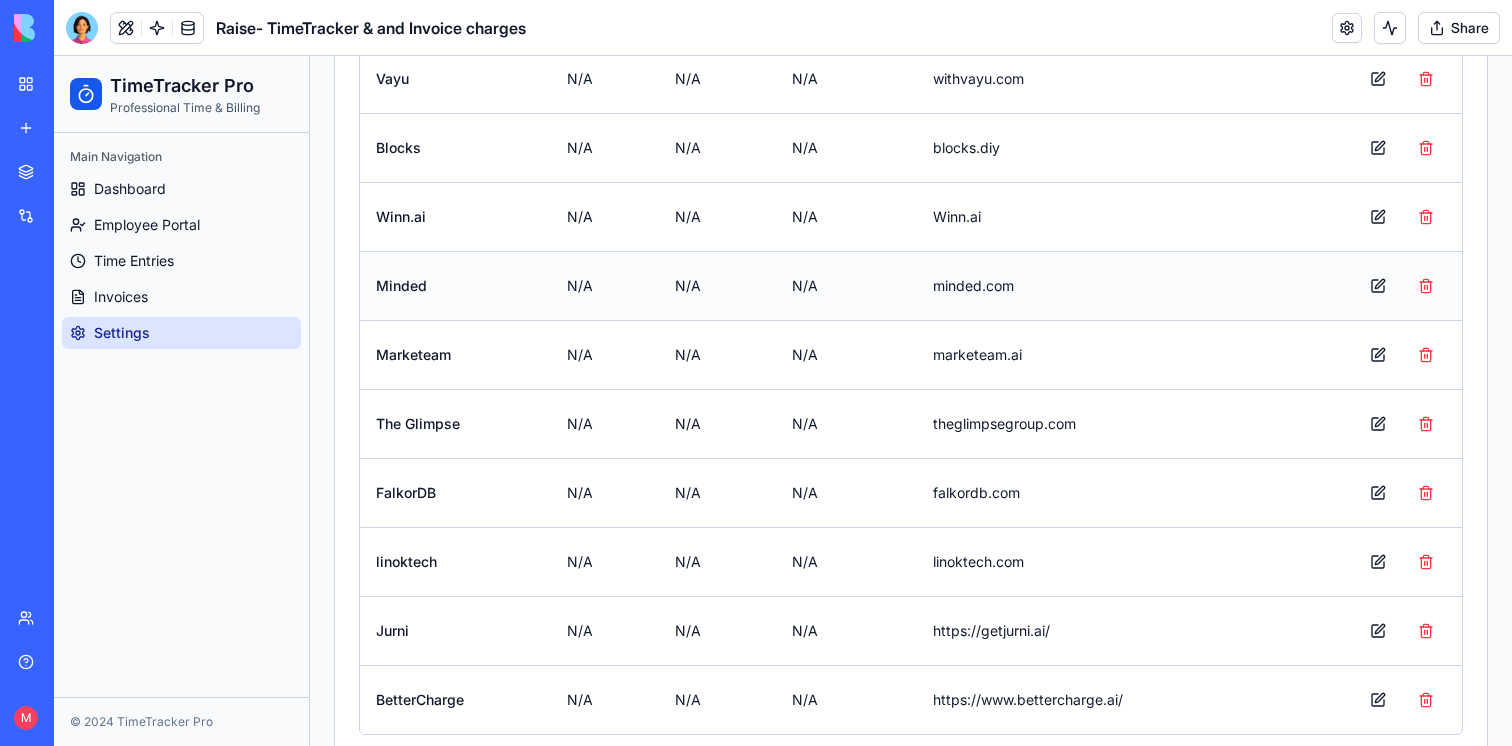scroll, scrollTop: 0, scrollLeft: 0, axis: both 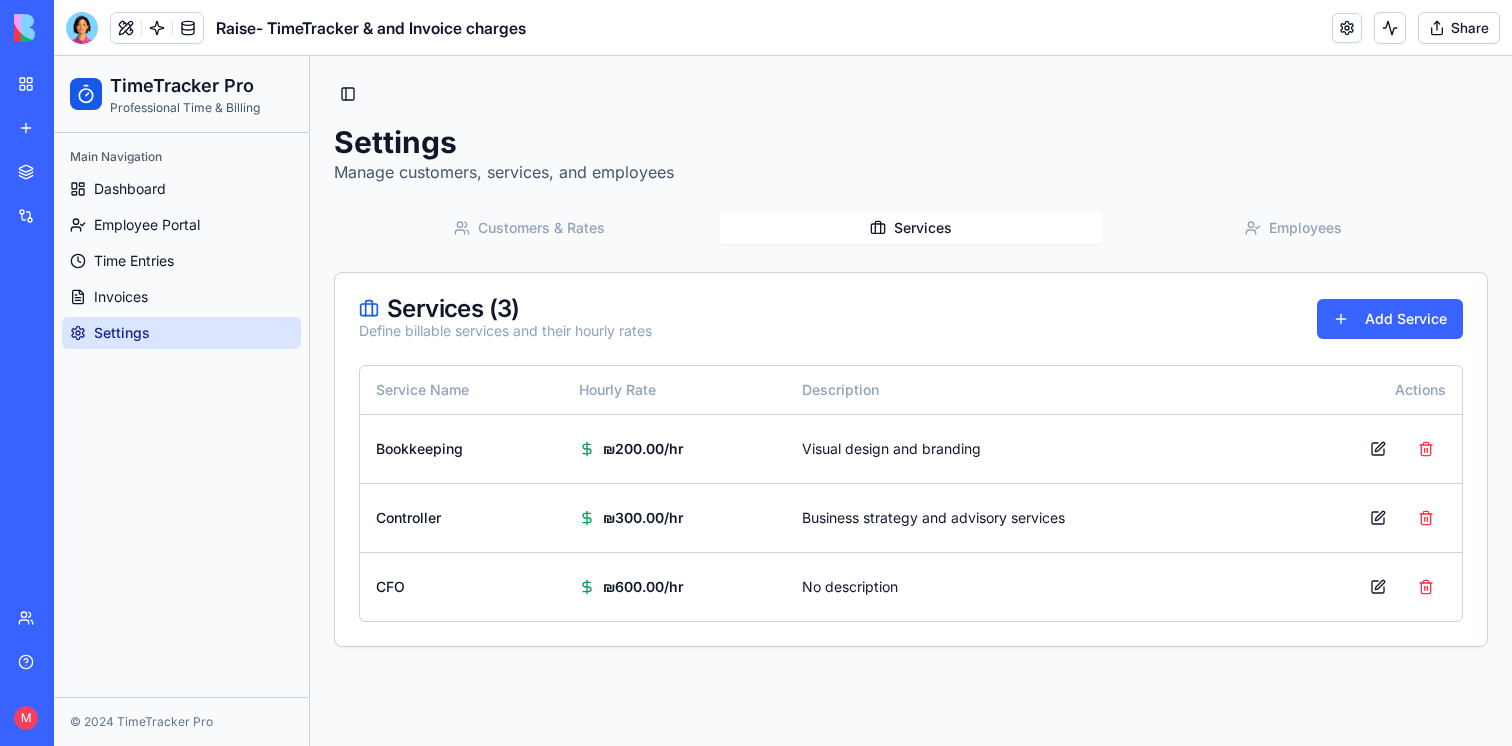 click on "Services" at bounding box center [911, 228] 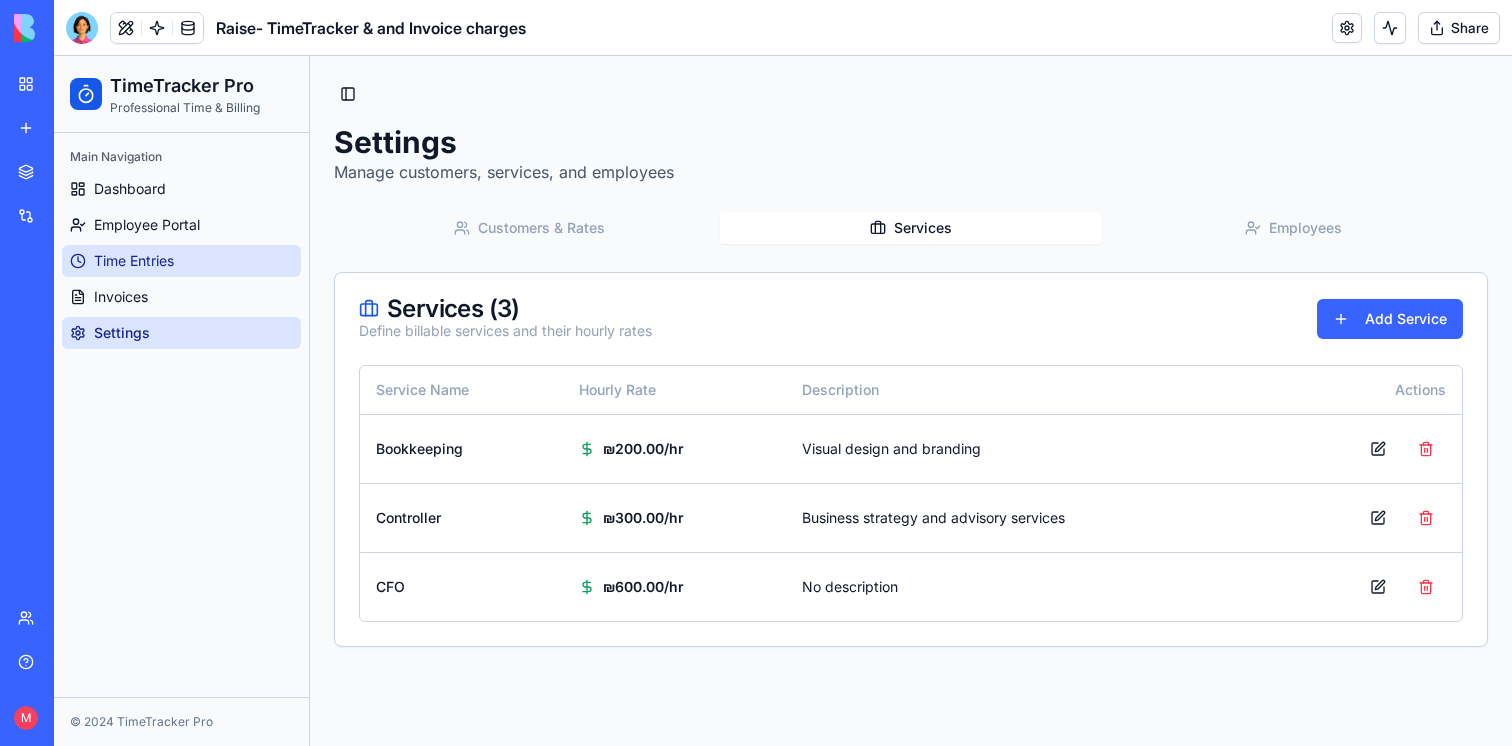 click on "Time Entries" at bounding box center [134, 261] 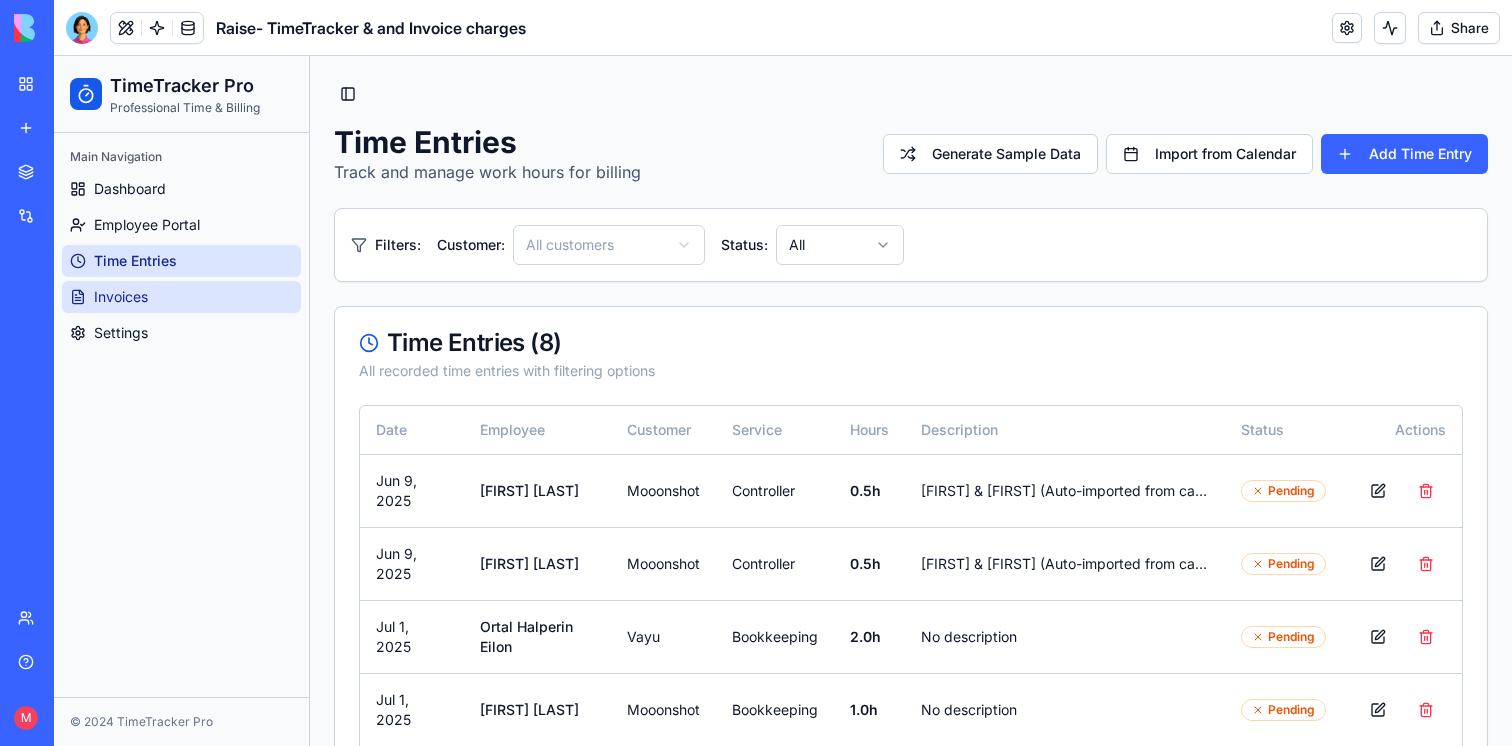 click on "Invoices" at bounding box center (181, 297) 